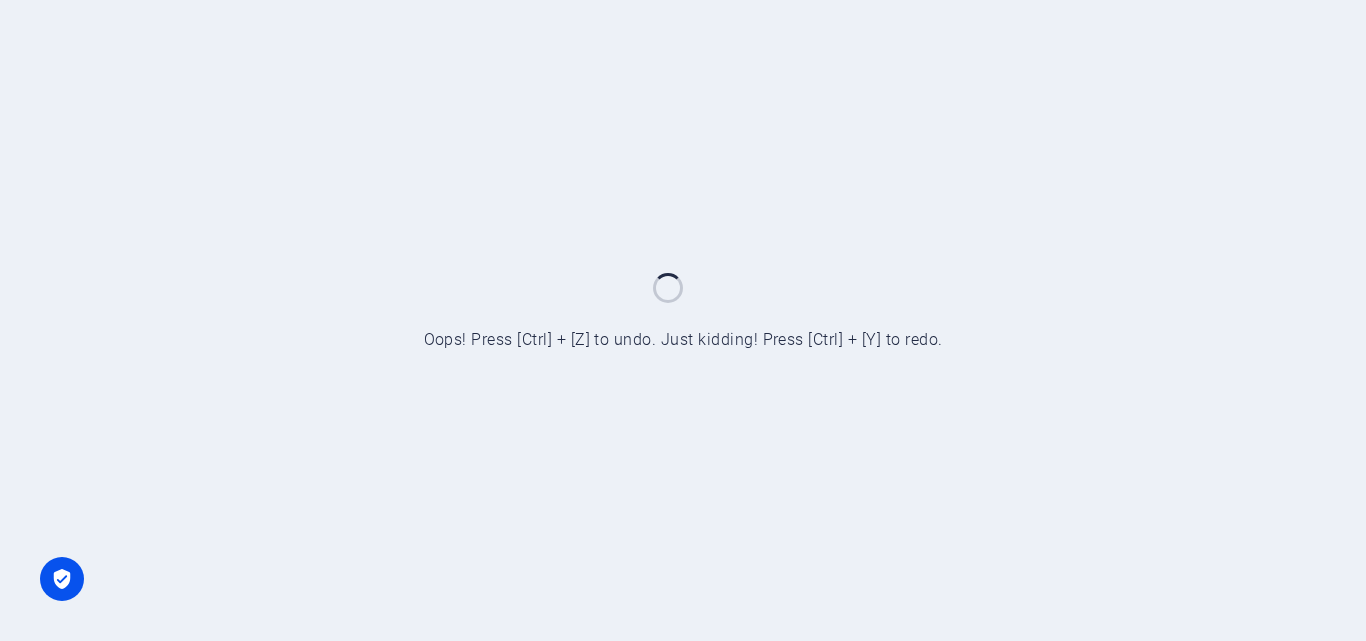 scroll, scrollTop: 0, scrollLeft: 0, axis: both 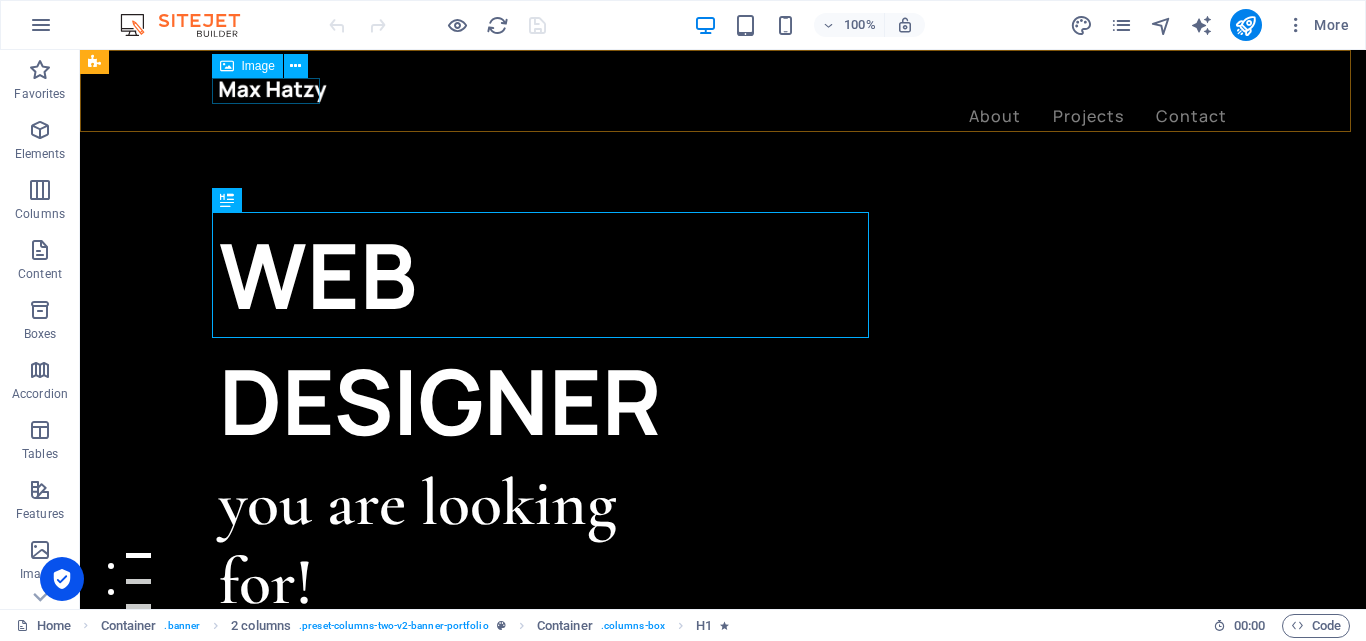 click at bounding box center (723, 91) 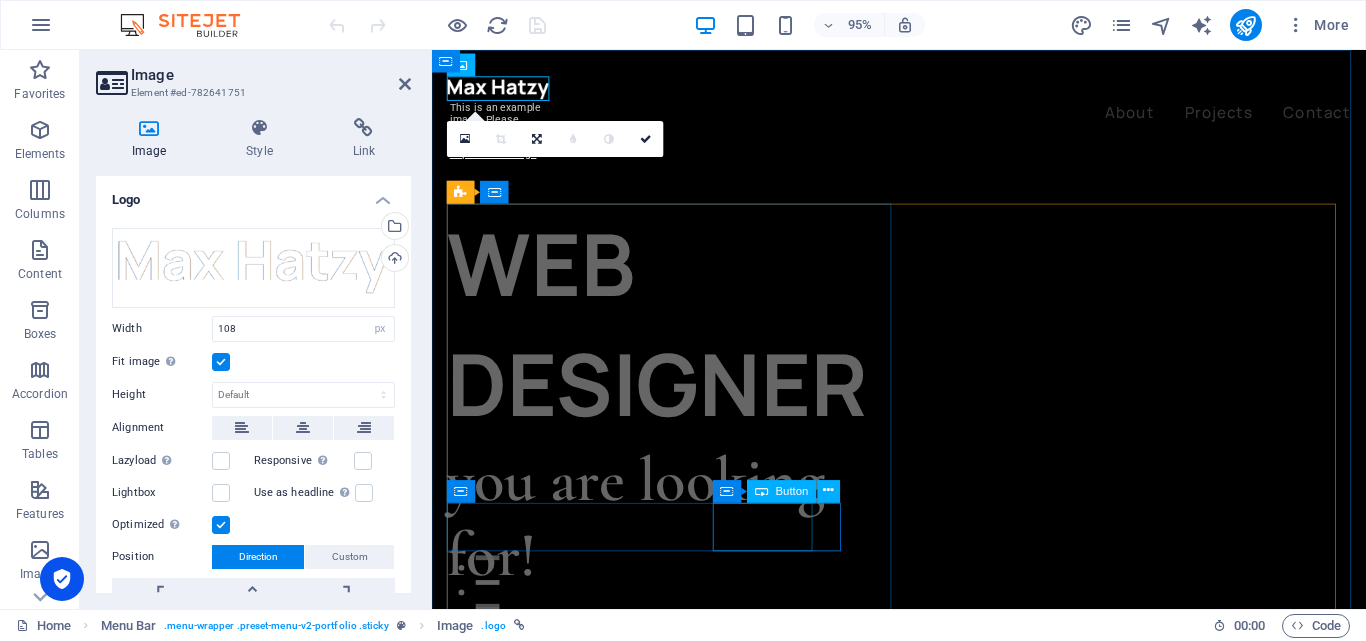click on "Button" at bounding box center [781, 491] 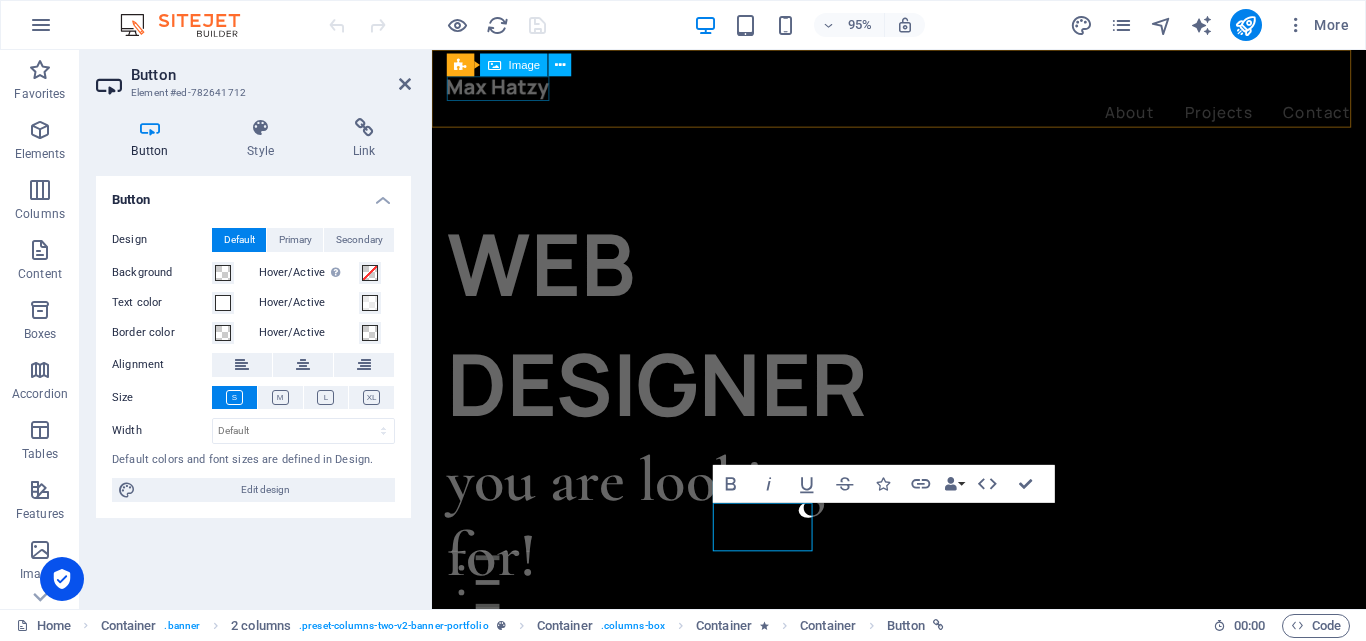 click at bounding box center (923, 91) 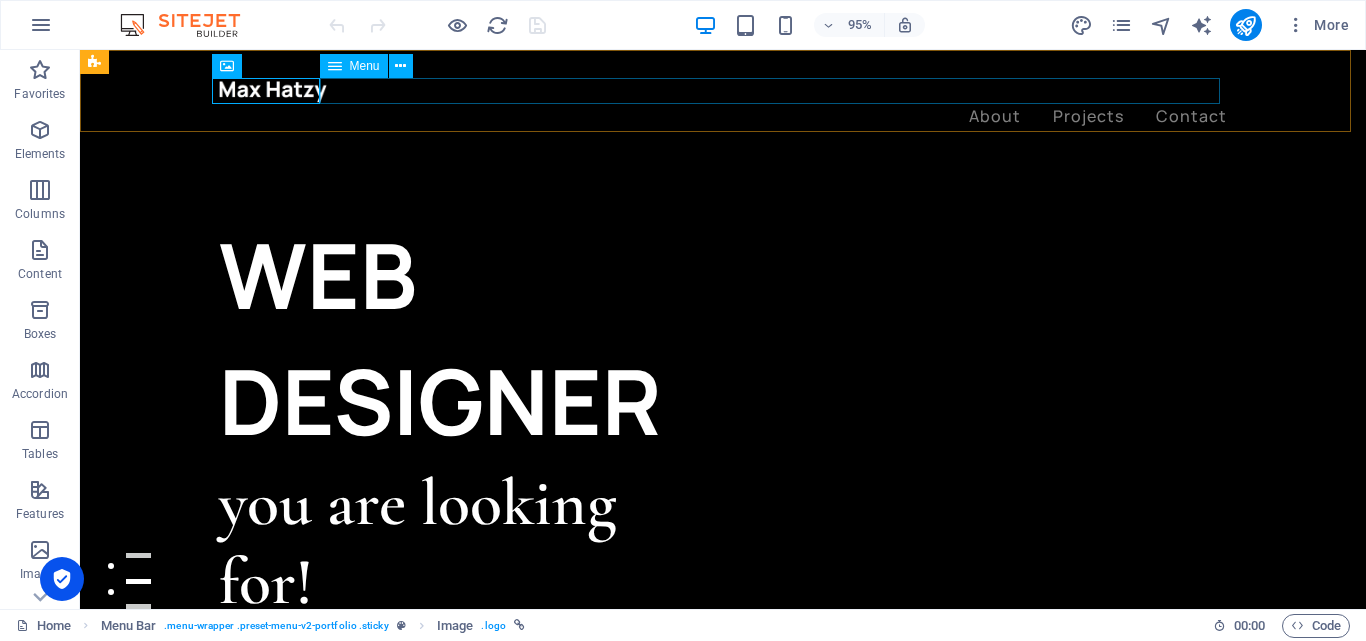 click on "About Projects Contact" at bounding box center (723, 117) 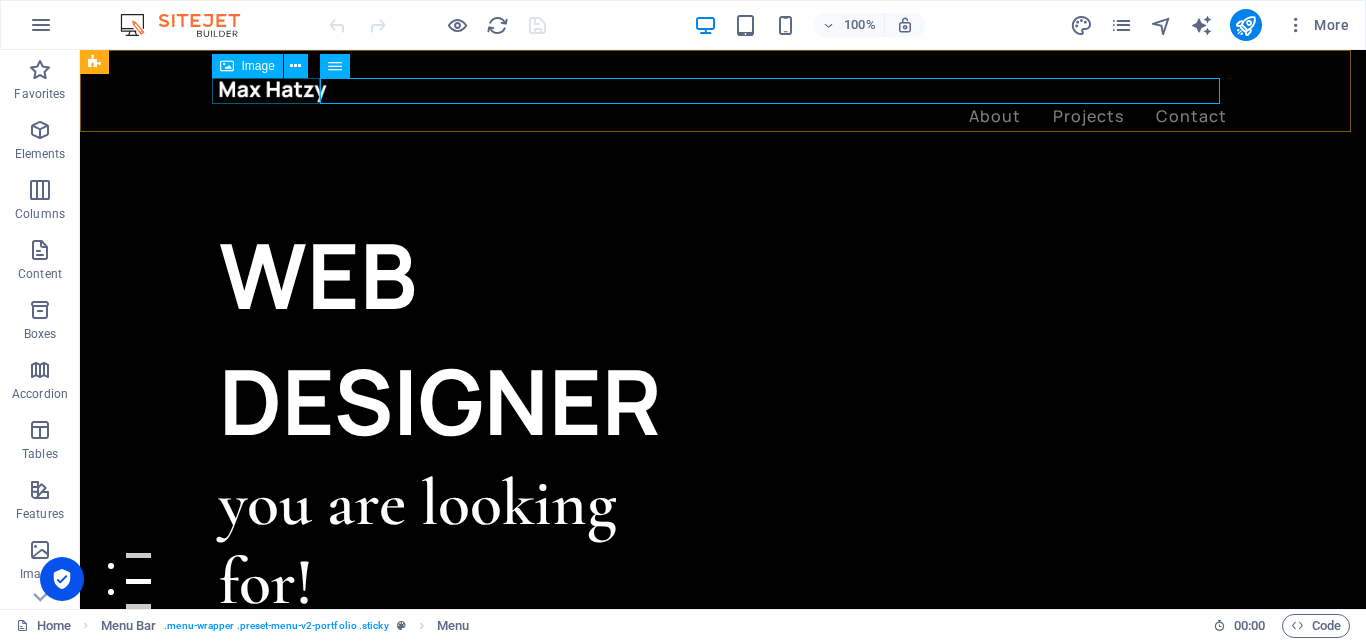 click at bounding box center (723, 91) 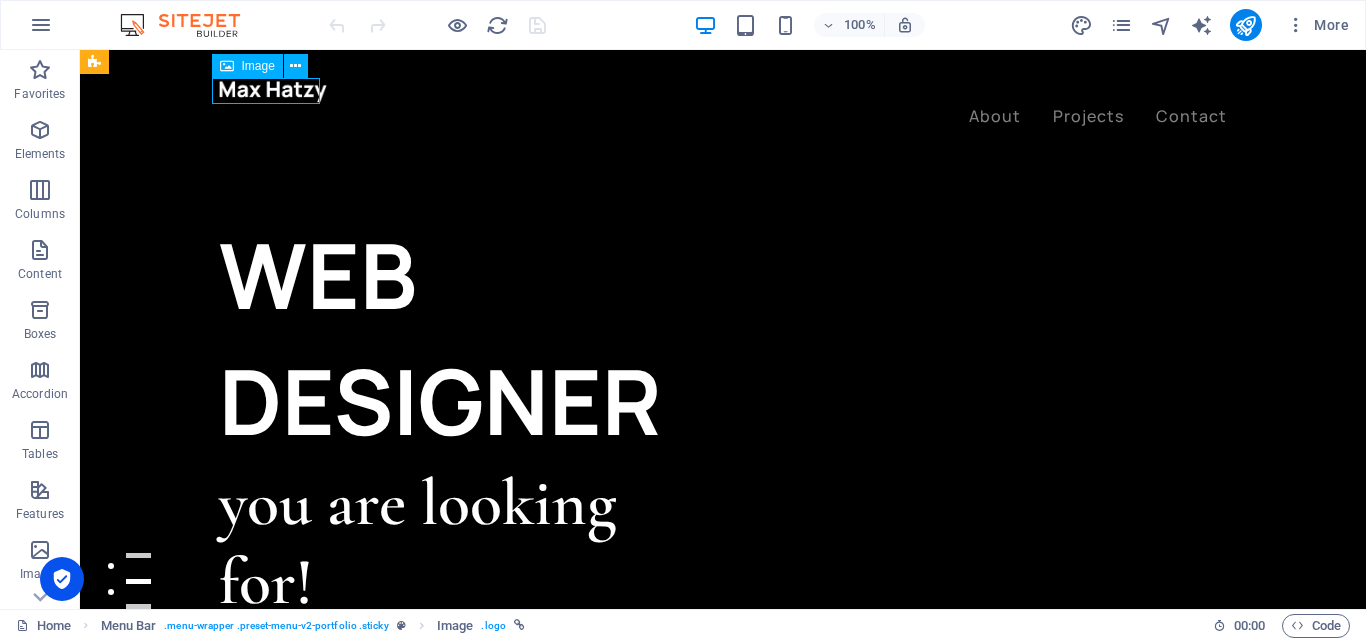 click at bounding box center [723, 91] 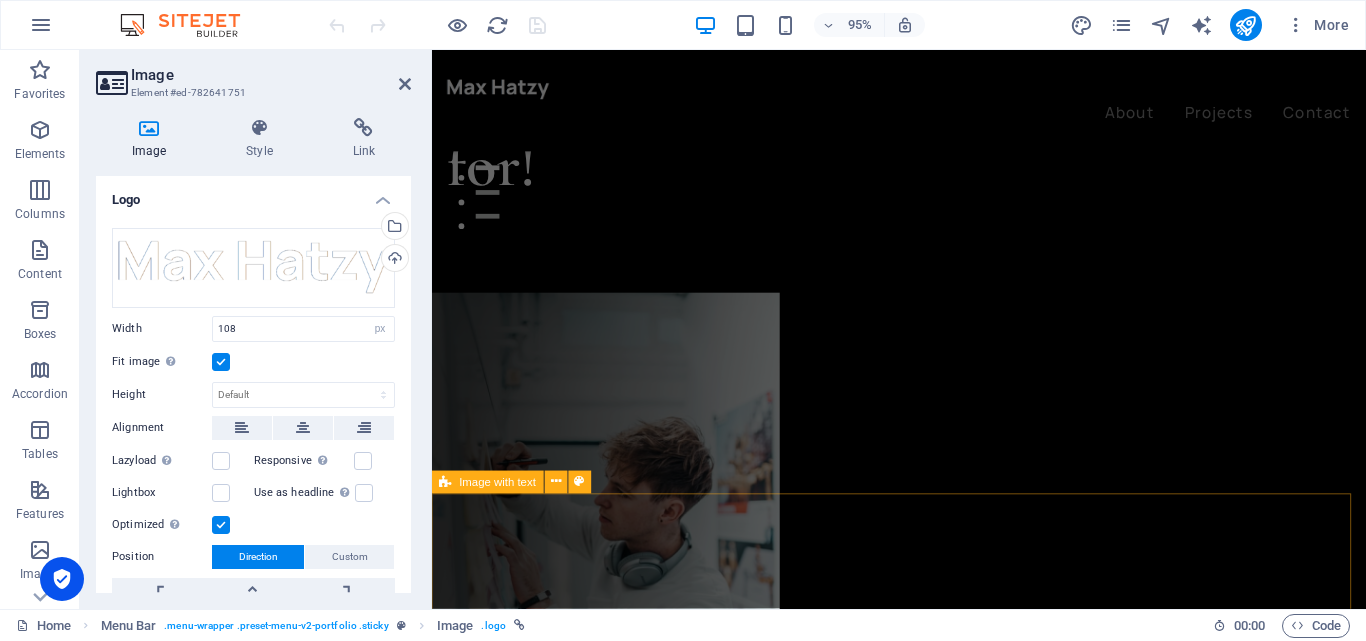 scroll, scrollTop: 600, scrollLeft: 0, axis: vertical 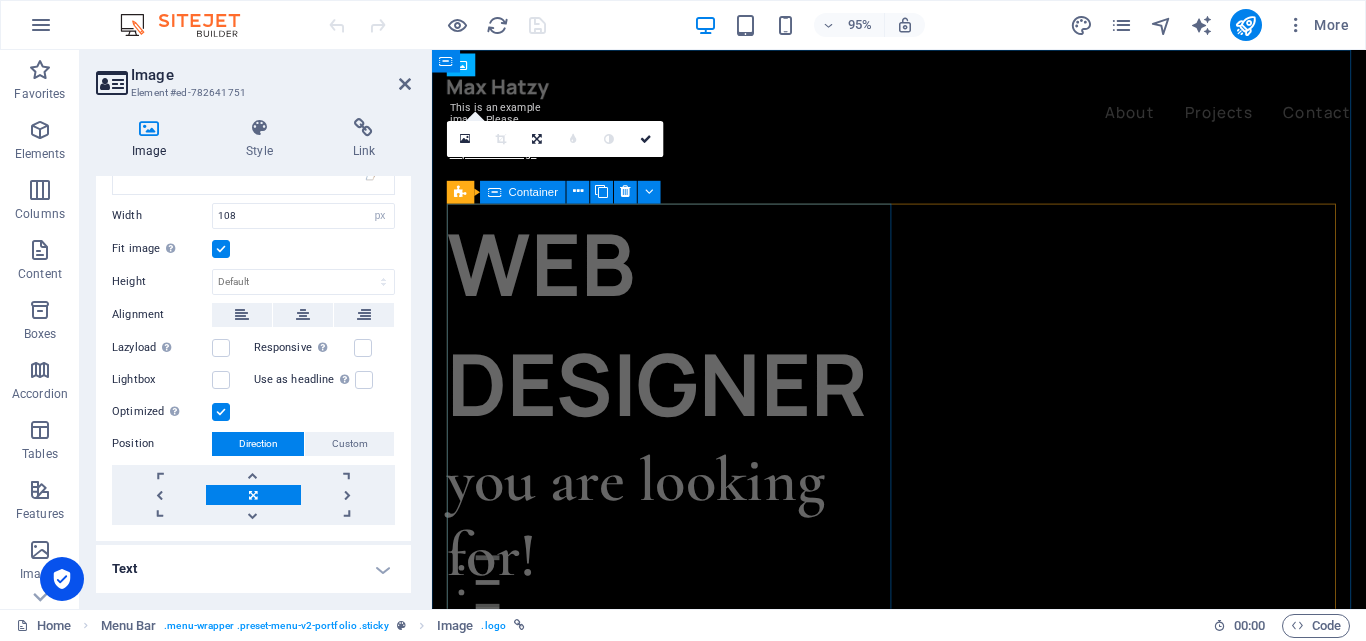 click on "WEB DESIGNER you are looking for! Let’s talk My projects" at bounding box center (686, 464) 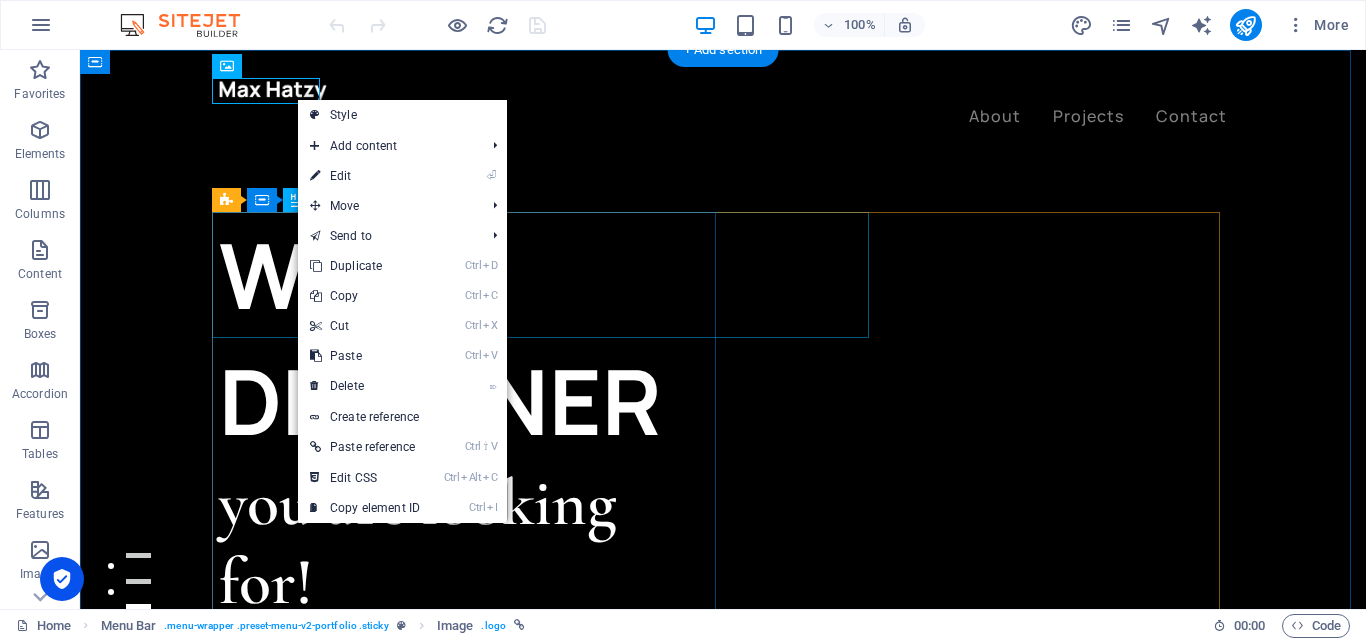 click on "WEB DESIGNER you are looking for! Let’s talk My projects" at bounding box center (723, 927) 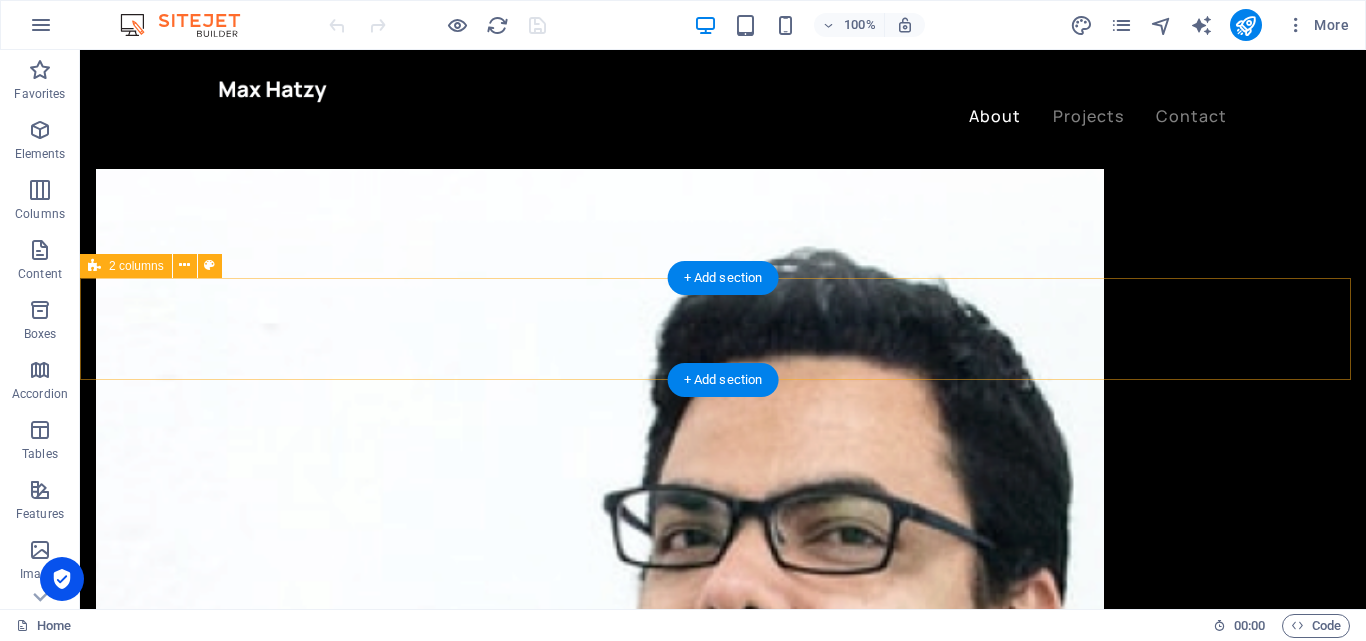 scroll, scrollTop: 2400, scrollLeft: 0, axis: vertical 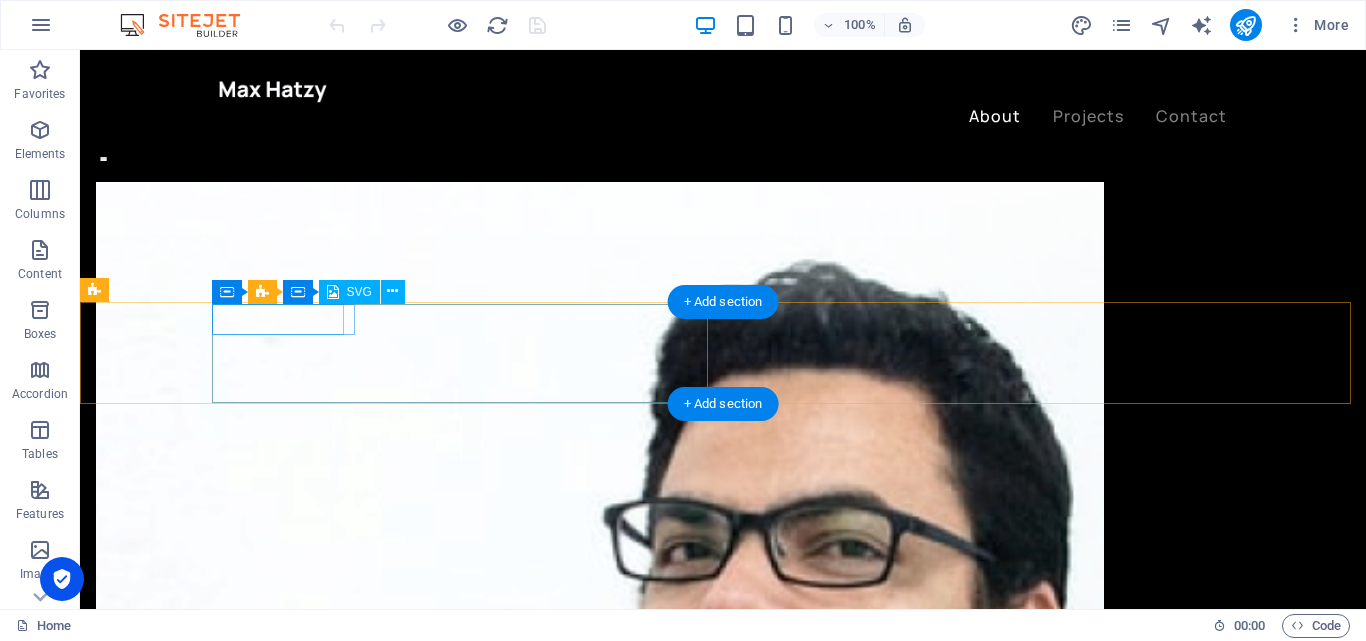 click at bounding box center [168, 3781] 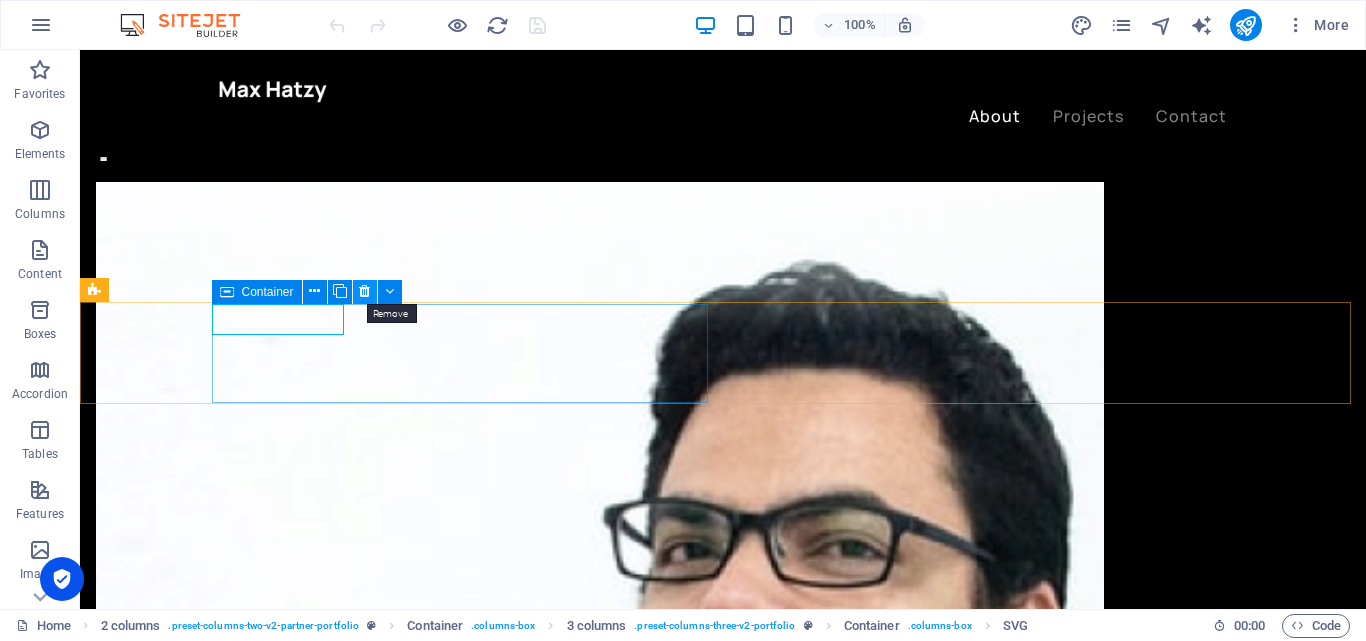 click at bounding box center (365, 292) 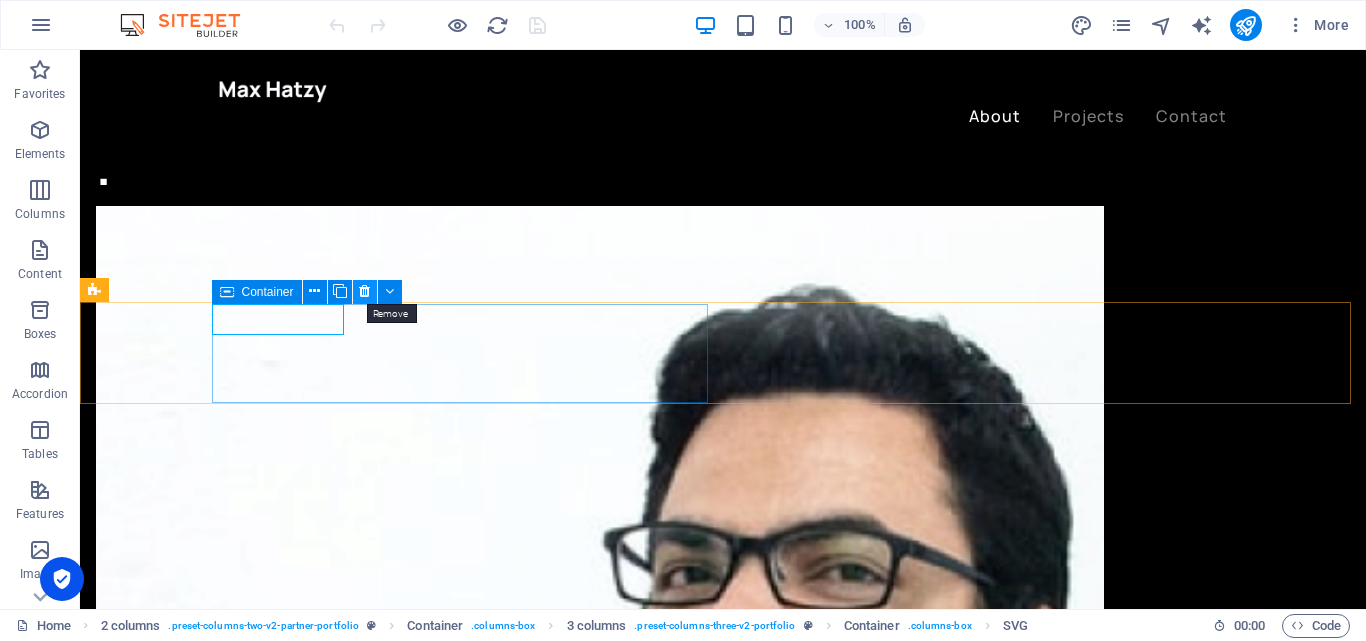 select on "rem" 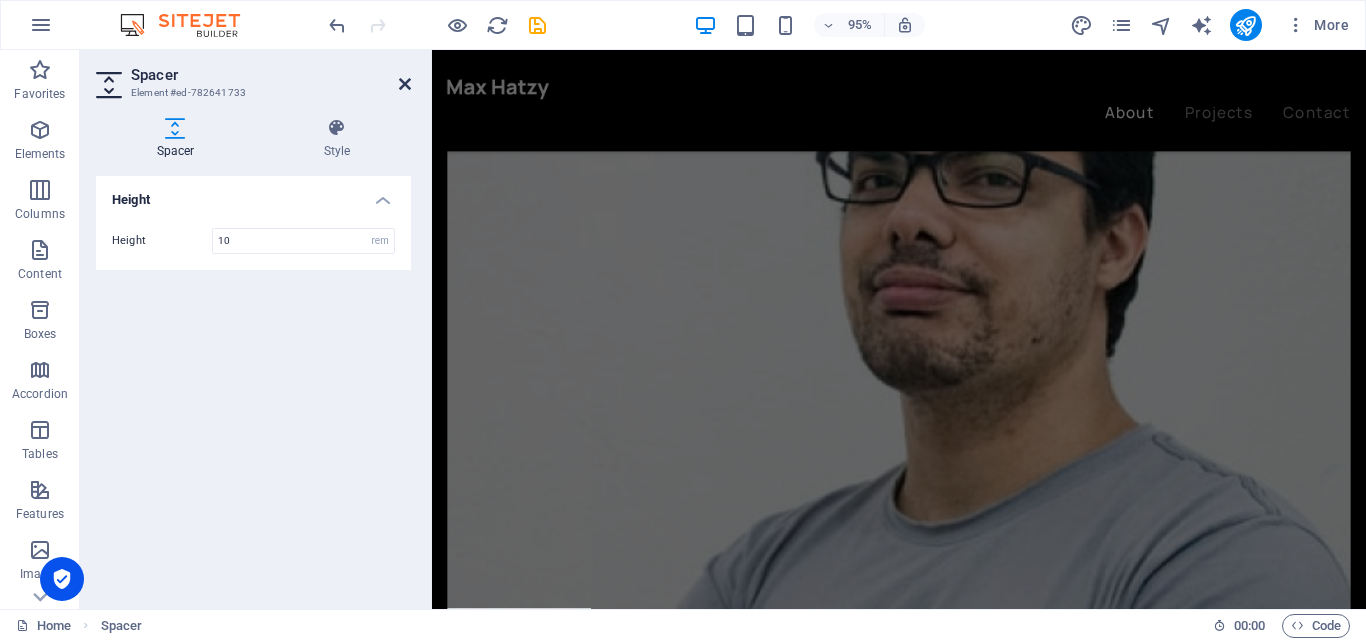 click at bounding box center [405, 84] 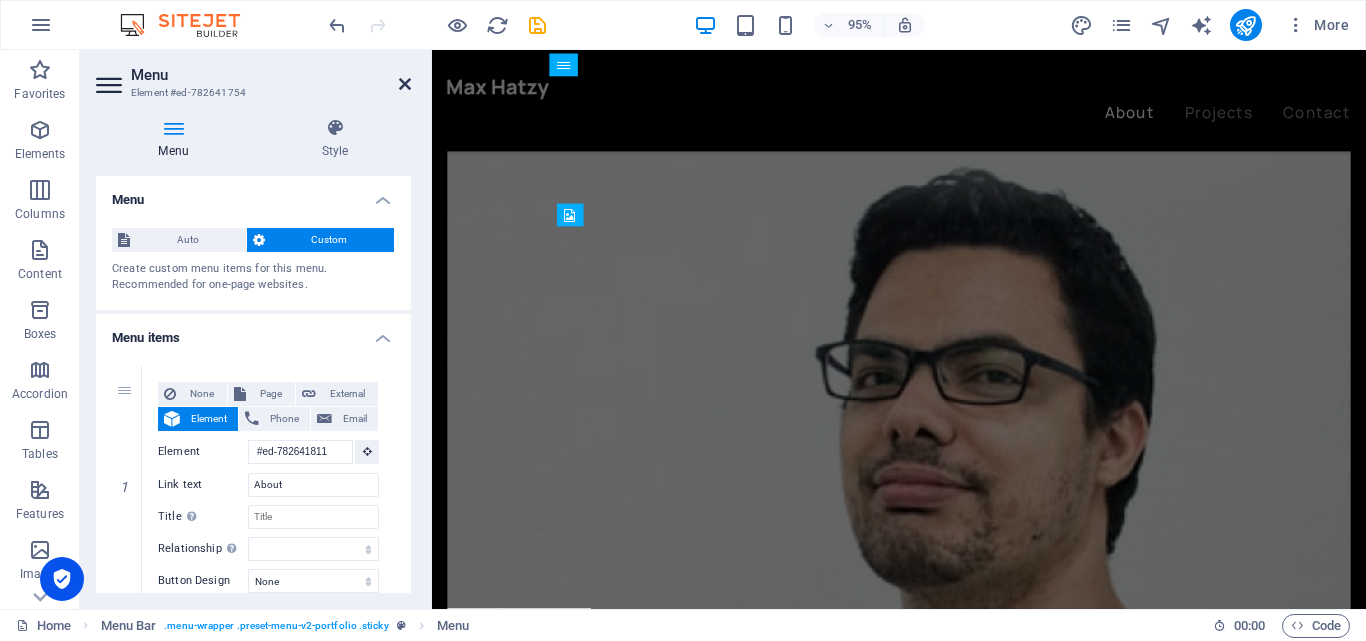 click at bounding box center [405, 84] 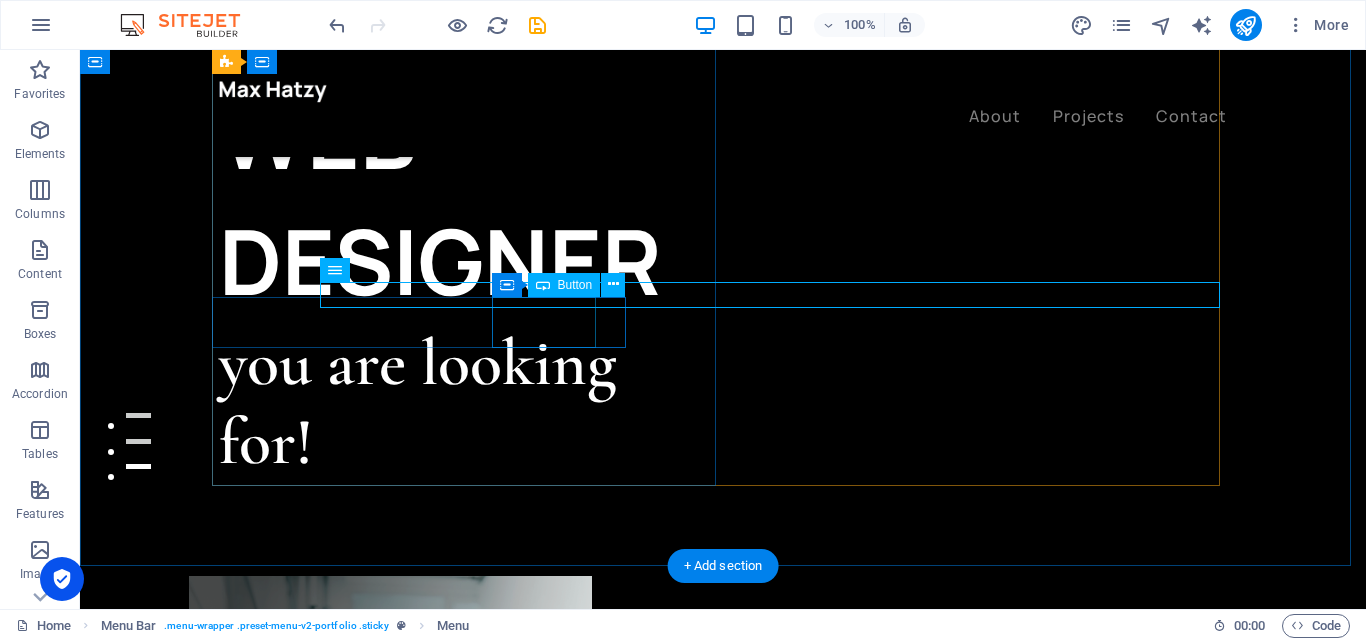 scroll, scrollTop: 0, scrollLeft: 0, axis: both 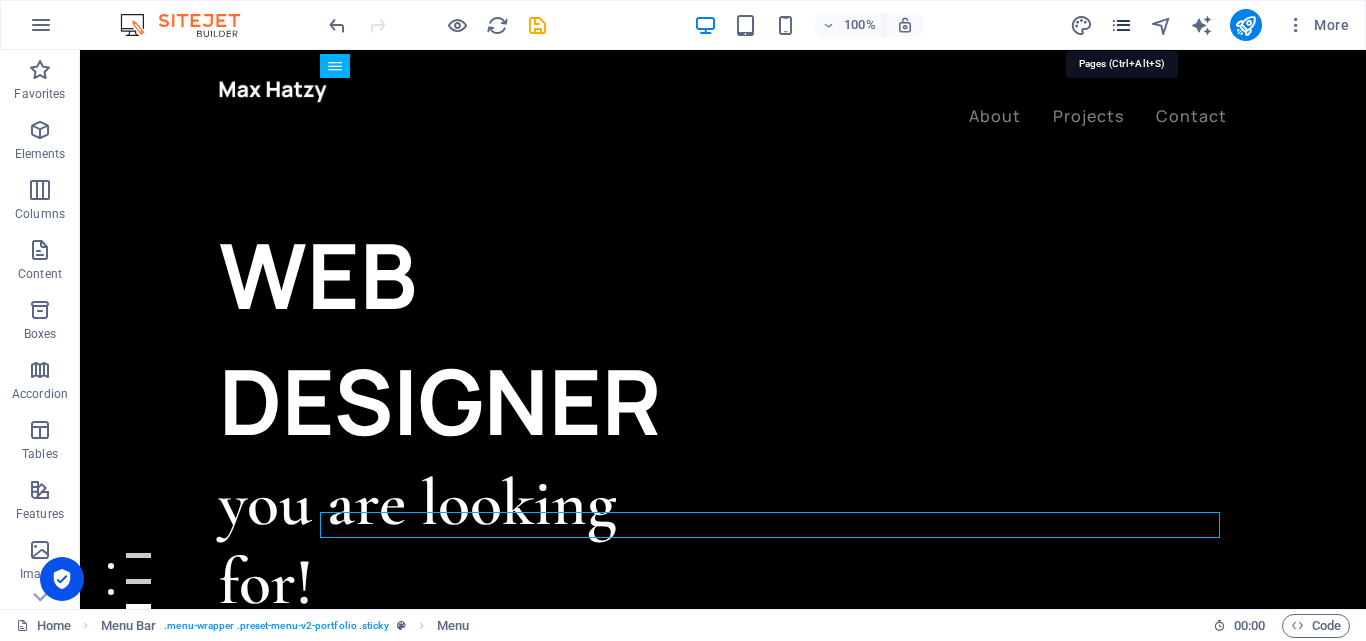 click at bounding box center [1121, 25] 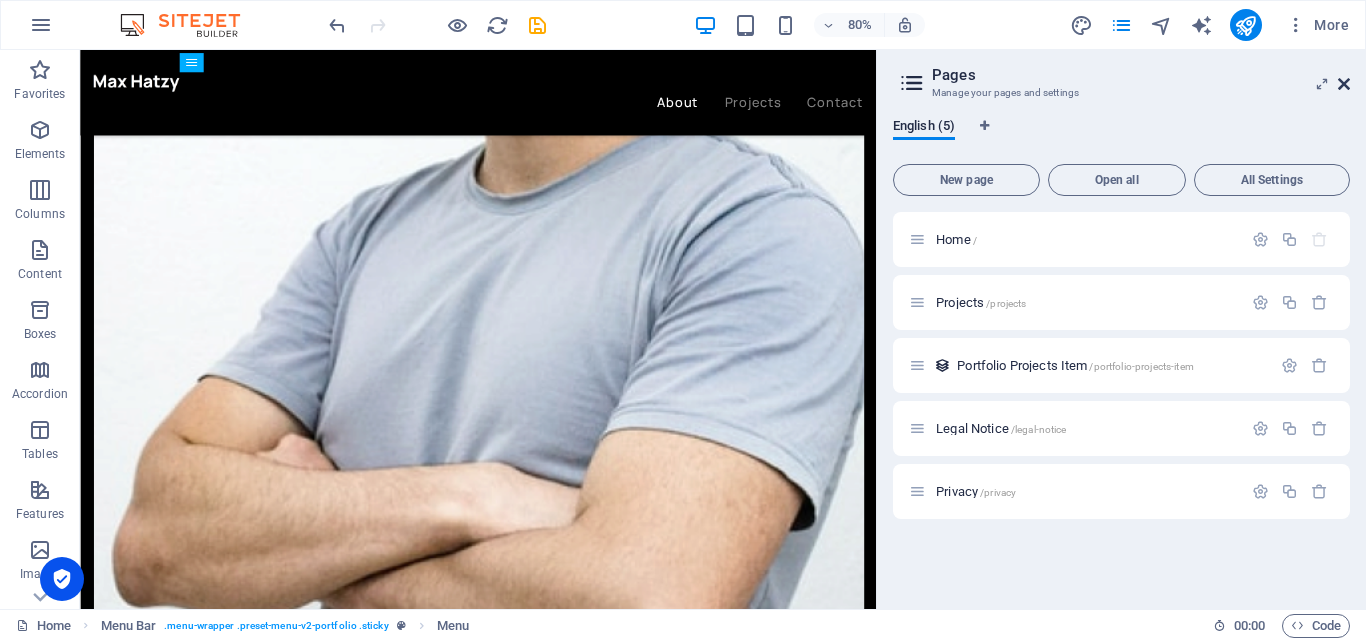click at bounding box center [1344, 84] 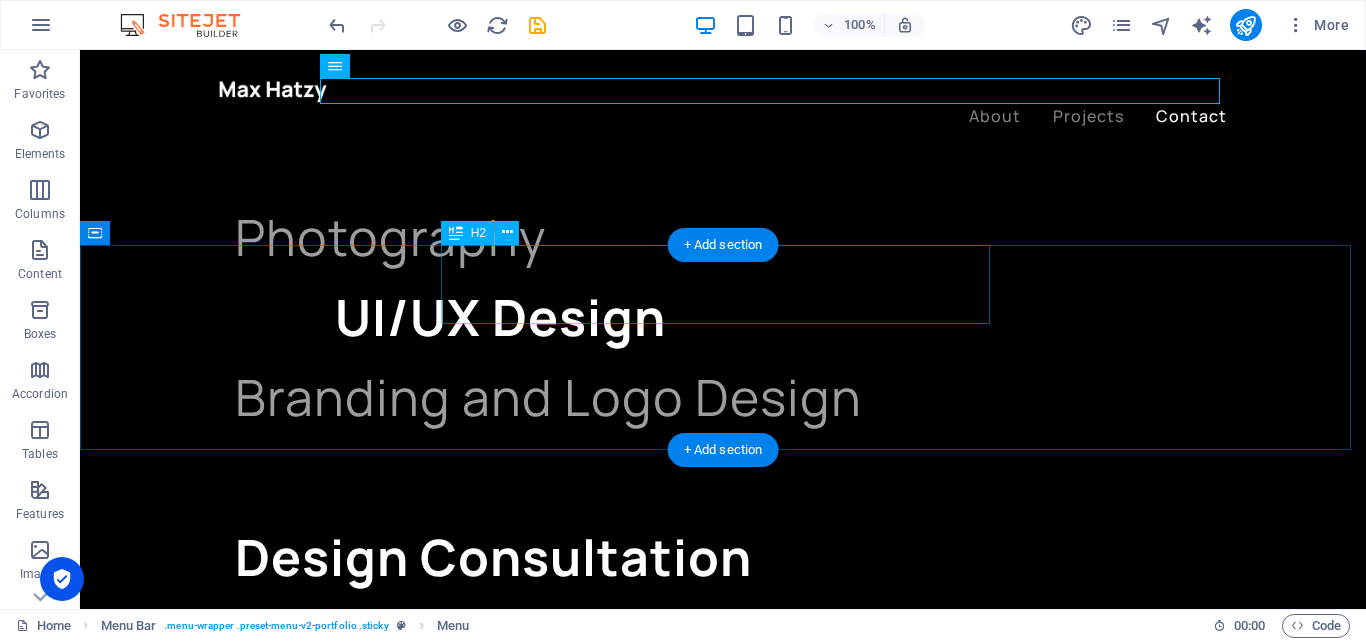 scroll, scrollTop: 5142, scrollLeft: 0, axis: vertical 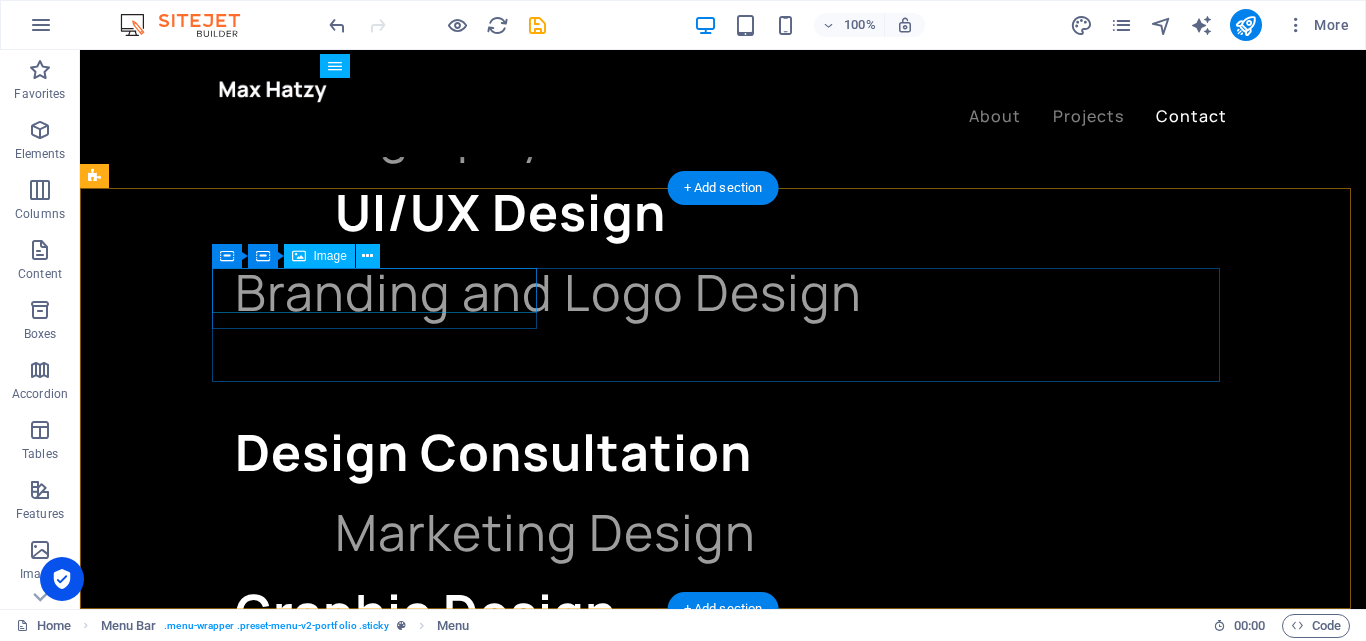 click at bounding box center [381, 5572] 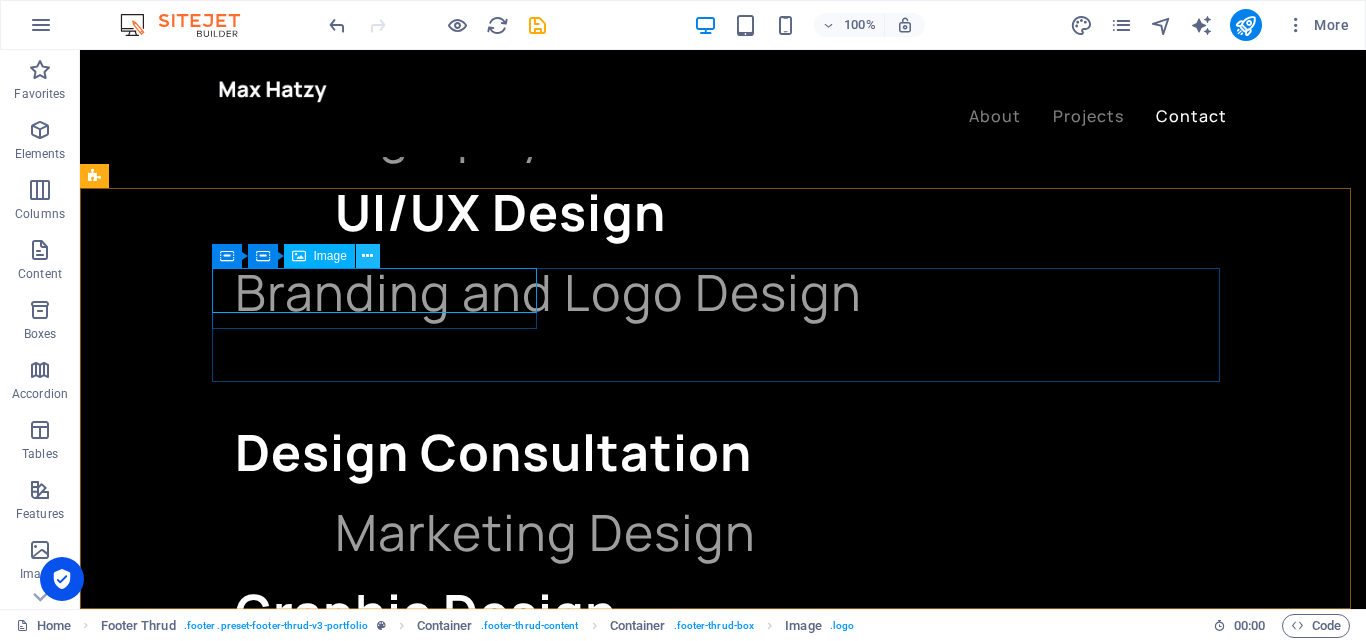 click at bounding box center [368, 256] 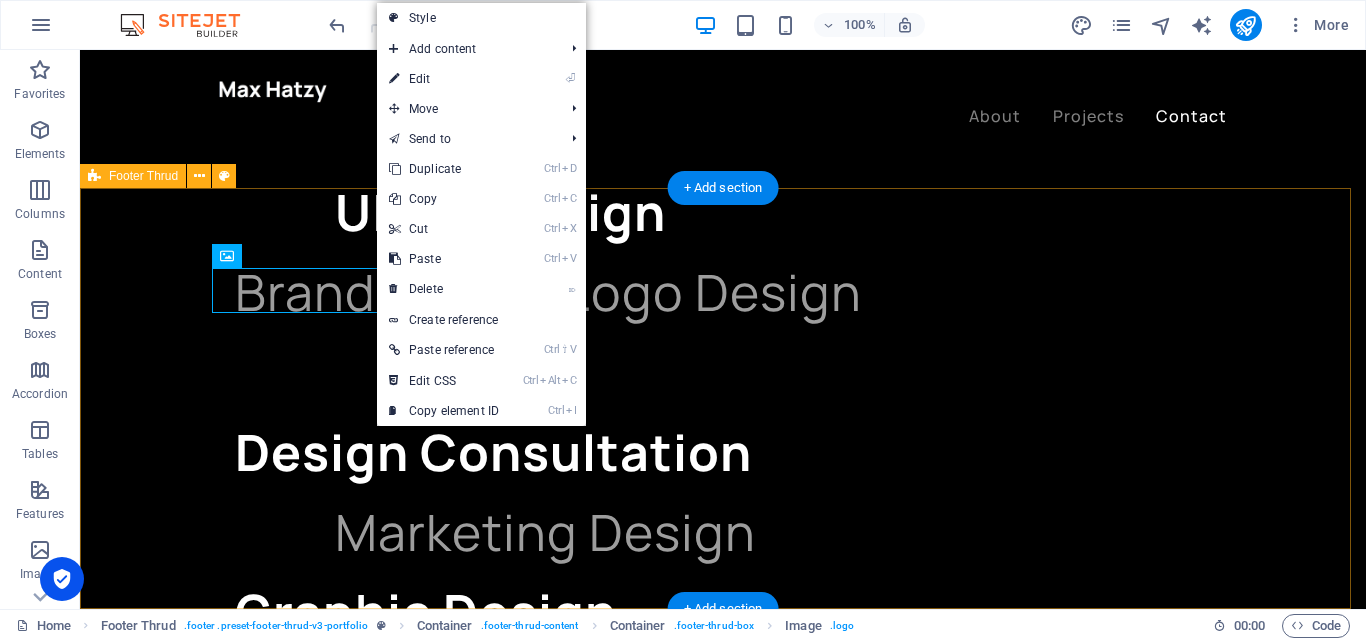 click on "Address 1119 Geary Blvd San Francisco 94109 Contact +1-123-456-7890 2bf9428b0c54fdcd032029a136934a@cpanel.local
akinworks.com   Legal Notice  |  Privacy Policy" at bounding box center [723, 5825] 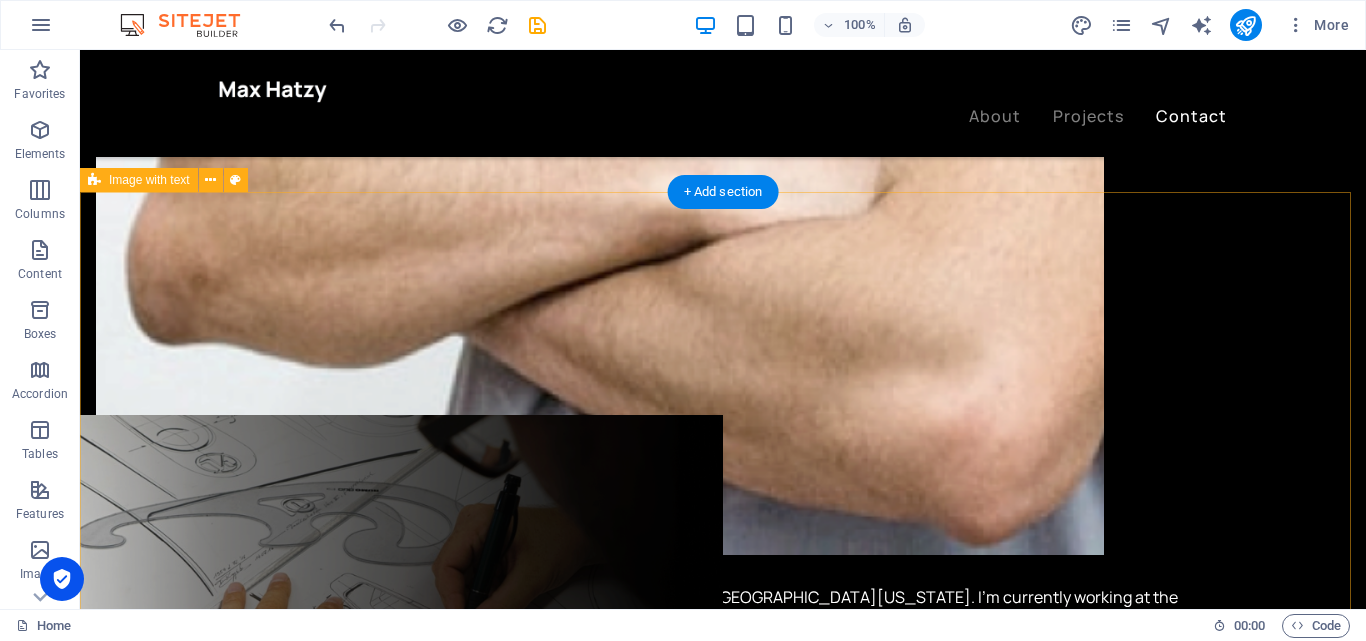 scroll, scrollTop: 4042, scrollLeft: 0, axis: vertical 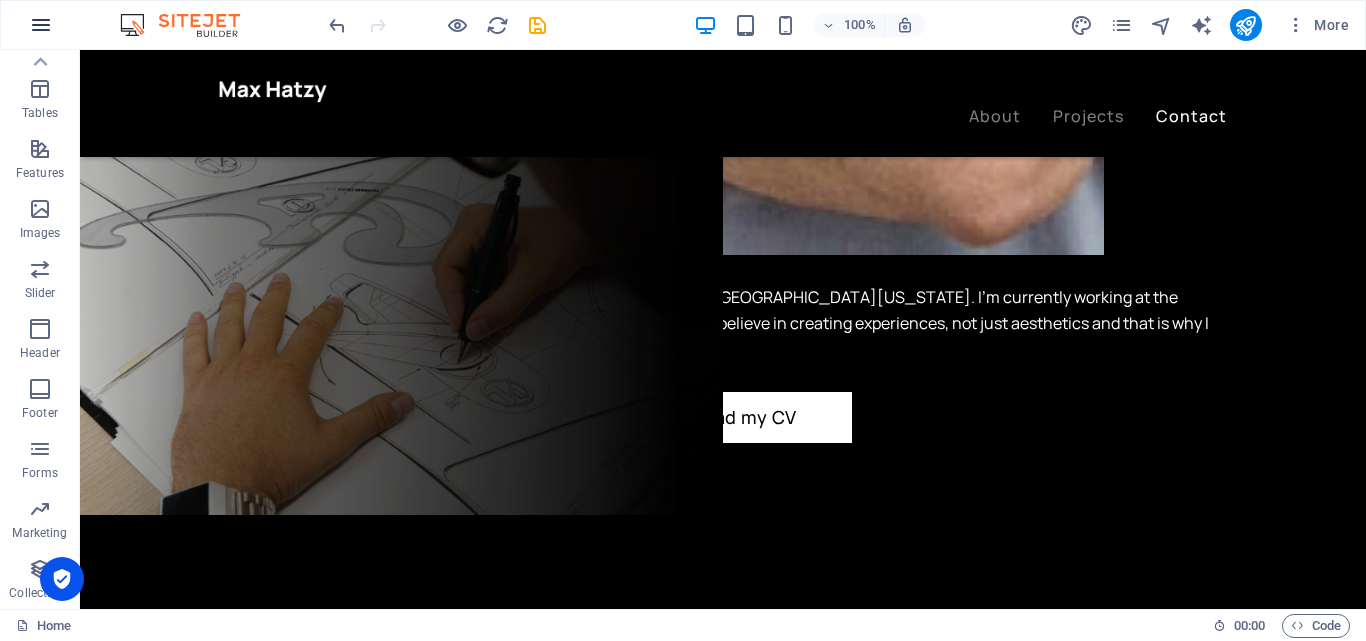 click at bounding box center [41, 25] 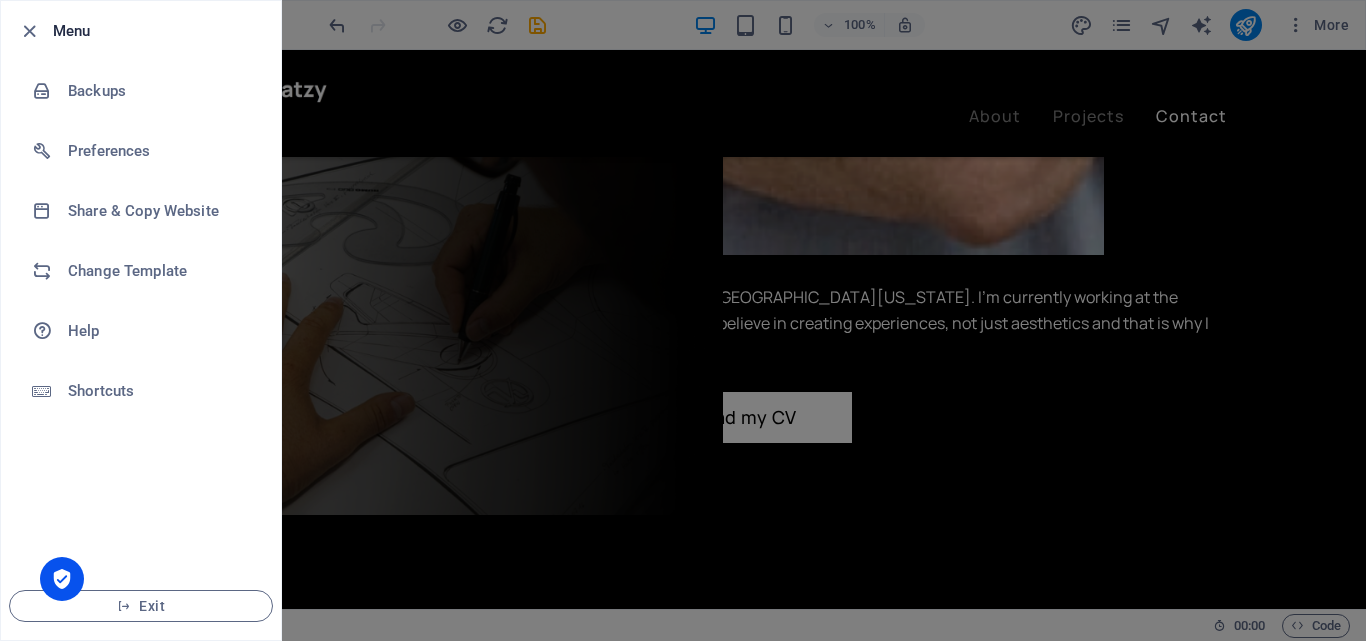 click on "Menu Backups Preferences Share & Copy Website Change Template Help Shortcuts Exit" at bounding box center (683, 320) 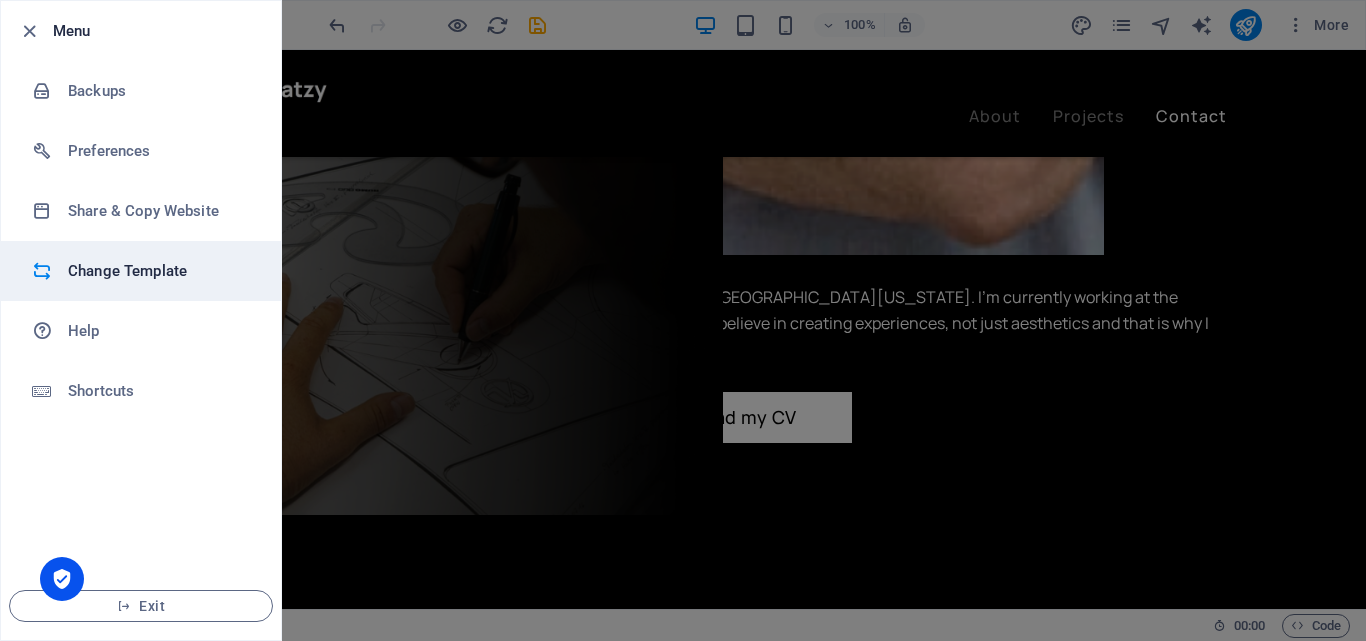 click on "Change Template" at bounding box center [160, 271] 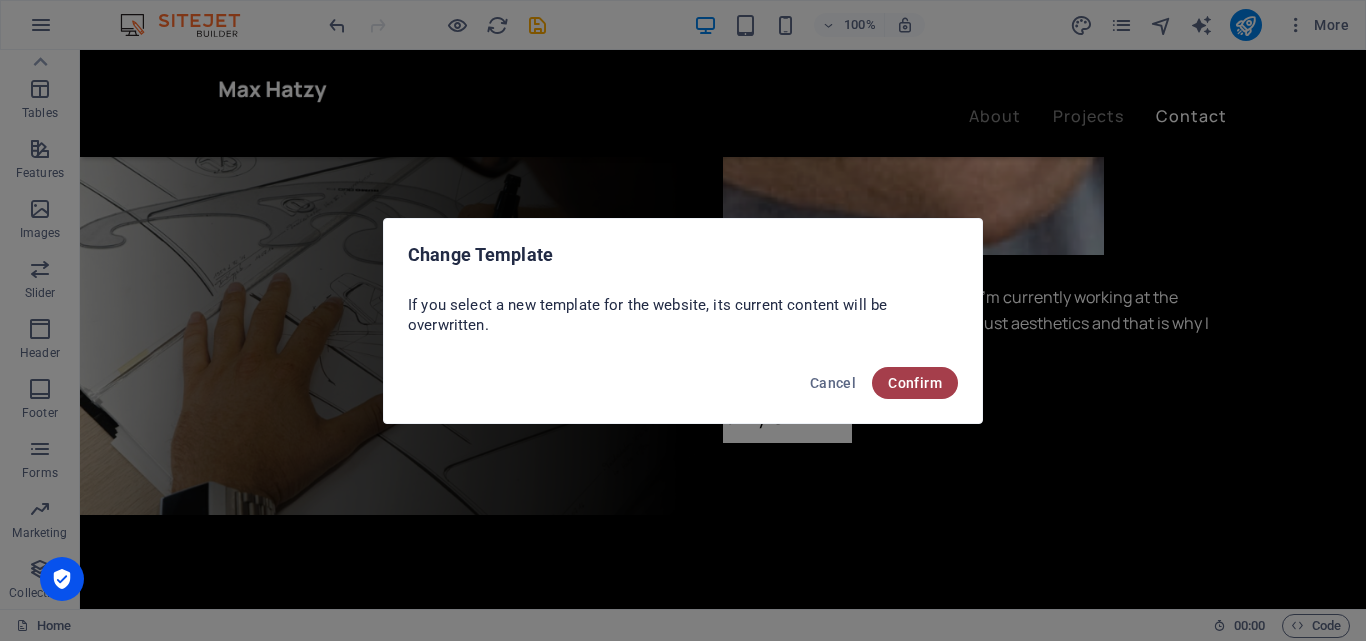 click on "Confirm" at bounding box center [915, 383] 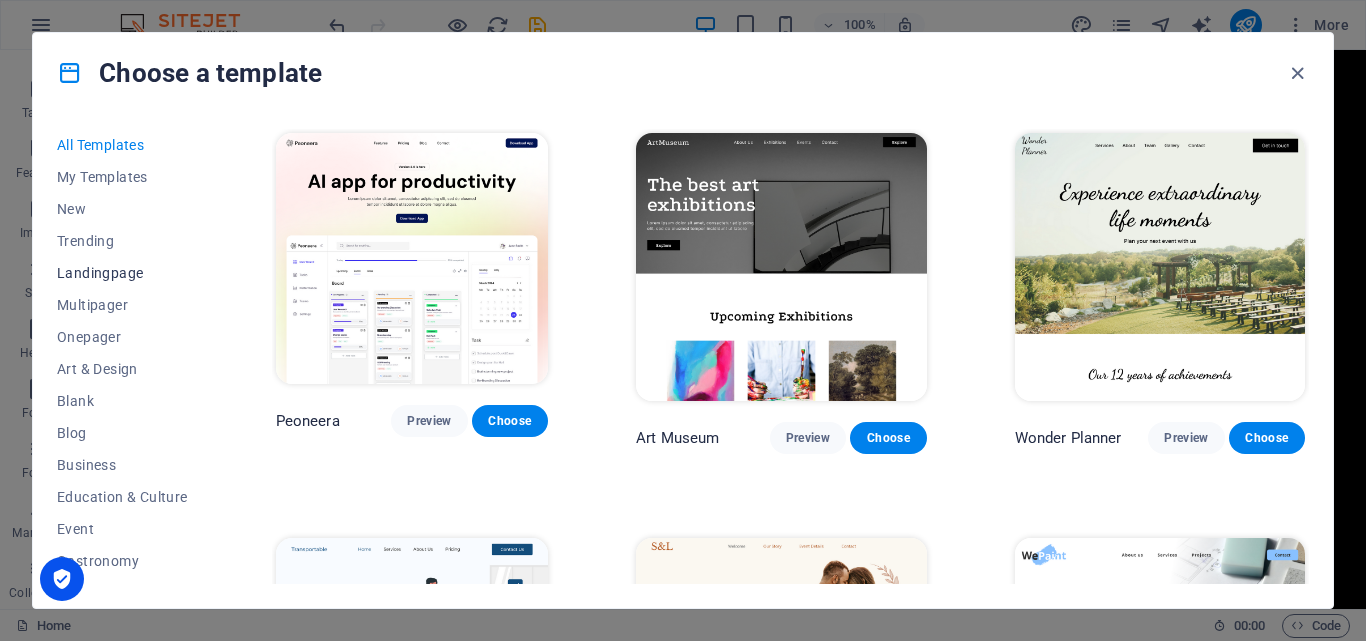 scroll, scrollTop: 100, scrollLeft: 0, axis: vertical 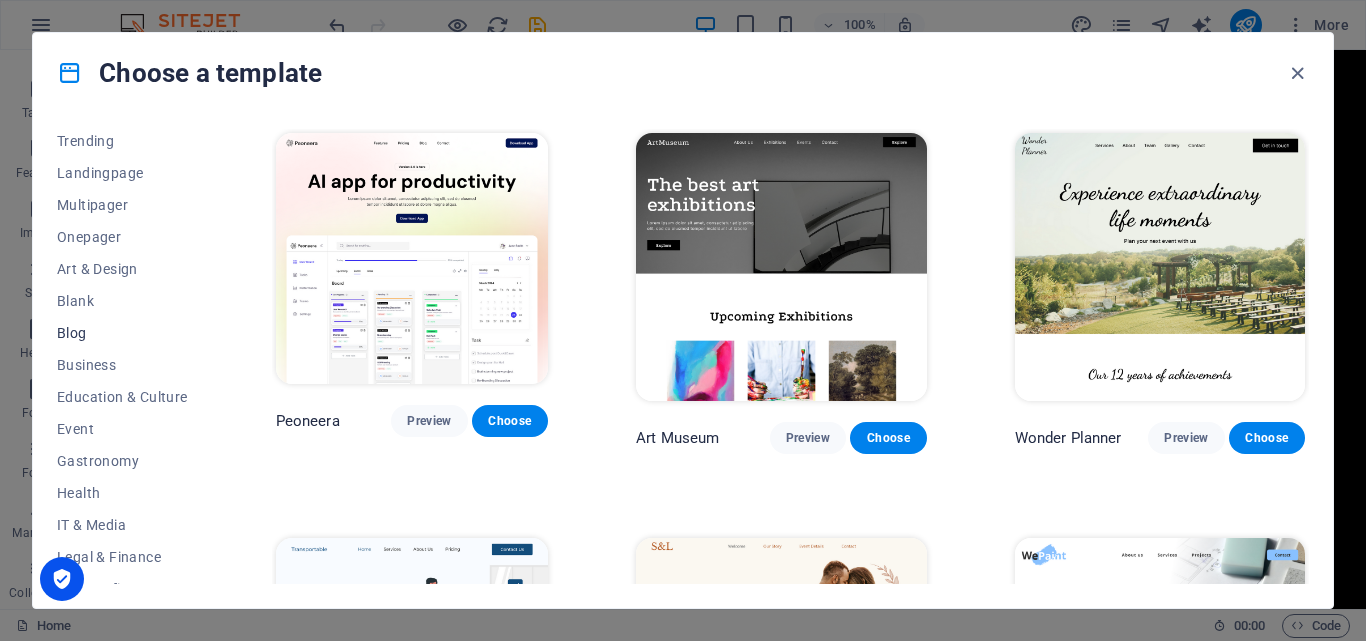 click on "Blog" at bounding box center [122, 333] 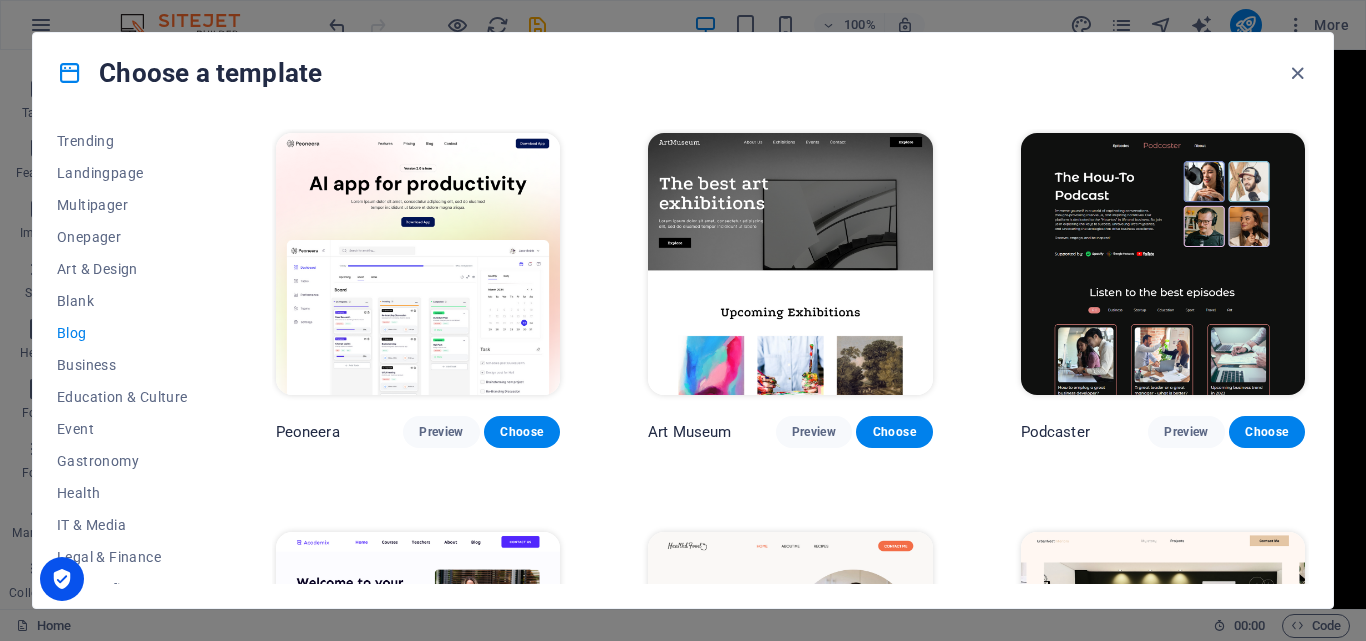 click on "Blog" at bounding box center (122, 333) 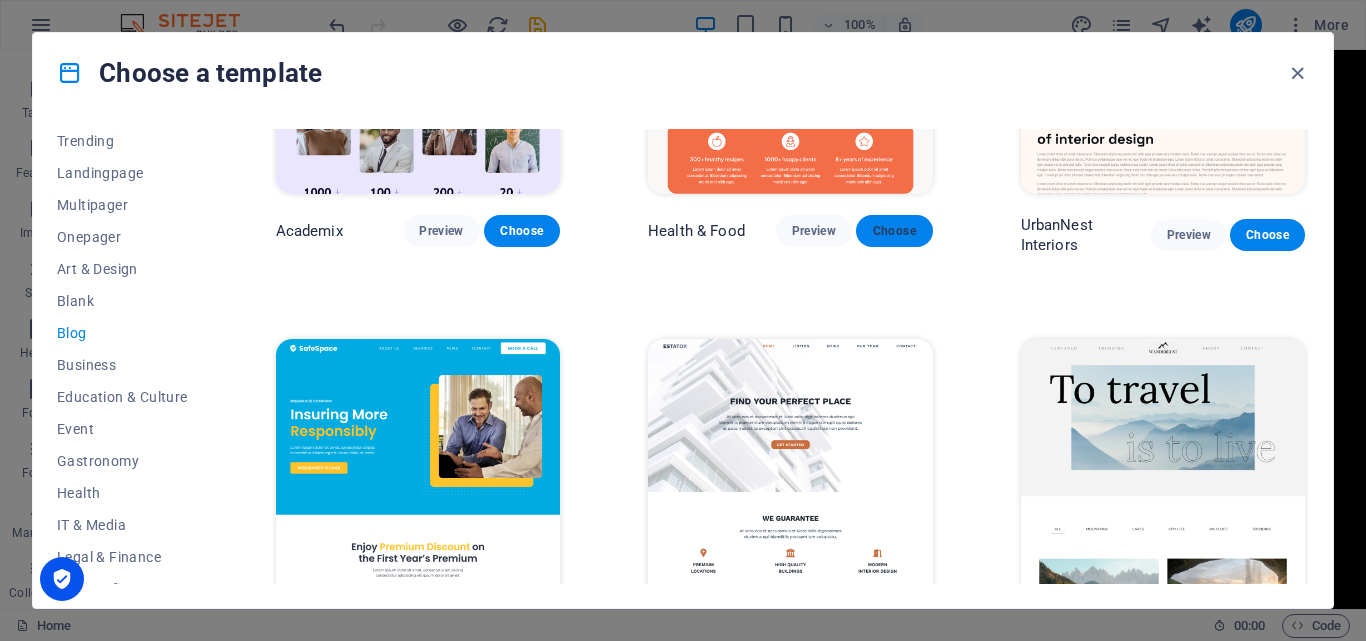scroll, scrollTop: 0, scrollLeft: 0, axis: both 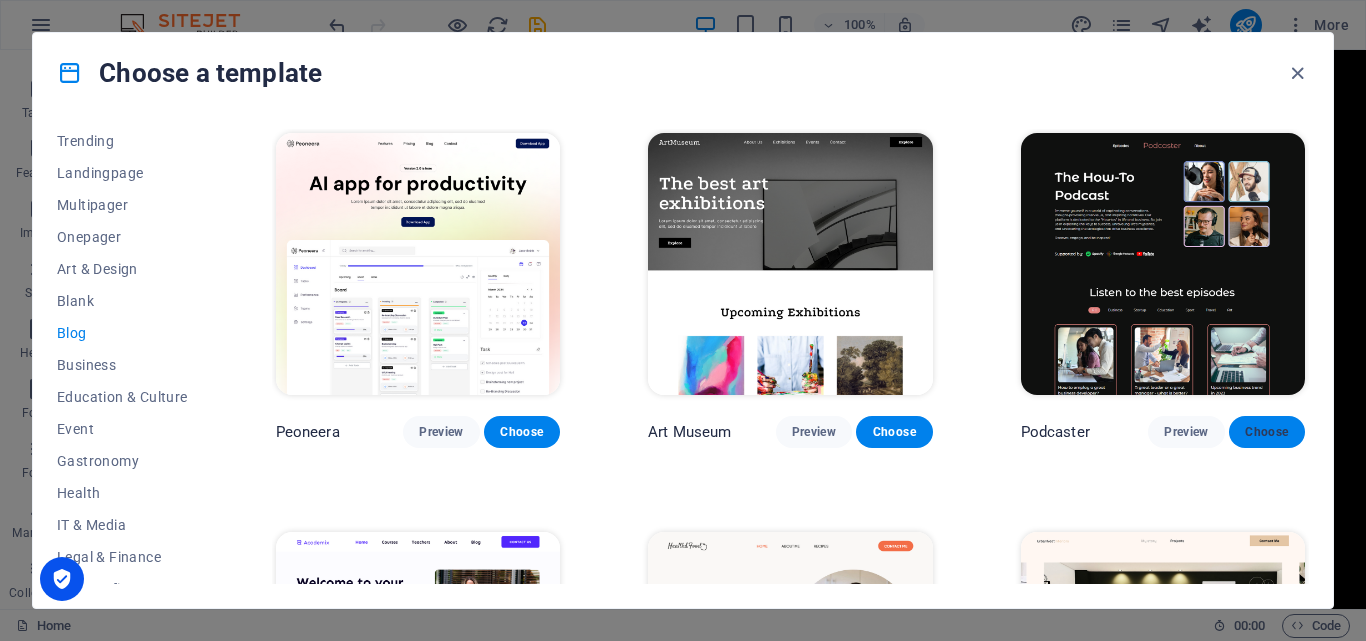 click on "Choose" at bounding box center (1267, 432) 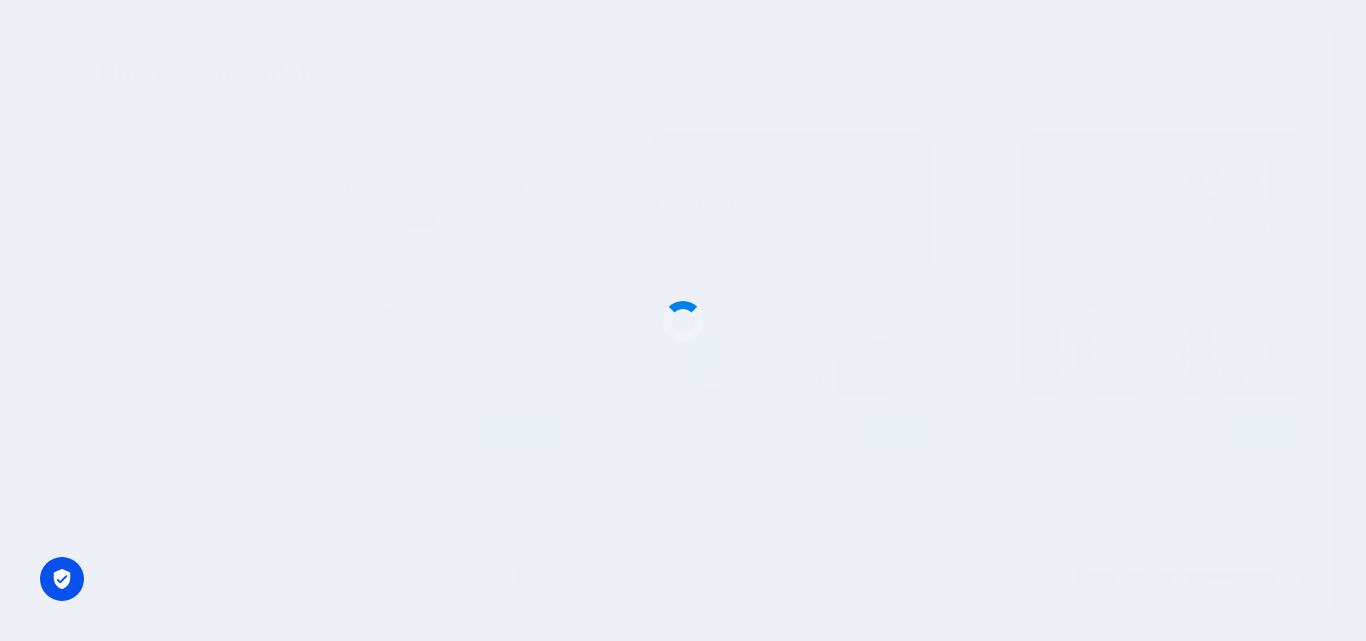 click at bounding box center (683, 320) 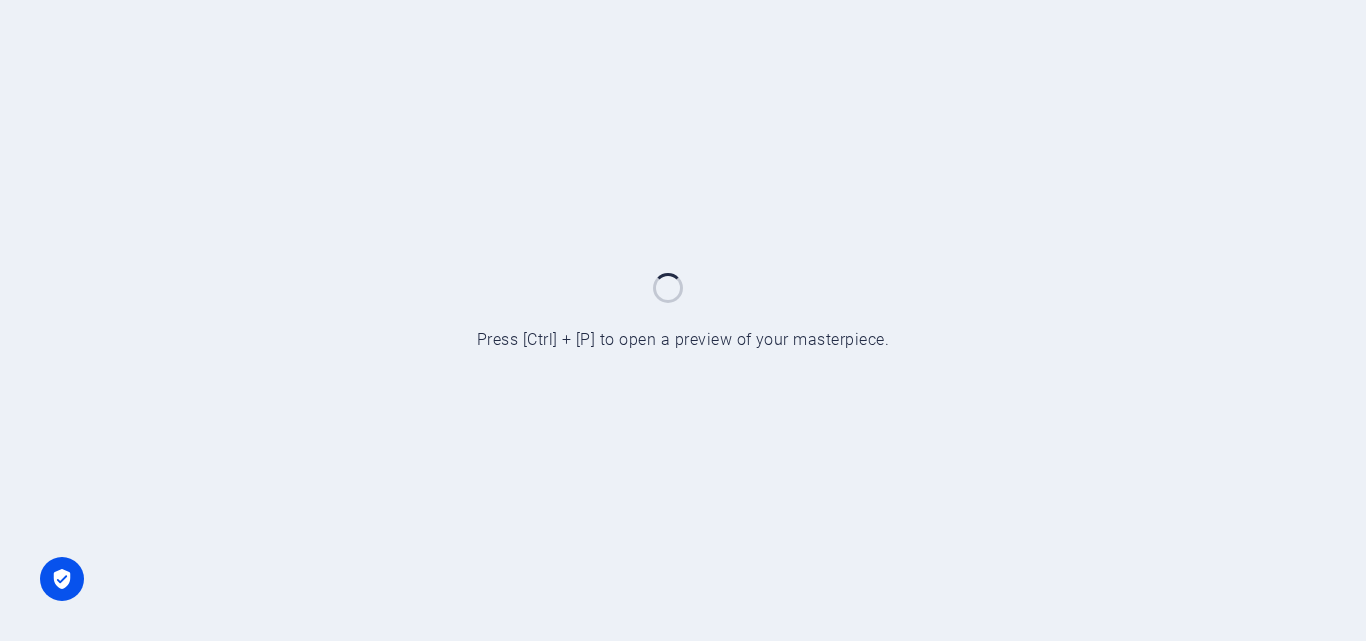 scroll, scrollTop: 0, scrollLeft: 0, axis: both 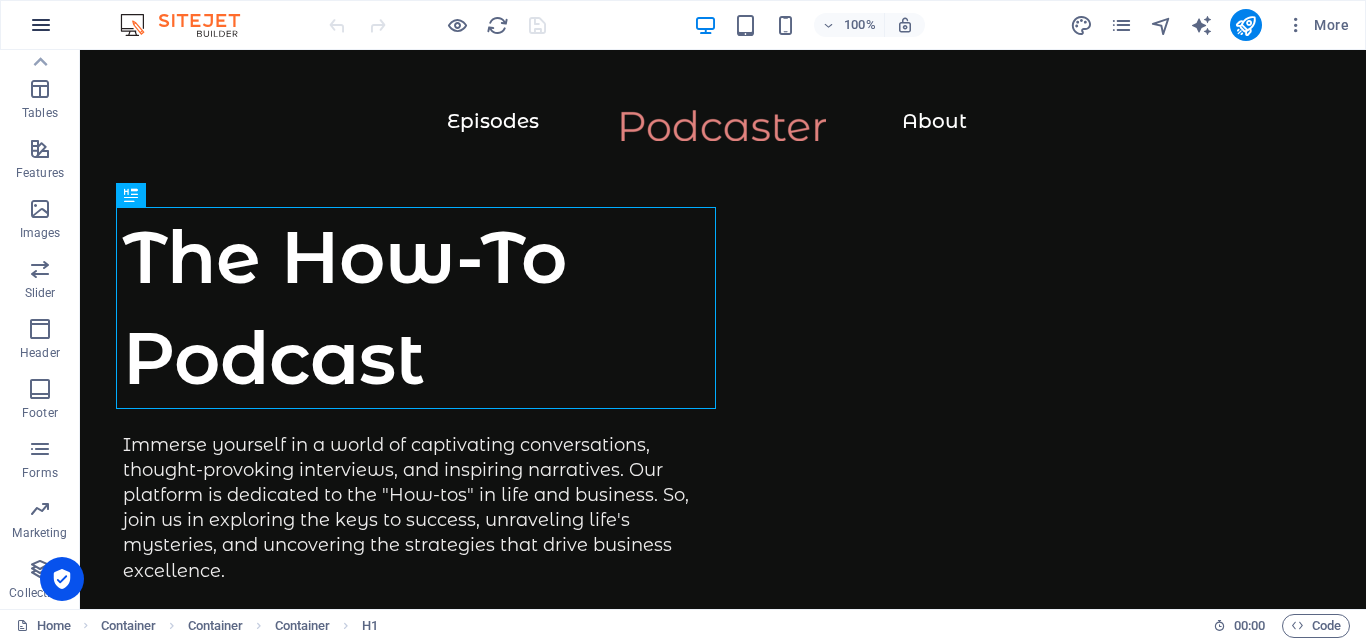 click at bounding box center [41, 25] 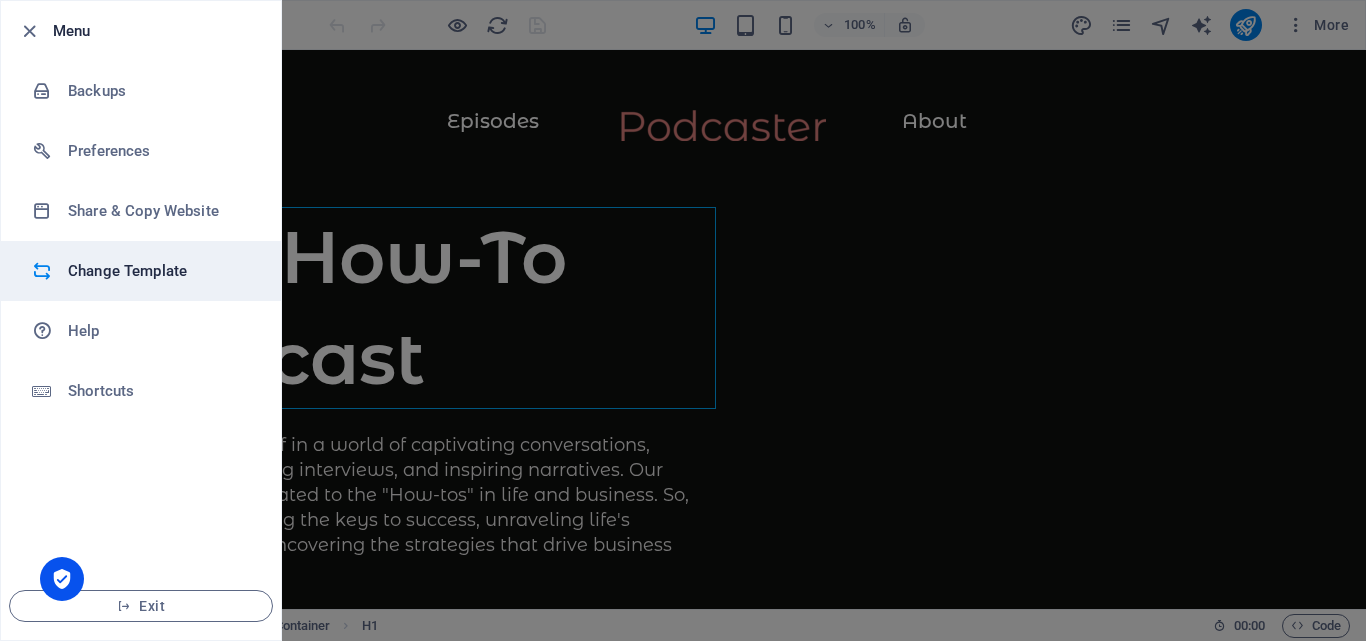 click on "Change Template" at bounding box center (160, 271) 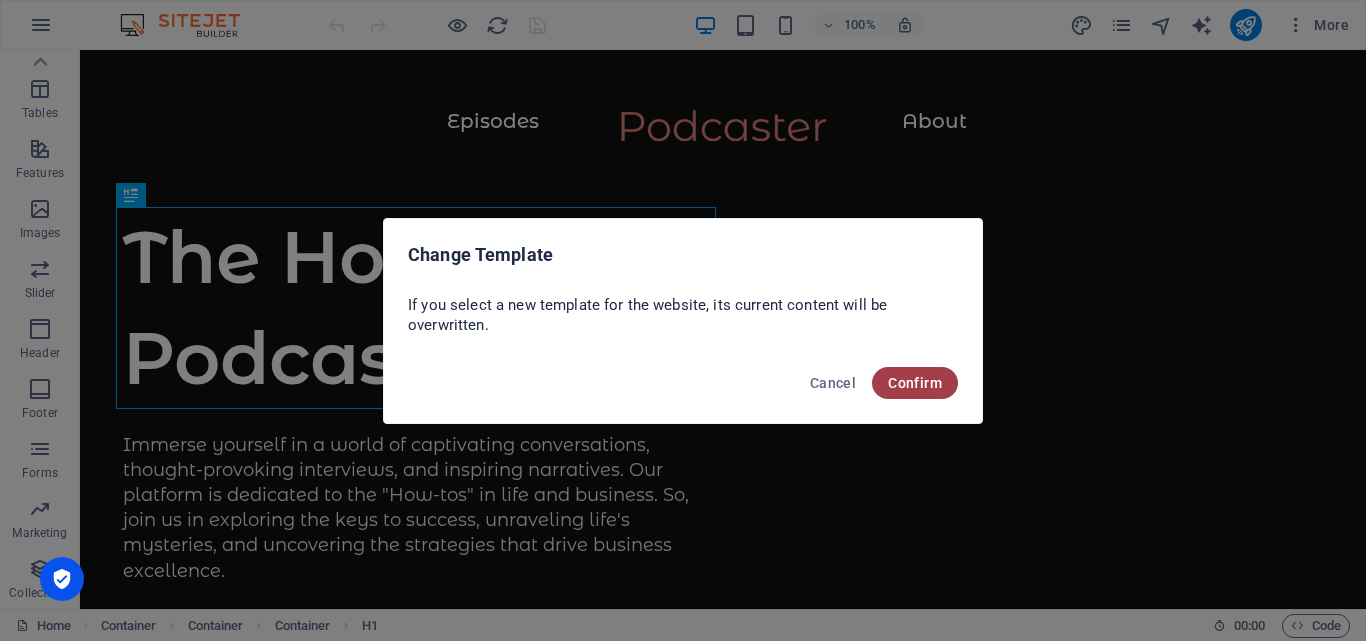 click on "Confirm" at bounding box center [915, 383] 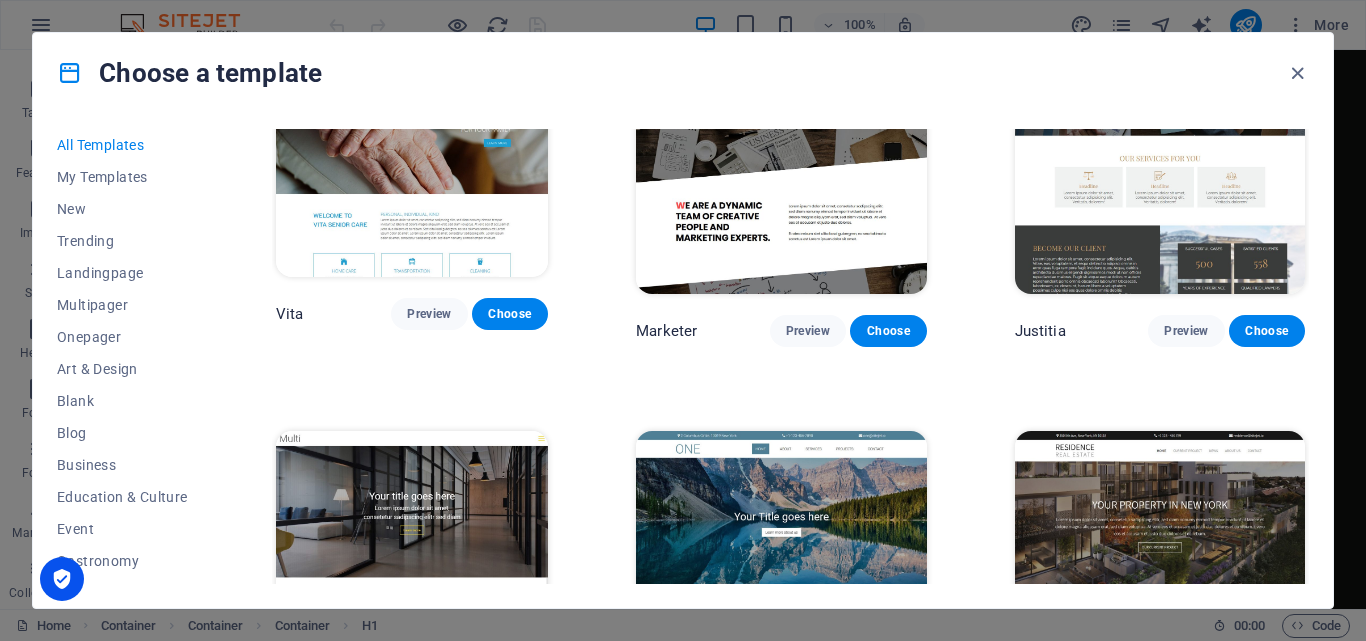 scroll, scrollTop: 15900, scrollLeft: 0, axis: vertical 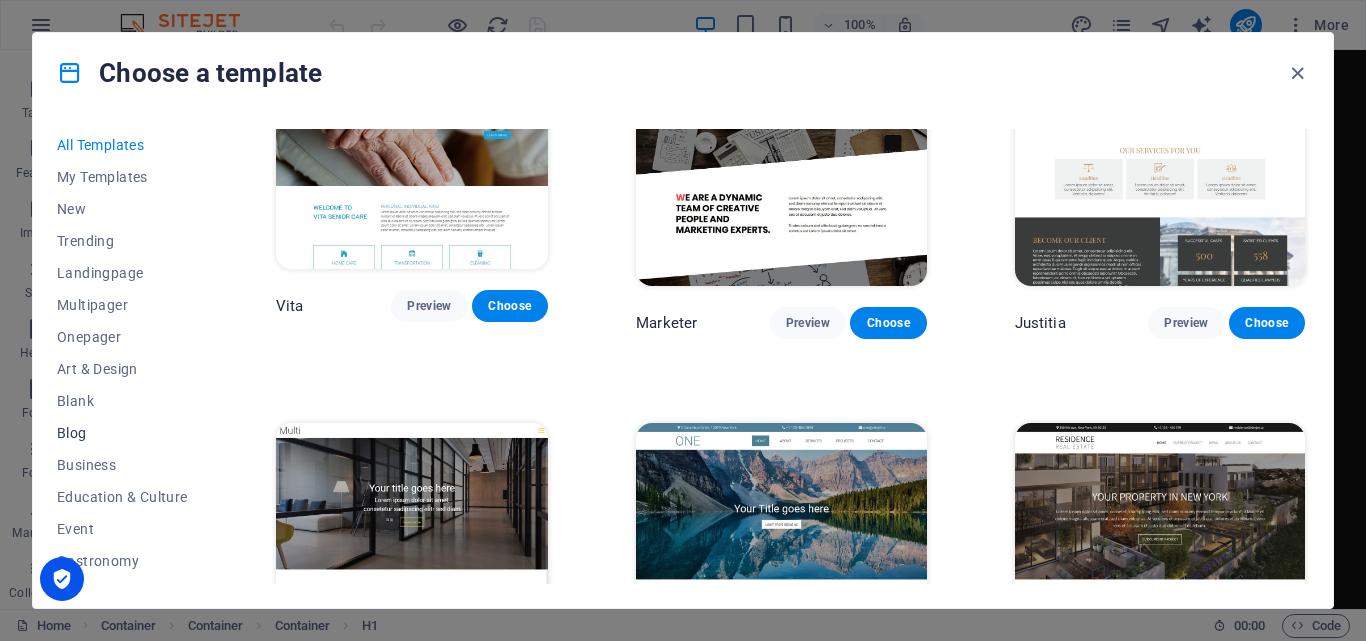 click on "Blog" at bounding box center [122, 433] 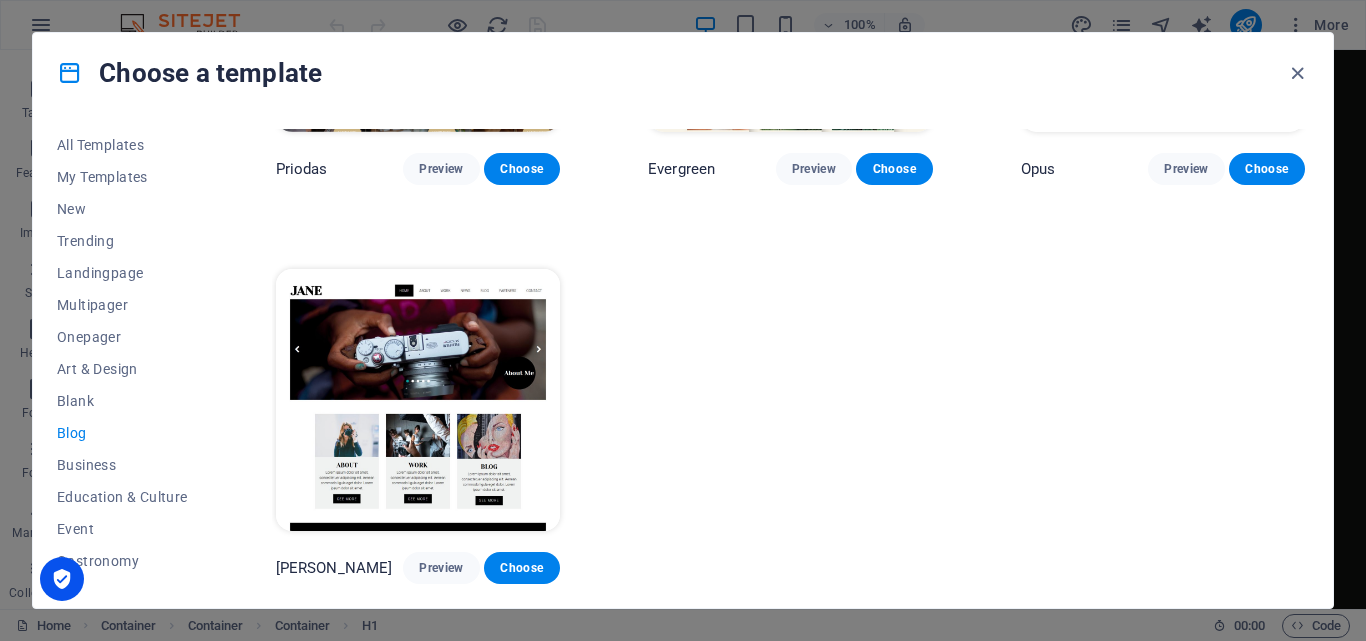 scroll, scrollTop: 2648, scrollLeft: 0, axis: vertical 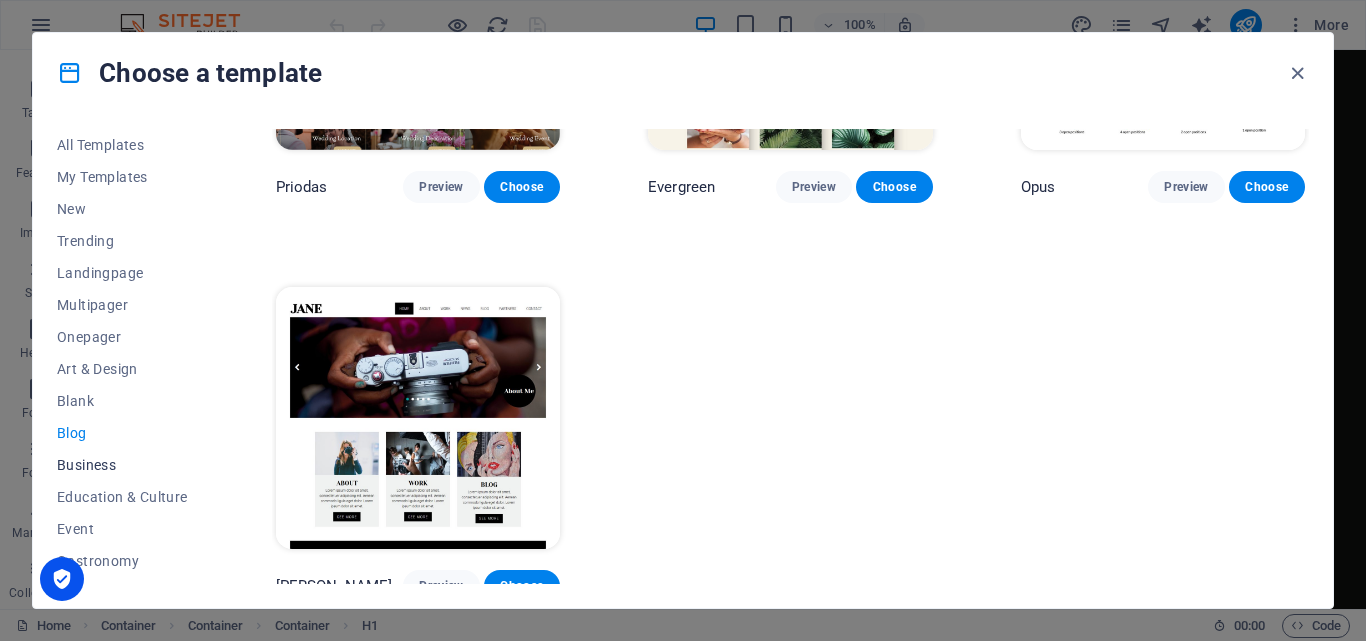click on "Business" at bounding box center (122, 465) 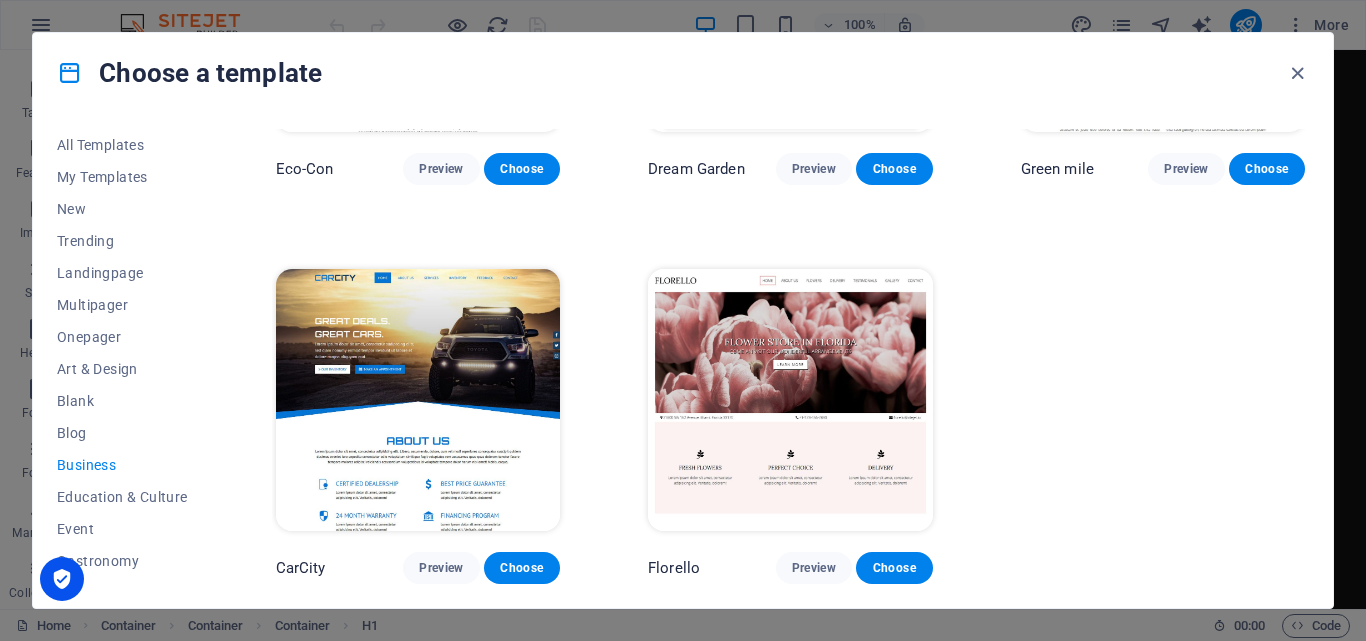 click on "Business" at bounding box center (122, 465) 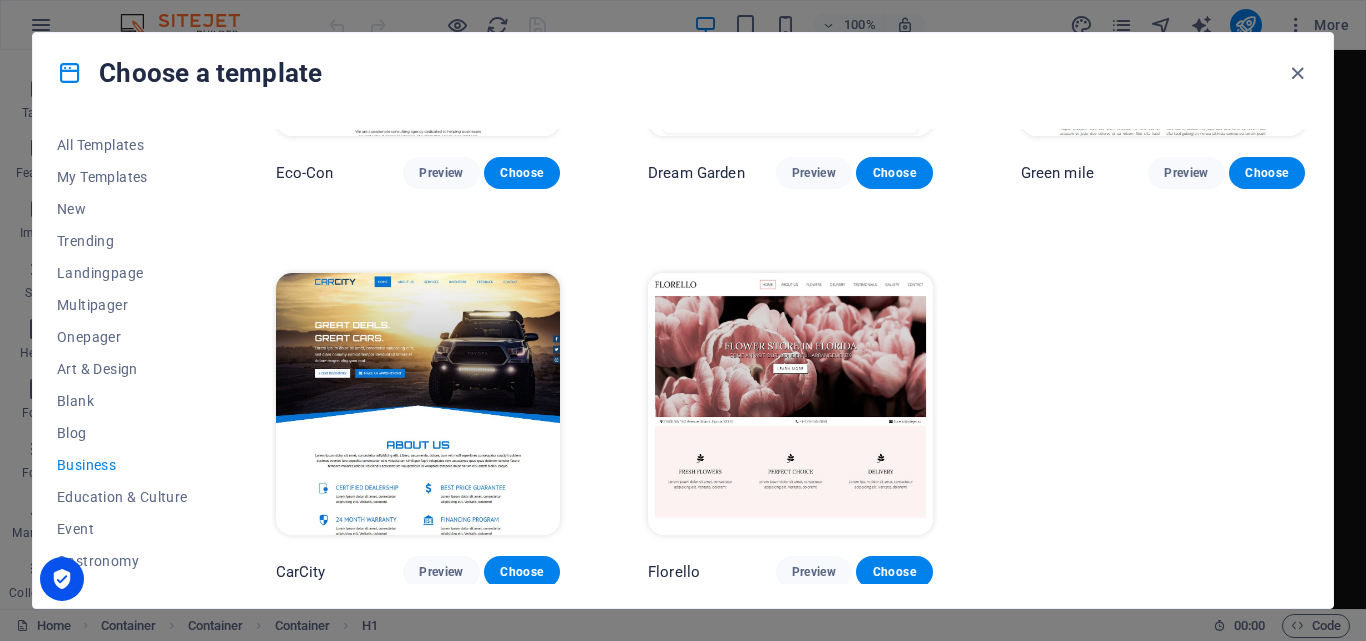 scroll, scrollTop: 0, scrollLeft: 0, axis: both 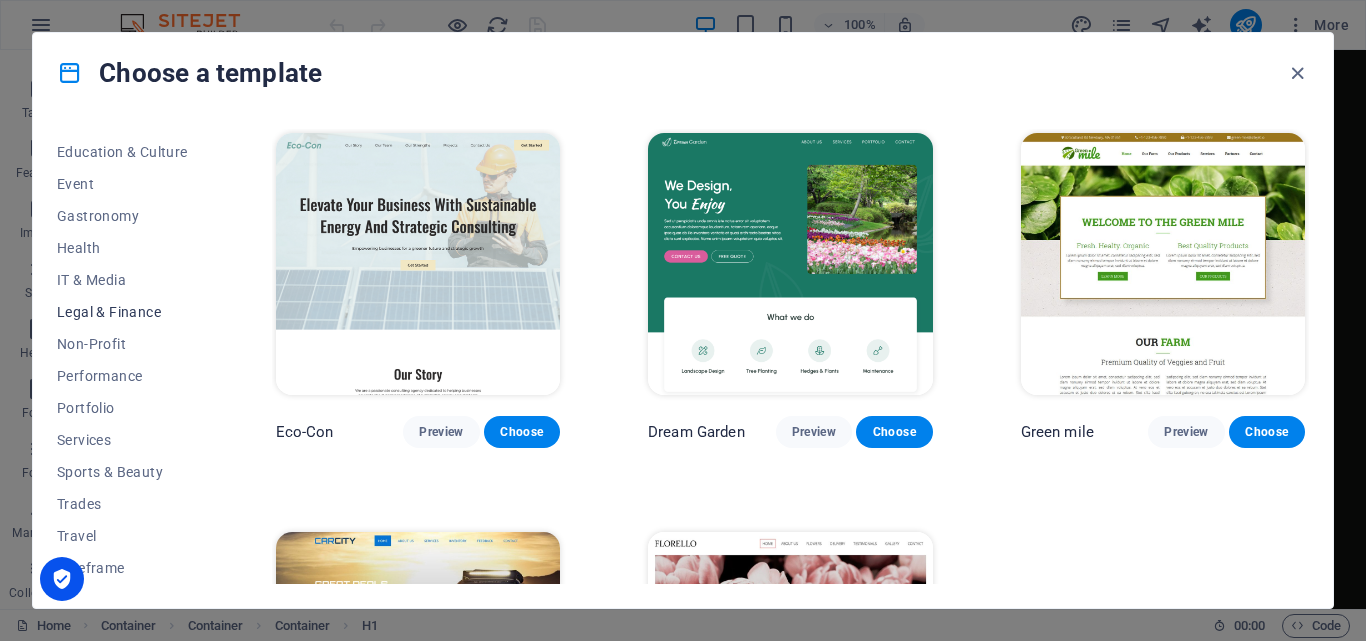 click on "Legal & Finance" at bounding box center (122, 312) 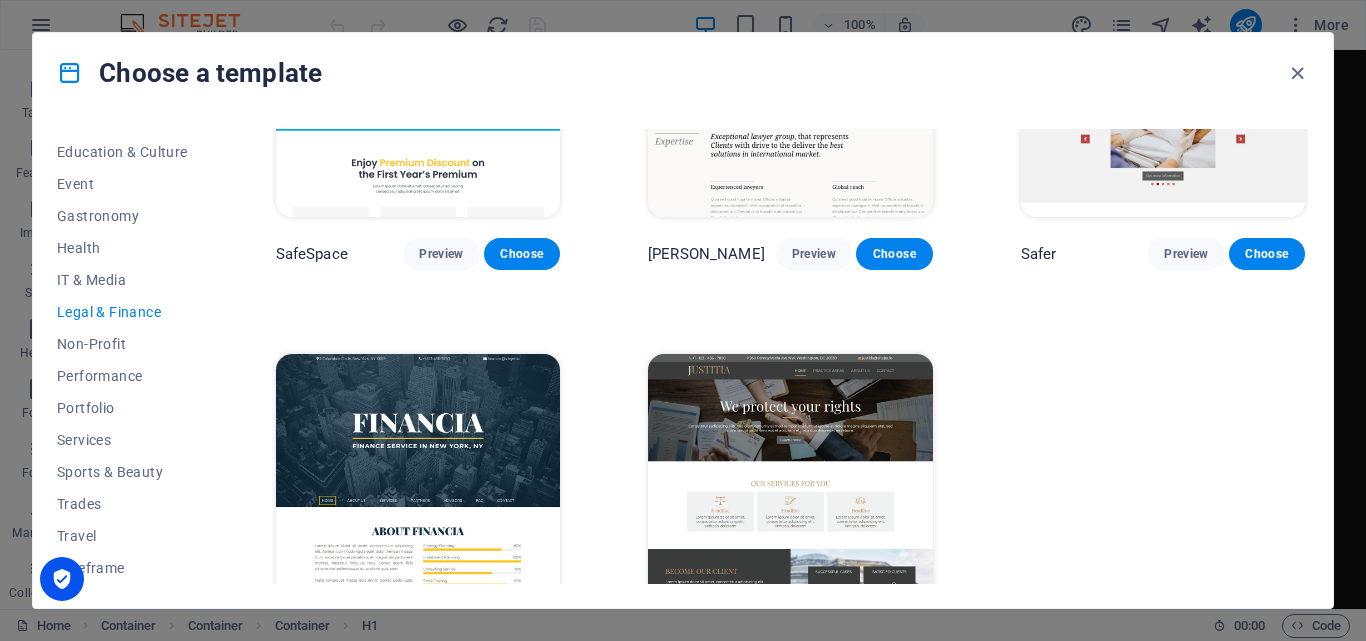 scroll, scrollTop: 259, scrollLeft: 0, axis: vertical 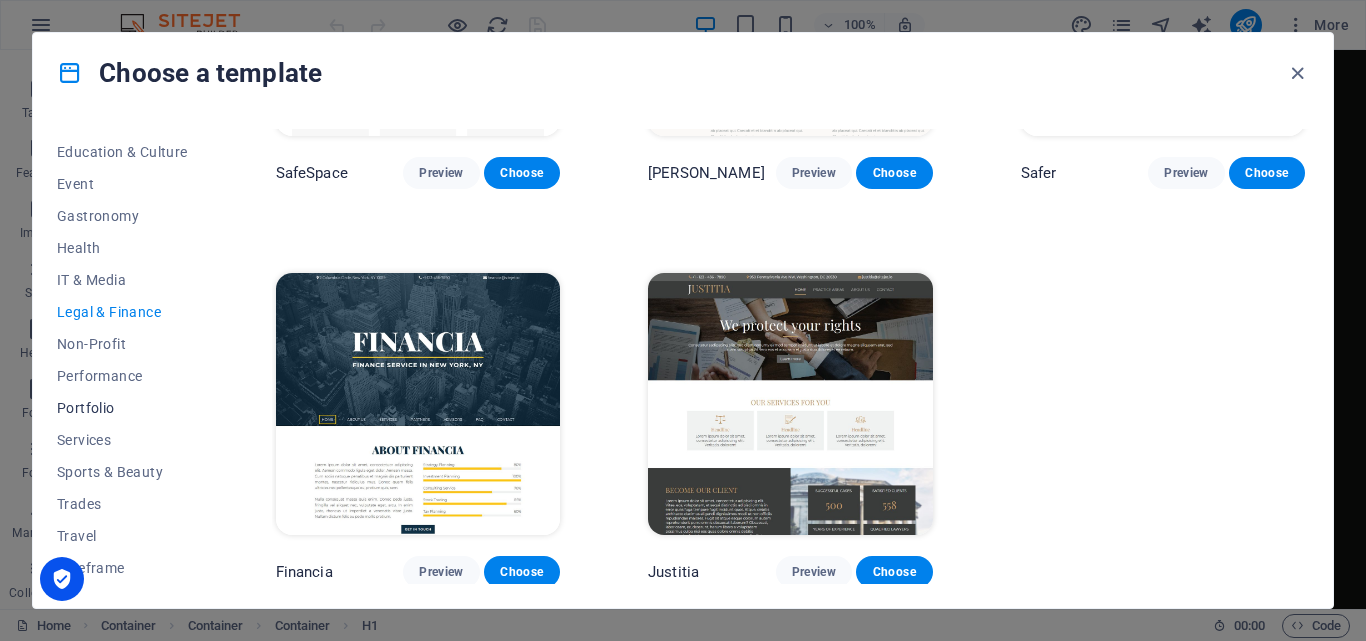 click on "Portfolio" at bounding box center [122, 408] 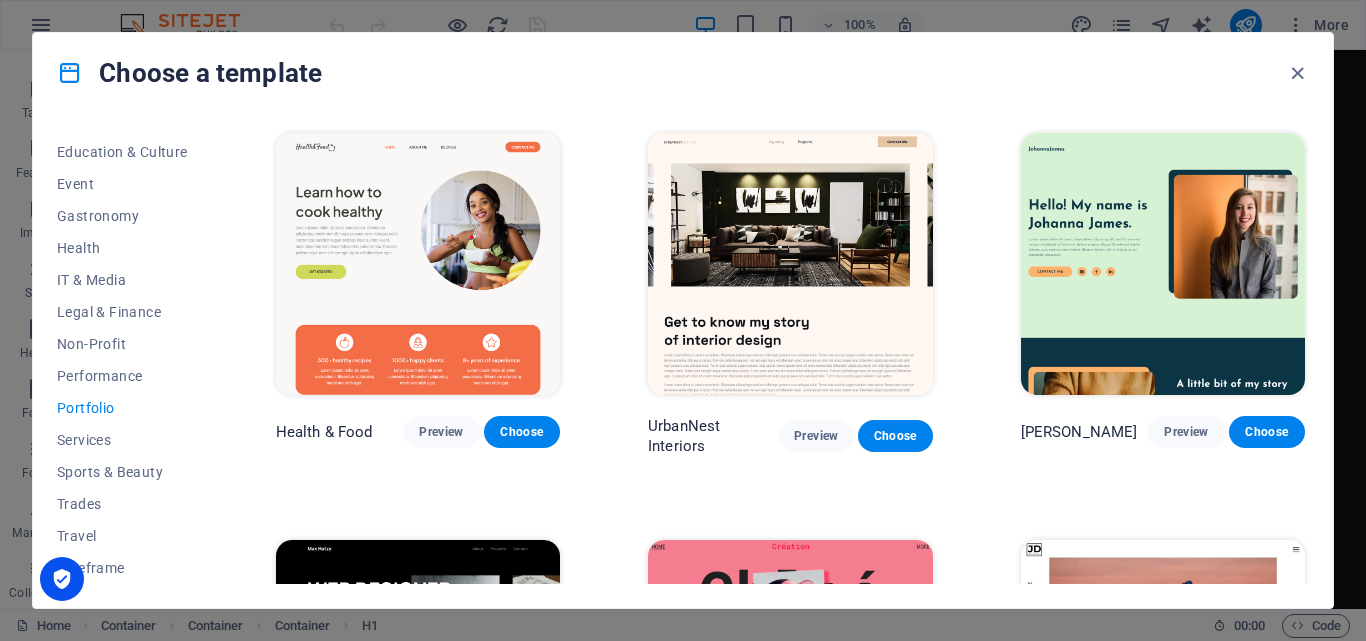 scroll, scrollTop: 663, scrollLeft: 0, axis: vertical 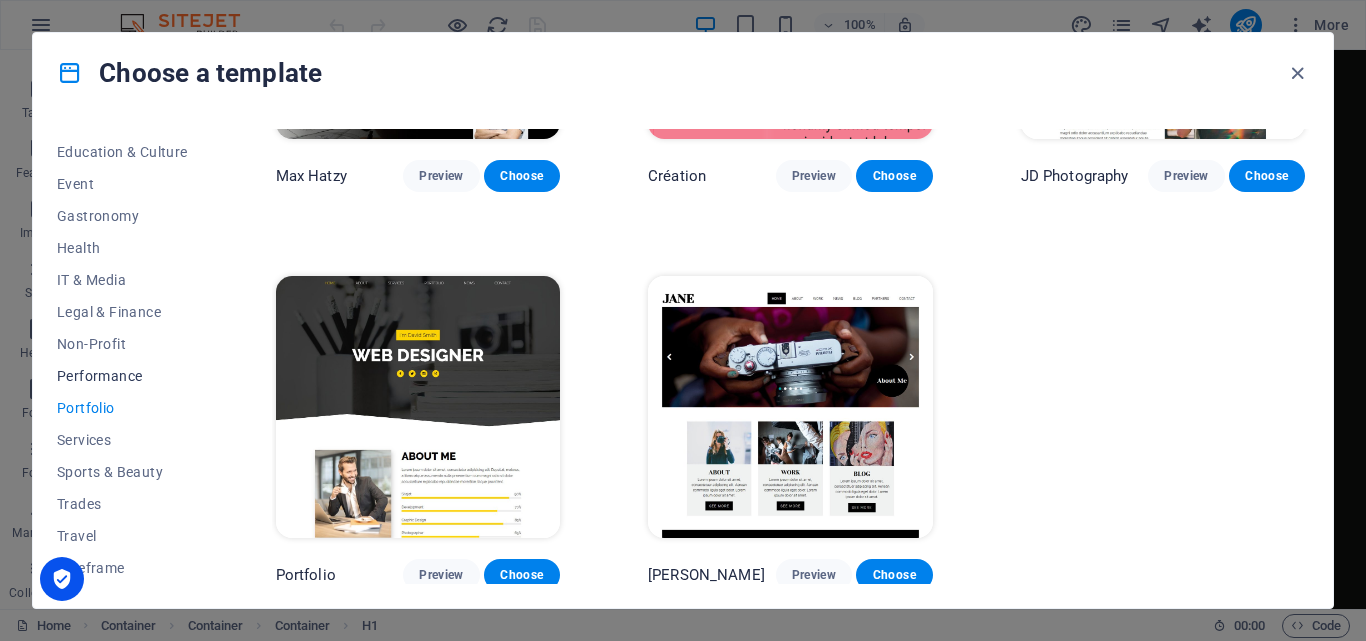 click on "Performance" at bounding box center (122, 376) 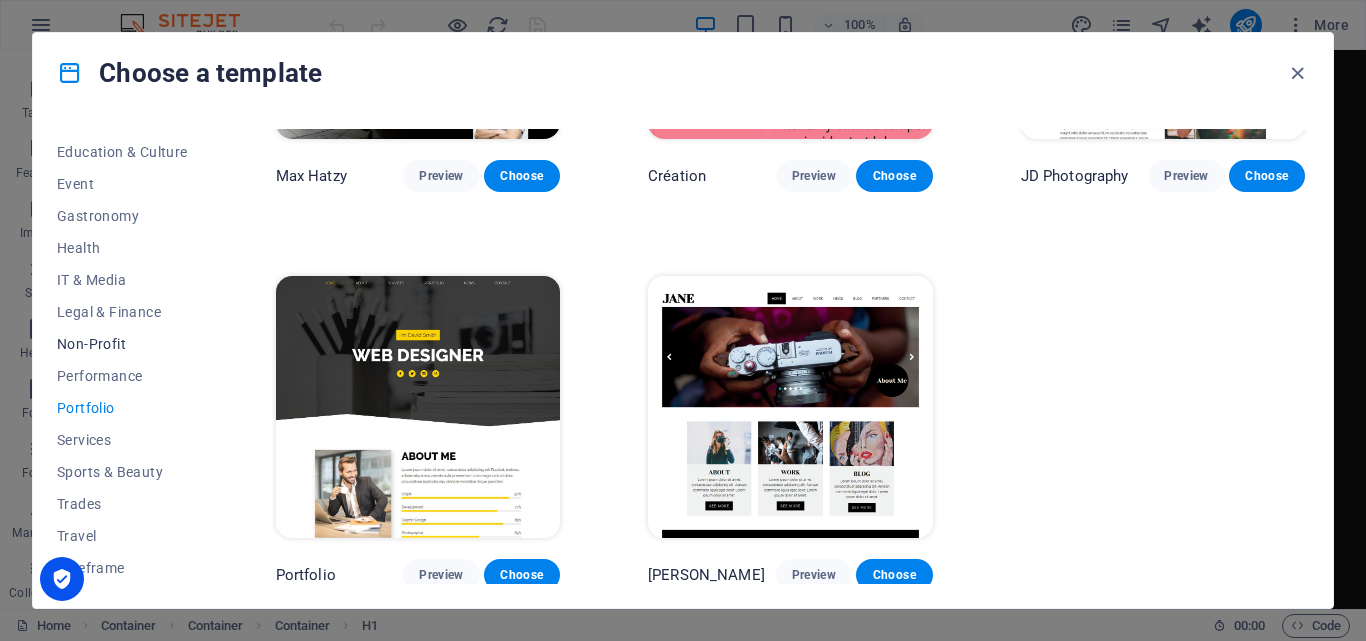 scroll, scrollTop: 663, scrollLeft: 0, axis: vertical 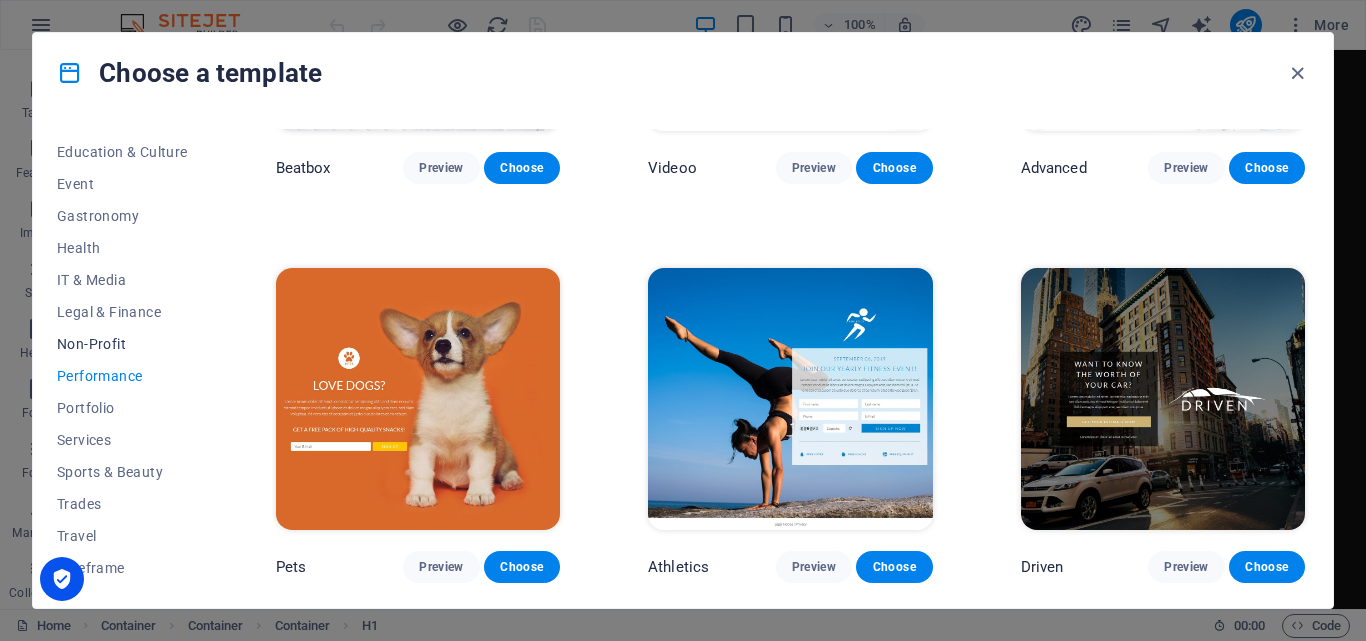 click on "Non-Profit" at bounding box center [122, 344] 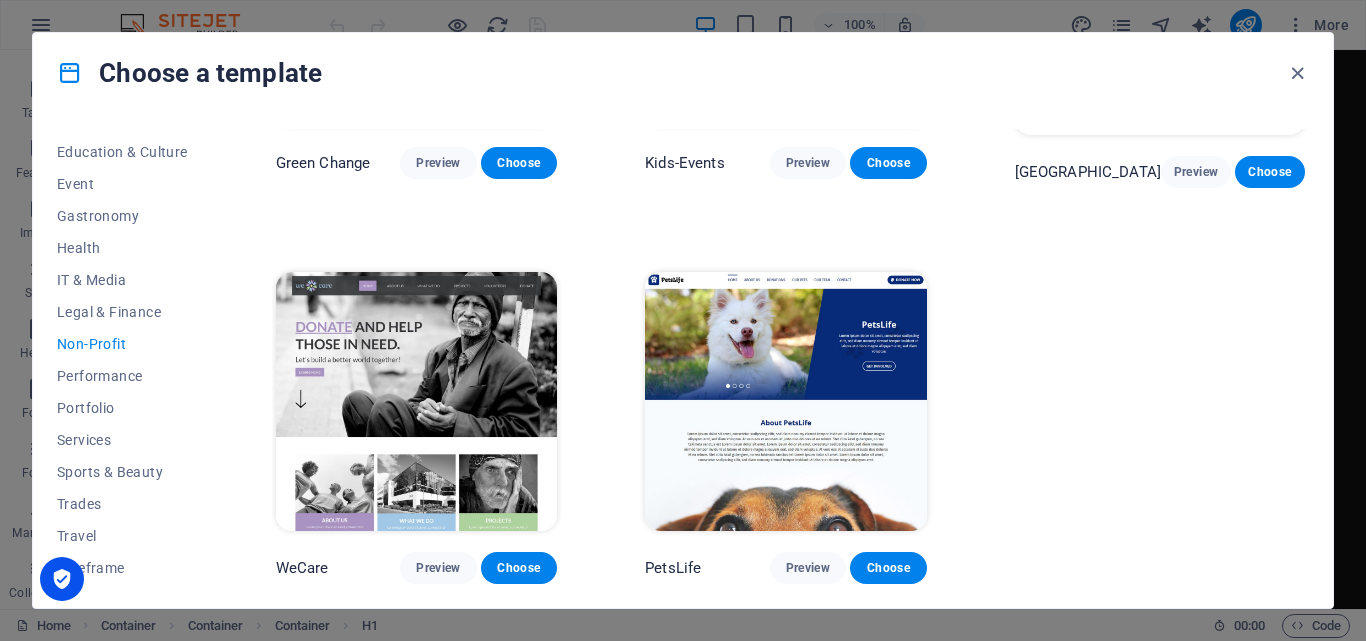 scroll, scrollTop: 0, scrollLeft: 0, axis: both 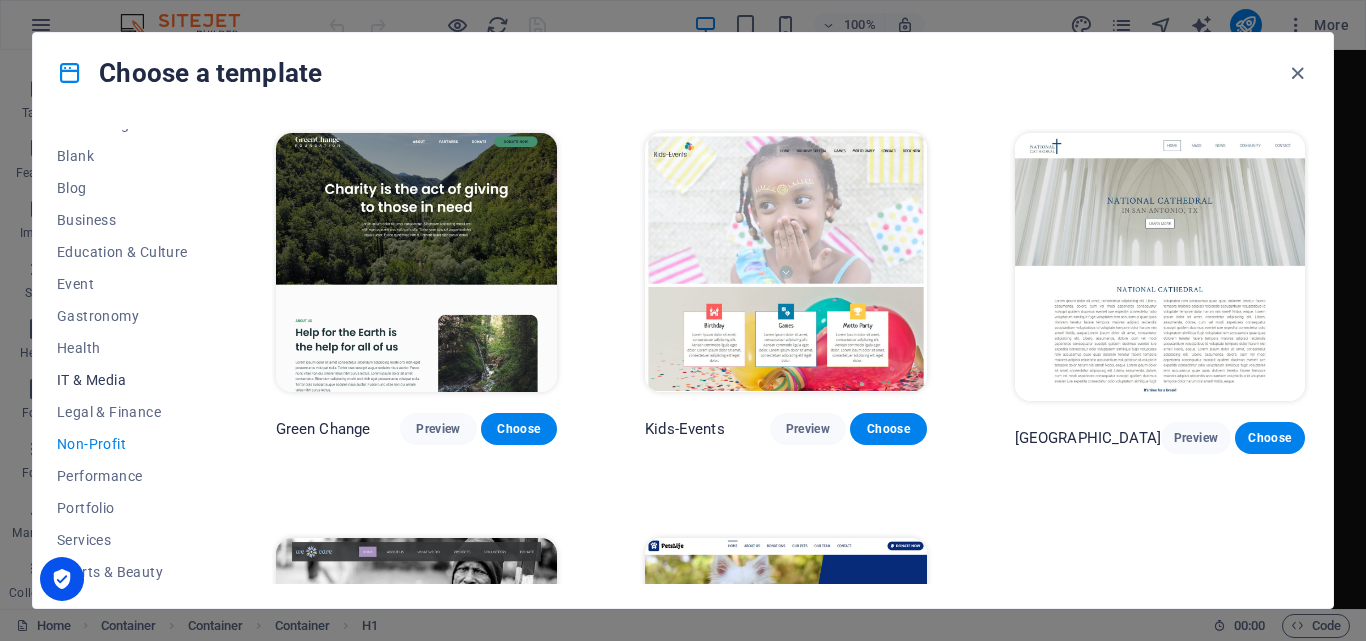 click on "IT & Media" at bounding box center [122, 380] 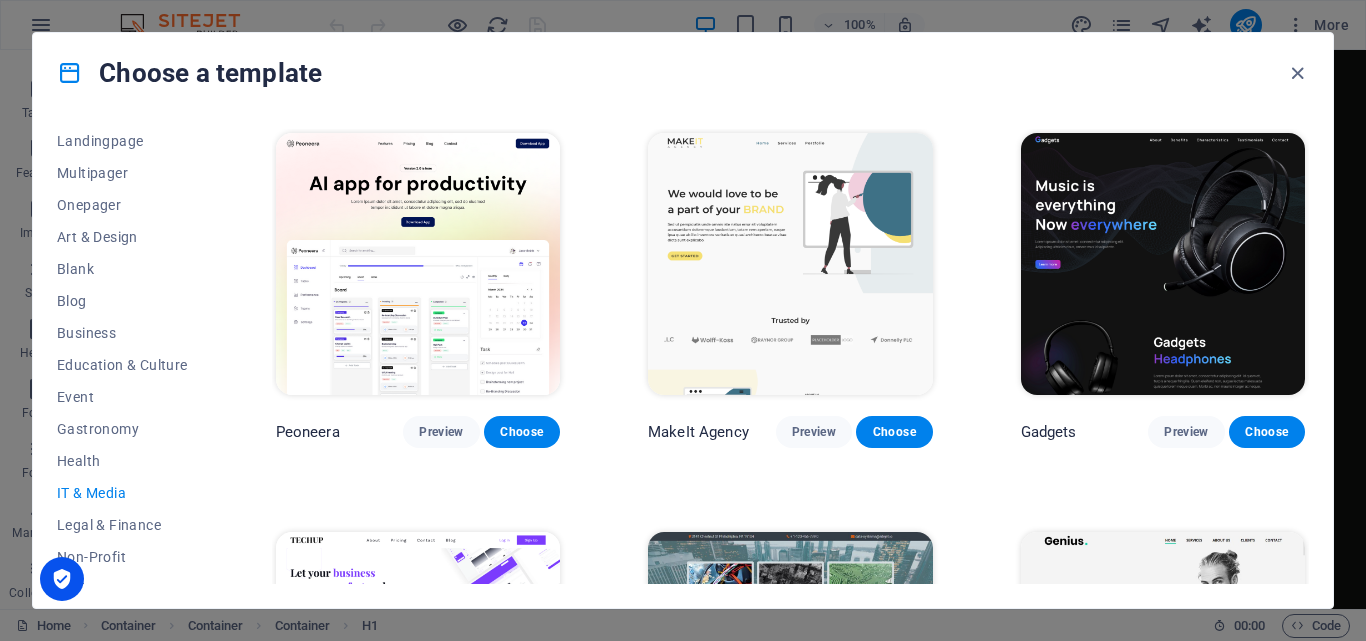 scroll, scrollTop: 45, scrollLeft: 0, axis: vertical 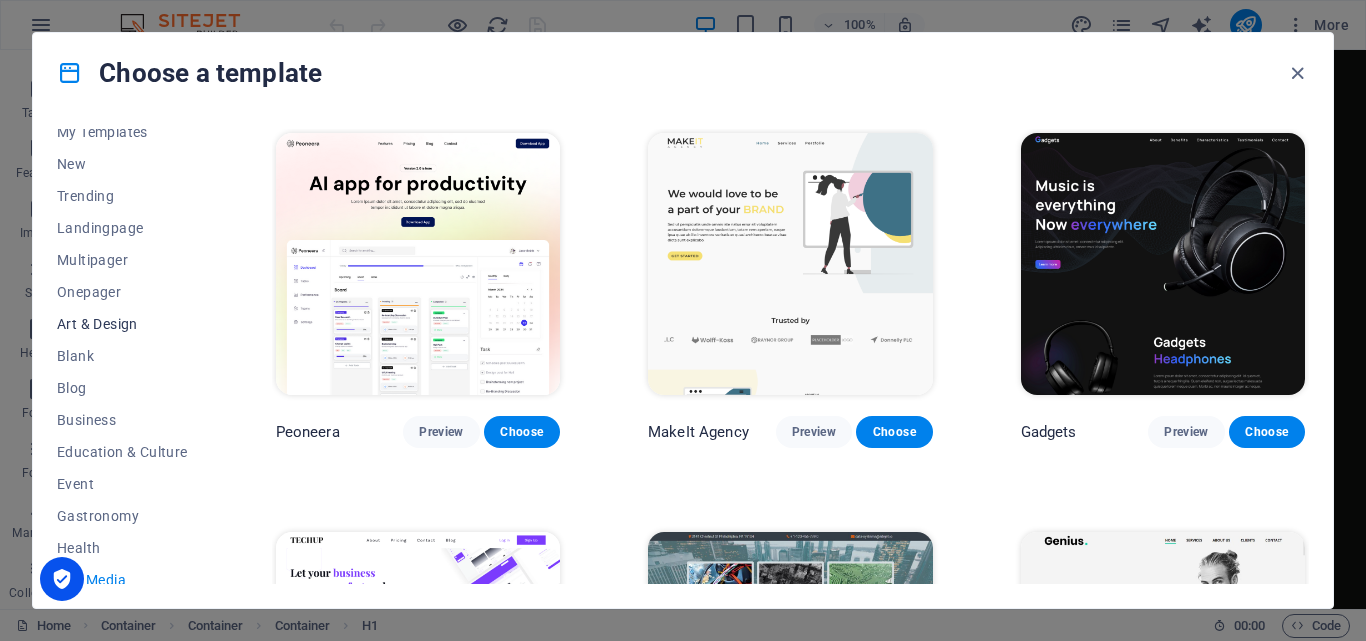 click on "Art & Design" at bounding box center [122, 324] 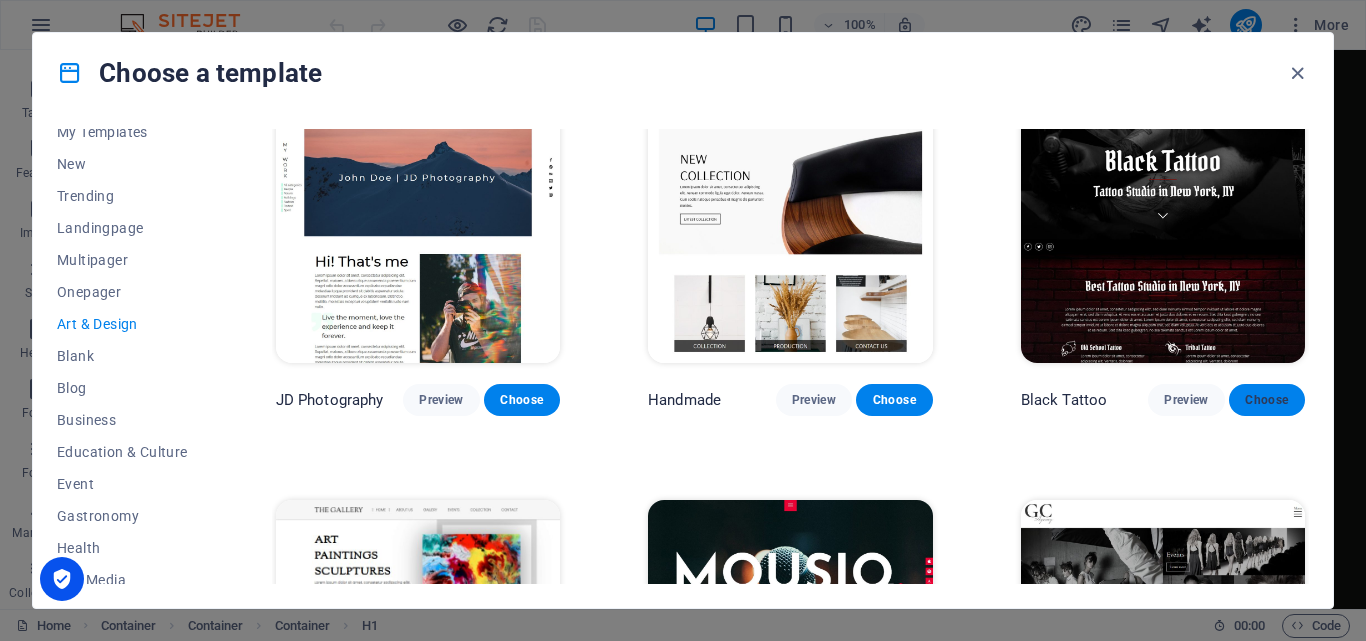 scroll, scrollTop: 400, scrollLeft: 0, axis: vertical 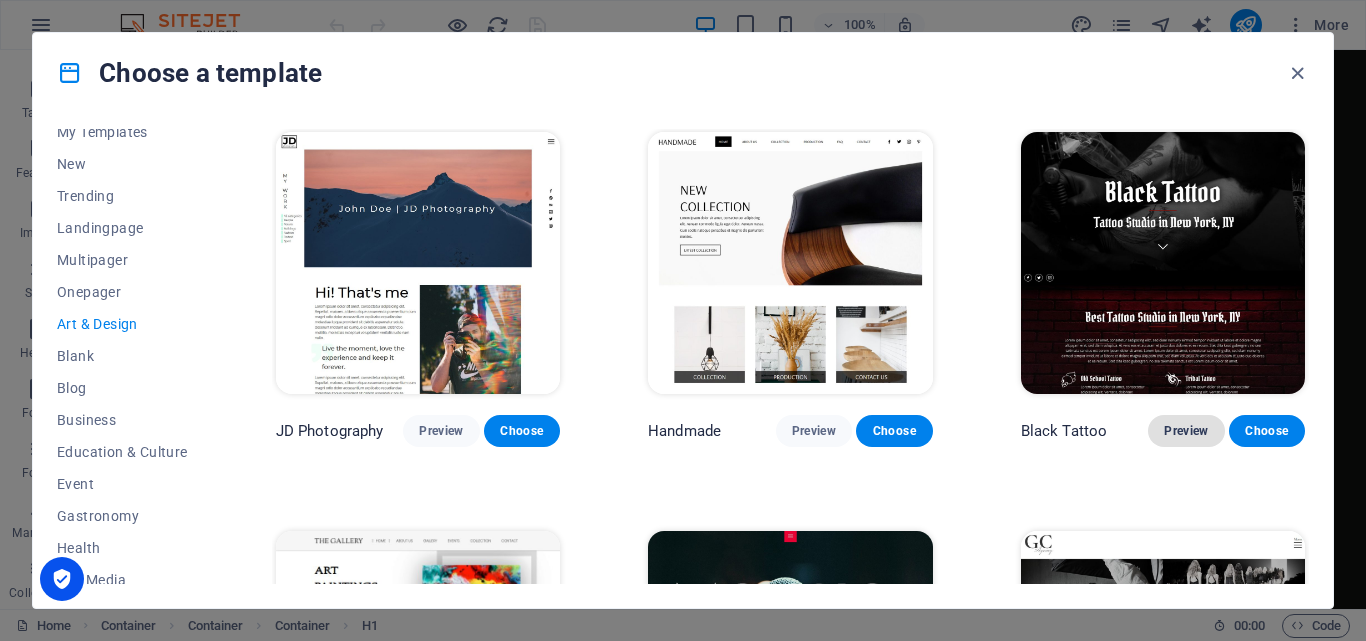 click on "Preview" at bounding box center (1186, 431) 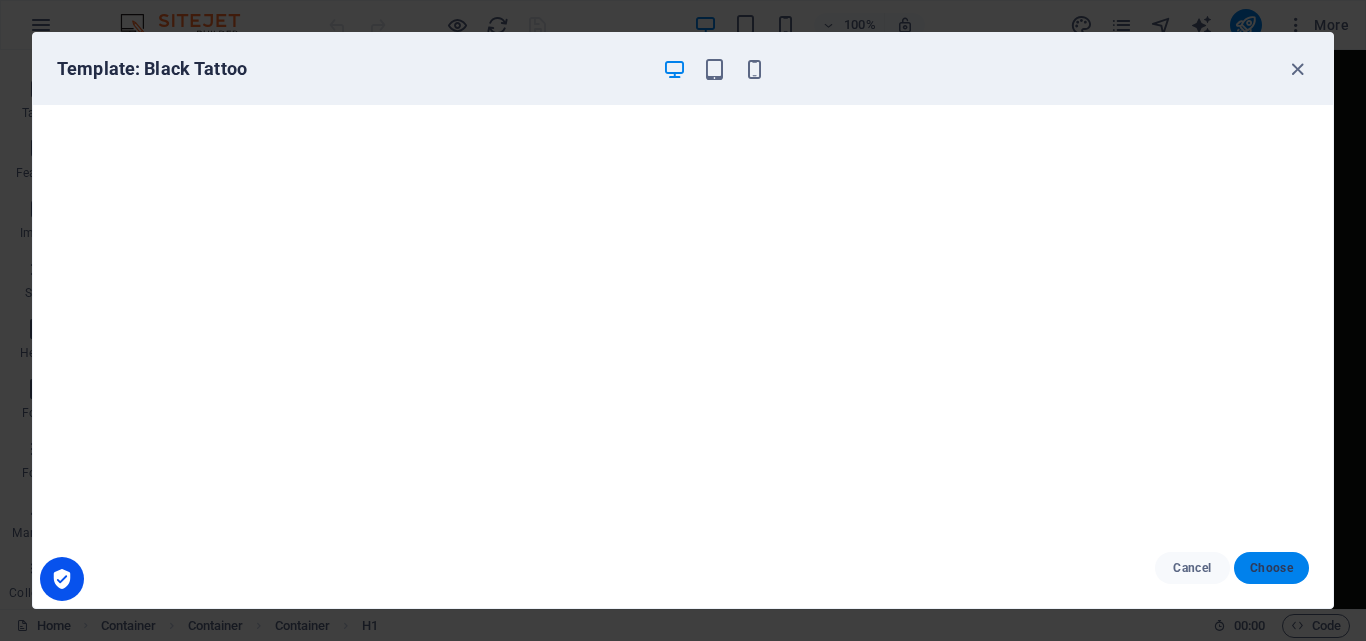click on "Choose" at bounding box center [1271, 568] 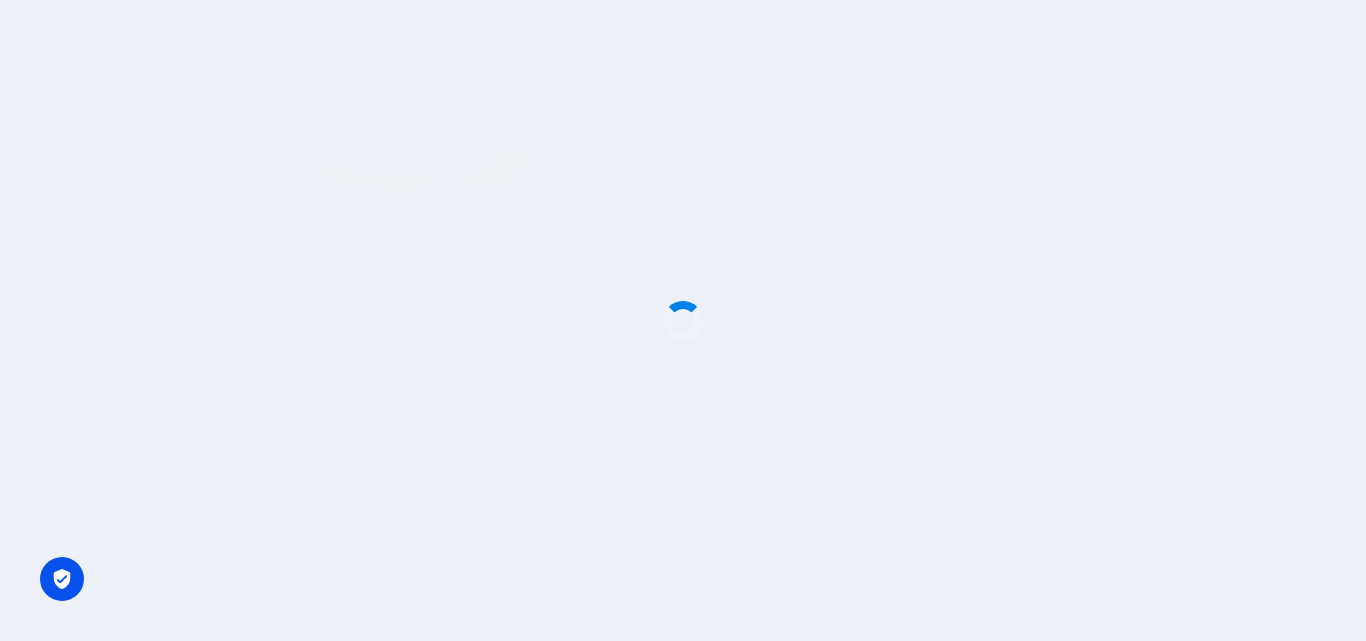 click at bounding box center [683, 320] 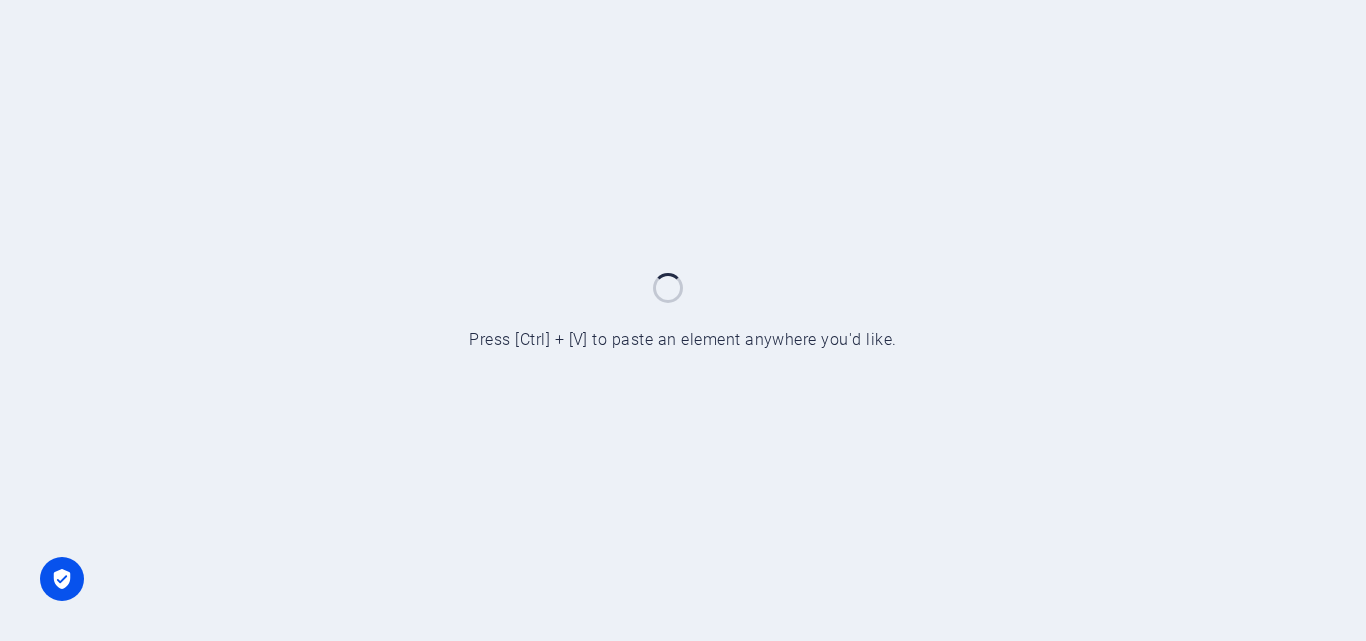scroll, scrollTop: 0, scrollLeft: 0, axis: both 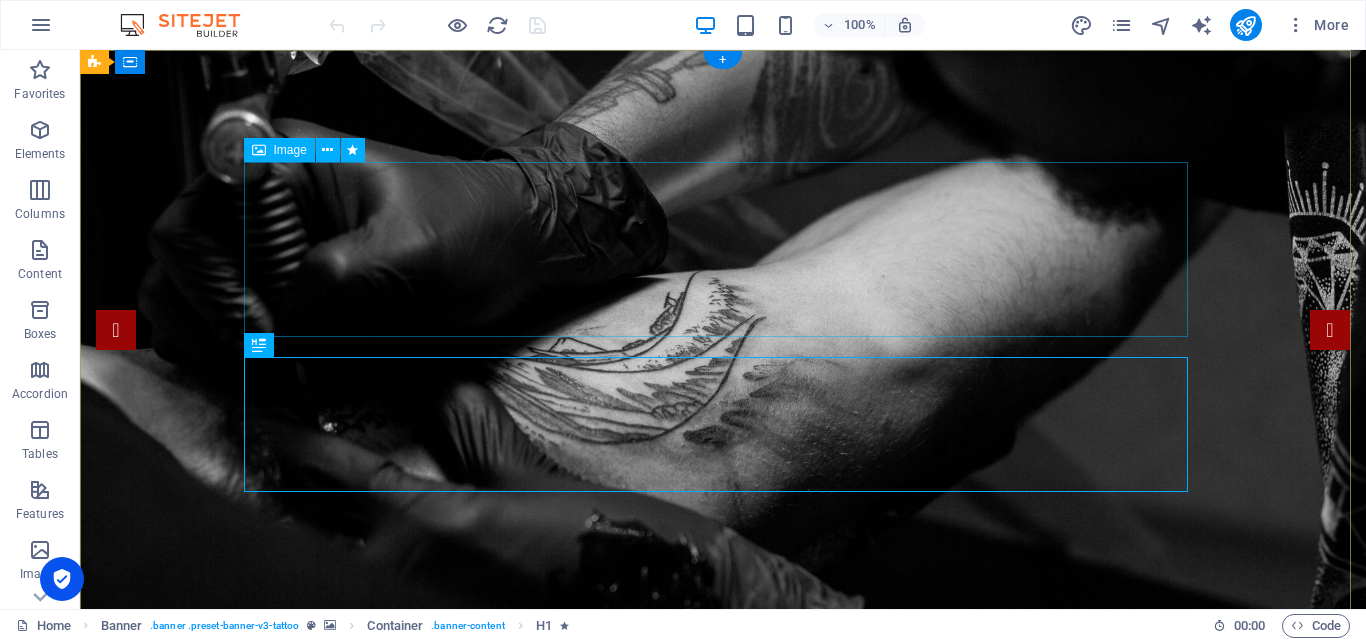 click at bounding box center [723, 896] 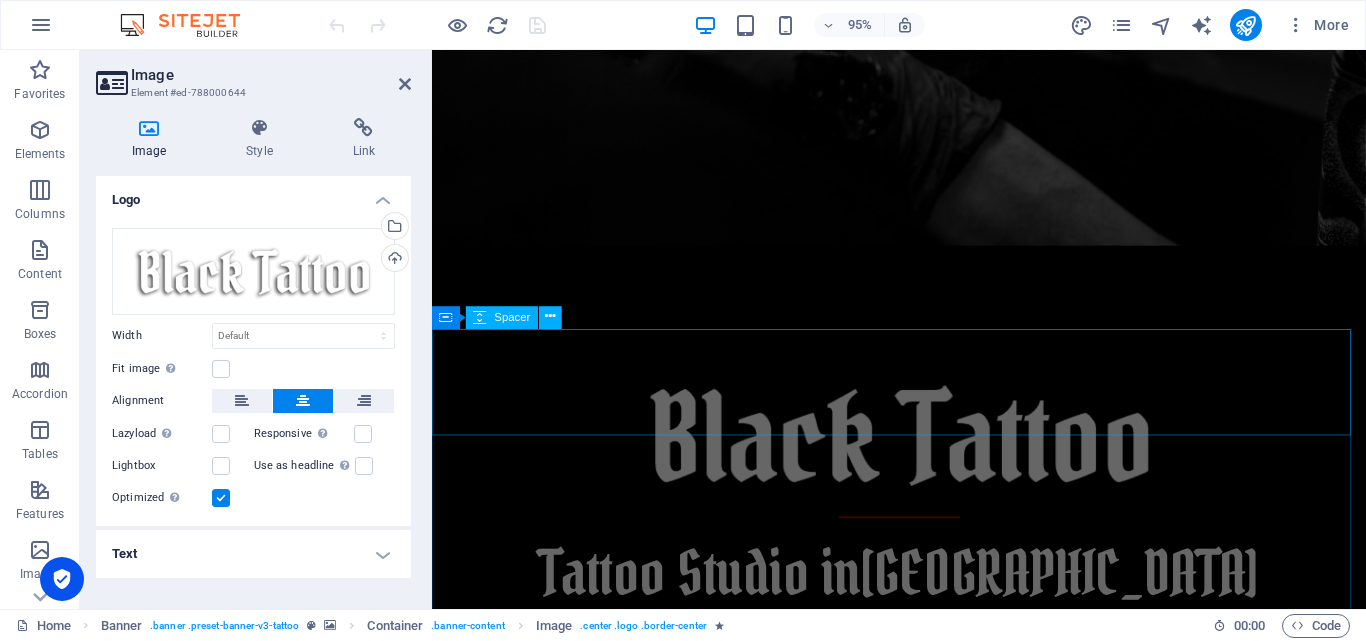 scroll, scrollTop: 400, scrollLeft: 0, axis: vertical 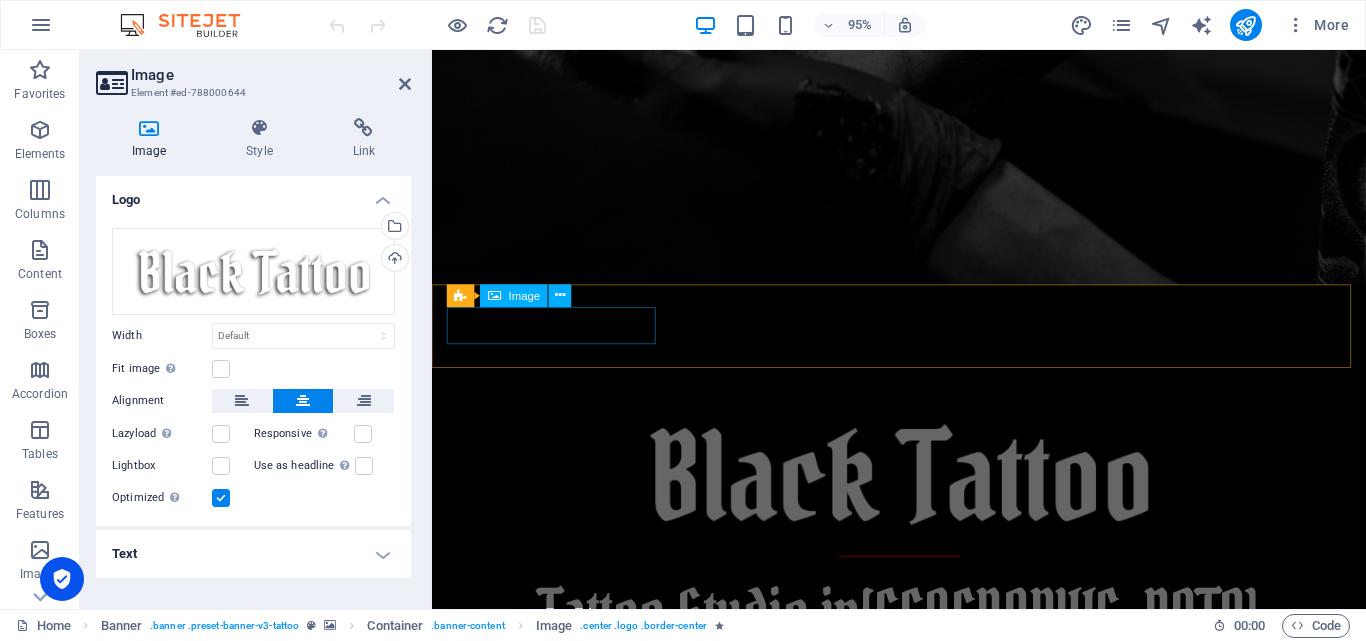 click at bounding box center (924, 980) 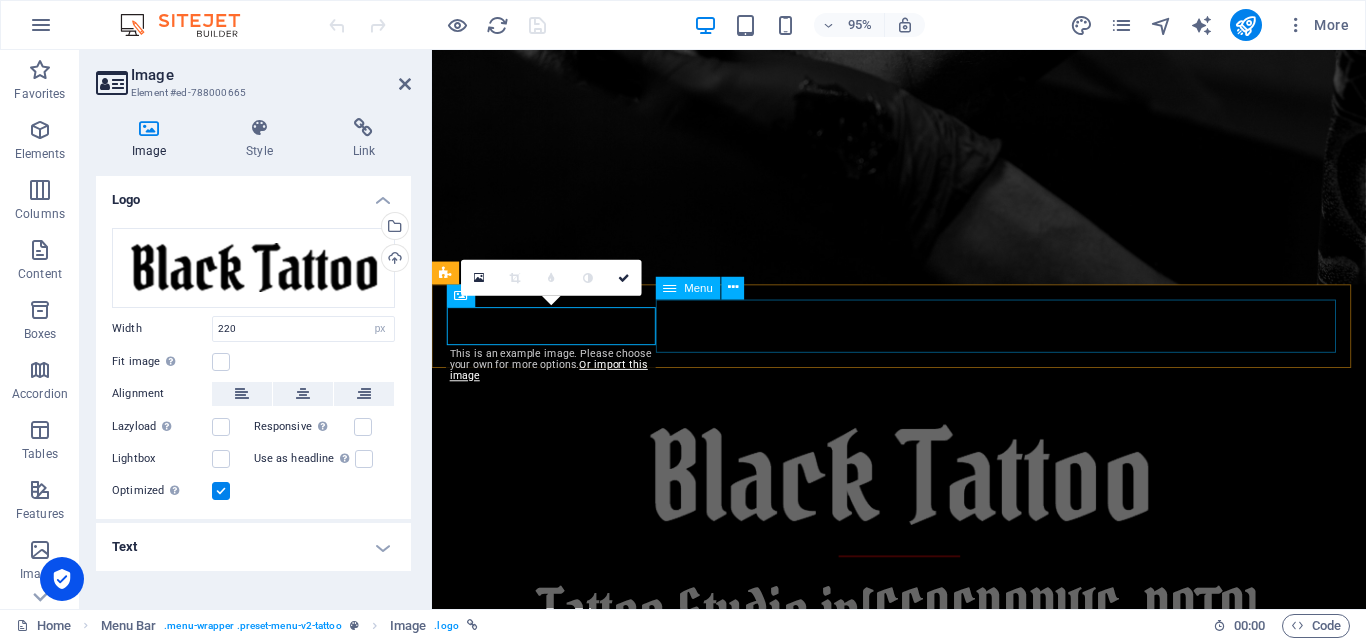 click on "Home About us Services Gallery Sonia Xoe Laura Joe John Doe FAQs Appointment" at bounding box center (924, 1028) 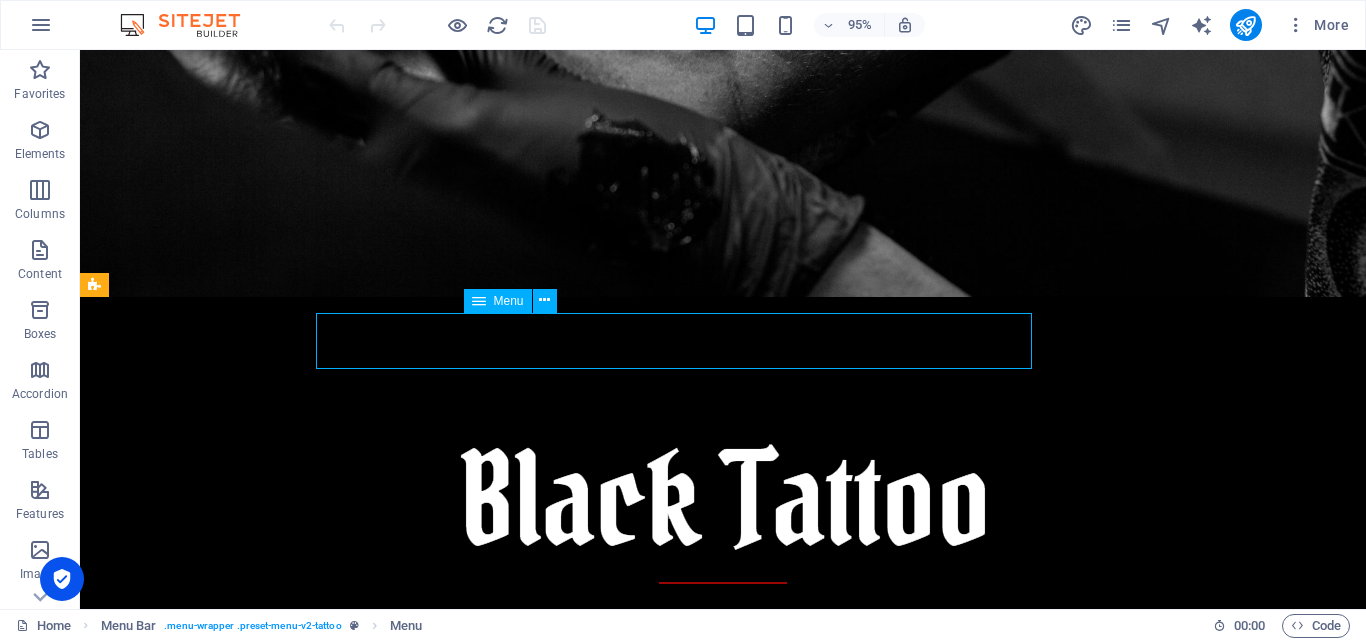 click on "Home About us Services Gallery Sonia Xoe Laura Joe John Doe FAQs Appointment" at bounding box center [723, 1028] 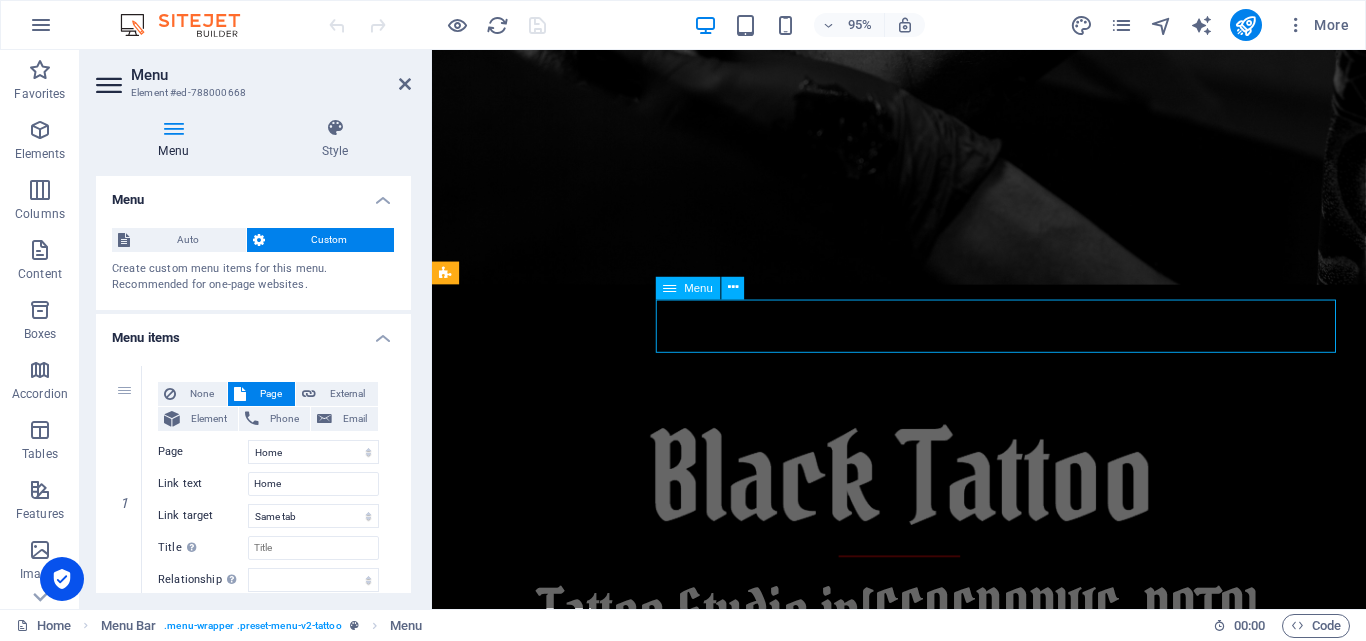 click on "Home About us Services Gallery Sonia Xoe Laura Joe John Doe FAQs Appointment" at bounding box center (924, 1028) 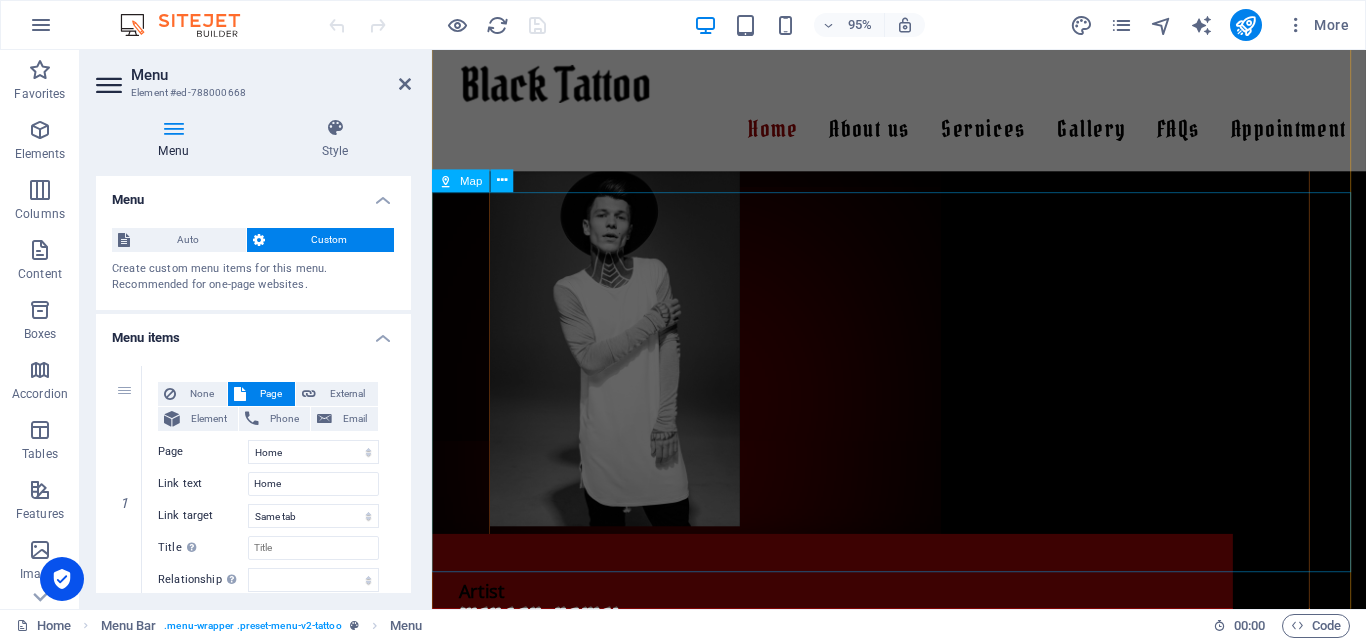 scroll, scrollTop: 4453, scrollLeft: 0, axis: vertical 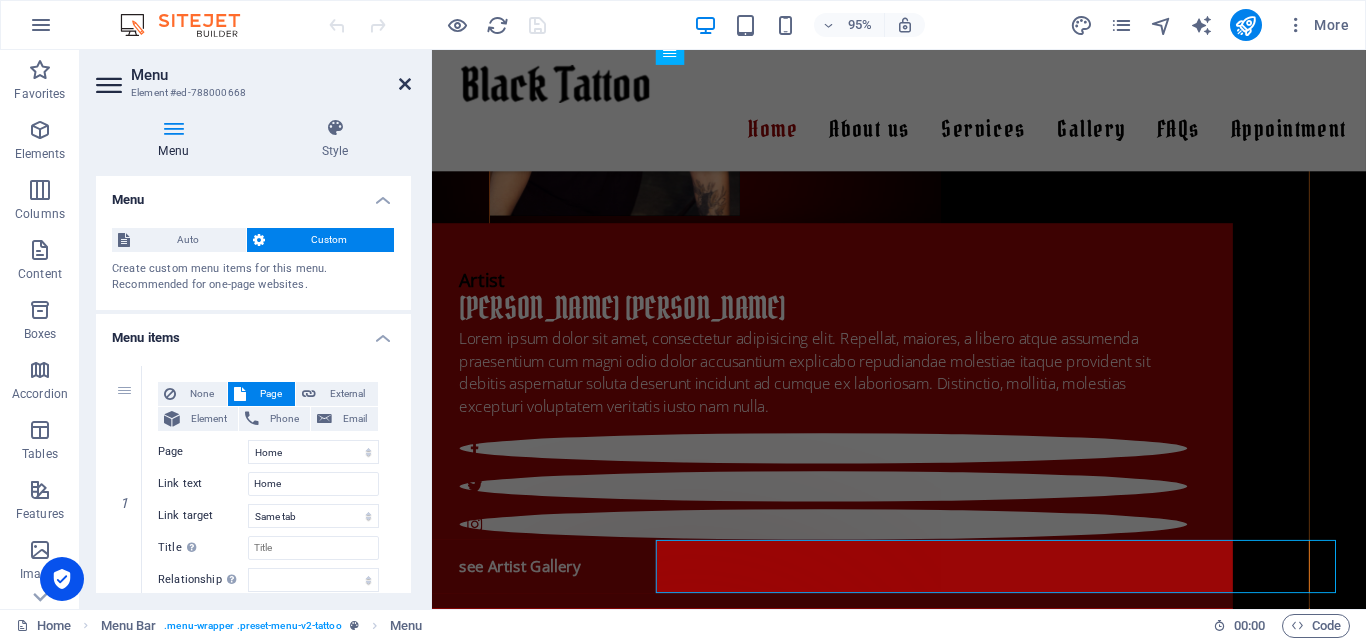 click at bounding box center [405, 84] 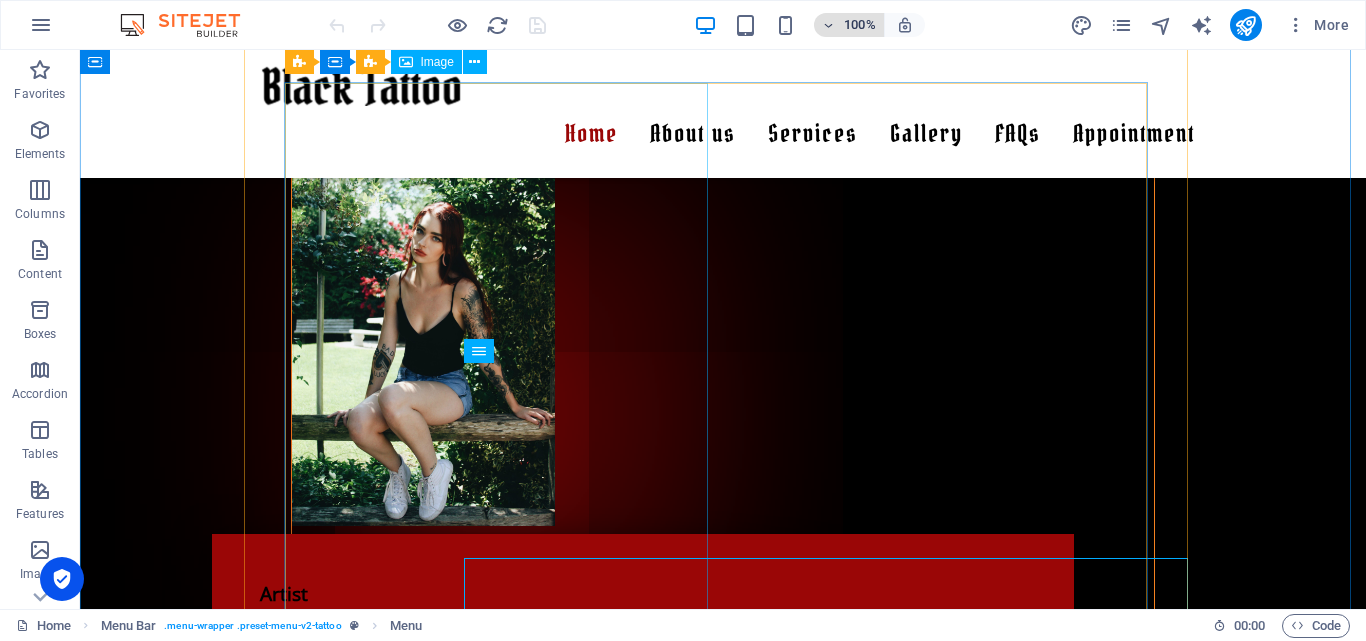 scroll, scrollTop: 2571, scrollLeft: 0, axis: vertical 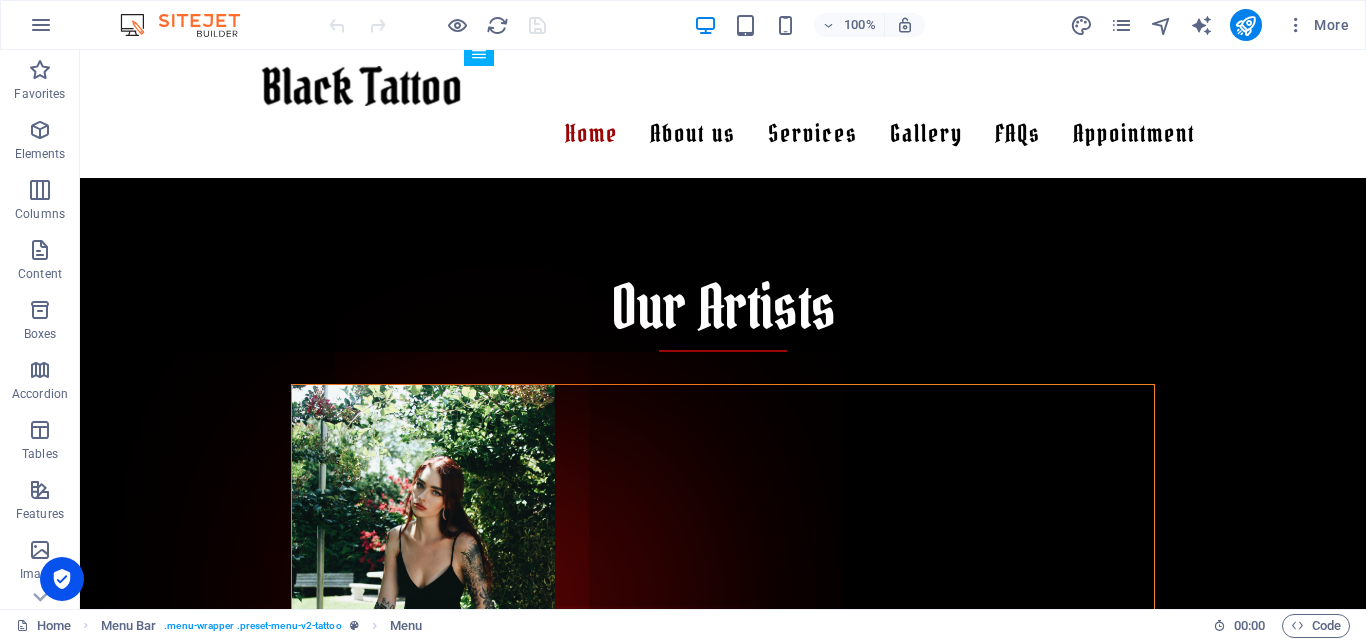click on "100%" at bounding box center [809, 25] 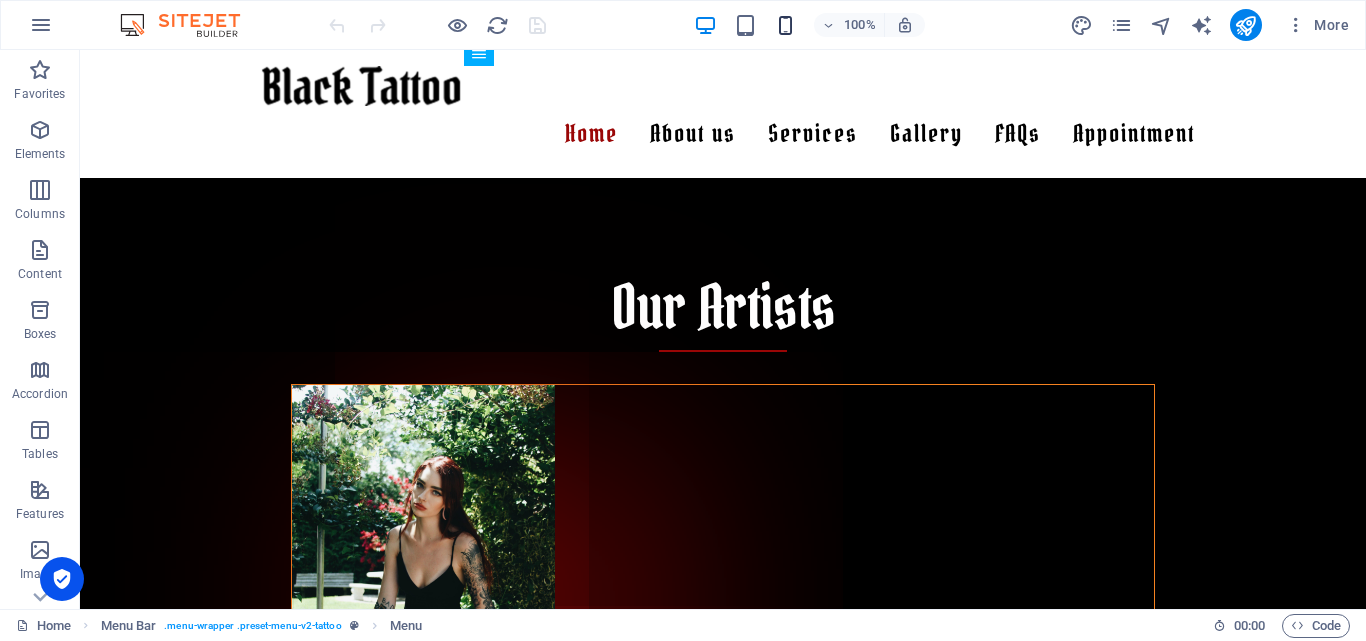 click at bounding box center (785, 25) 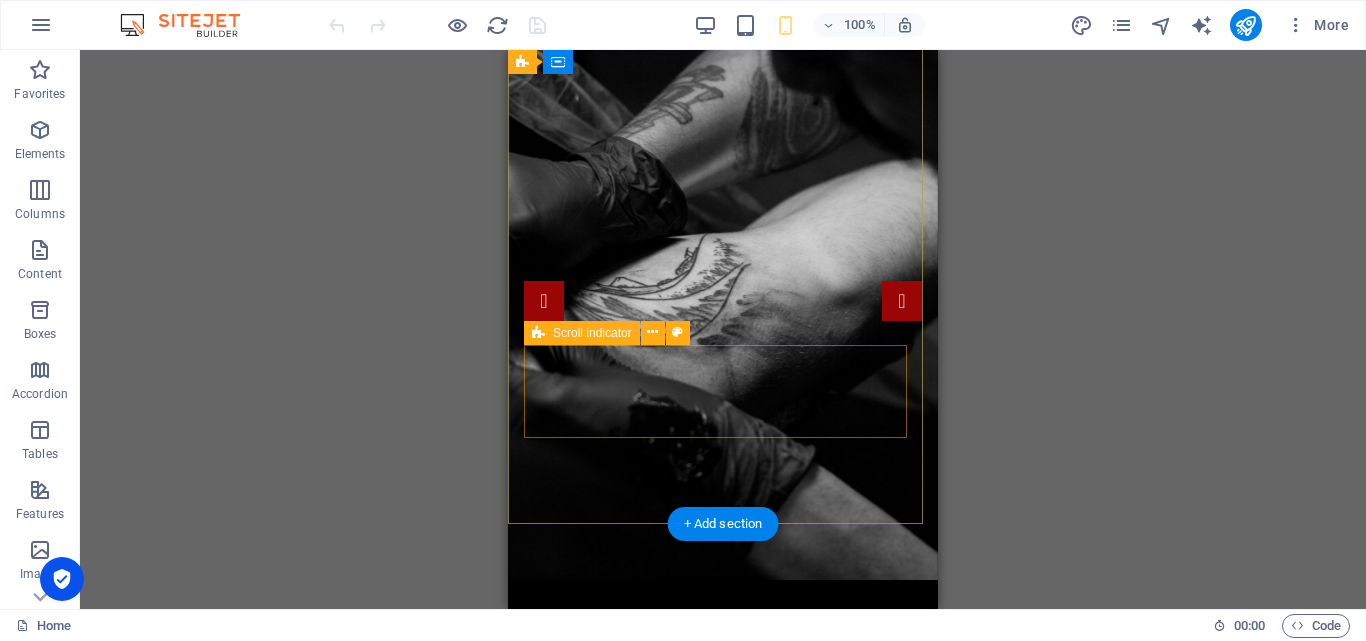 scroll, scrollTop: 0, scrollLeft: 0, axis: both 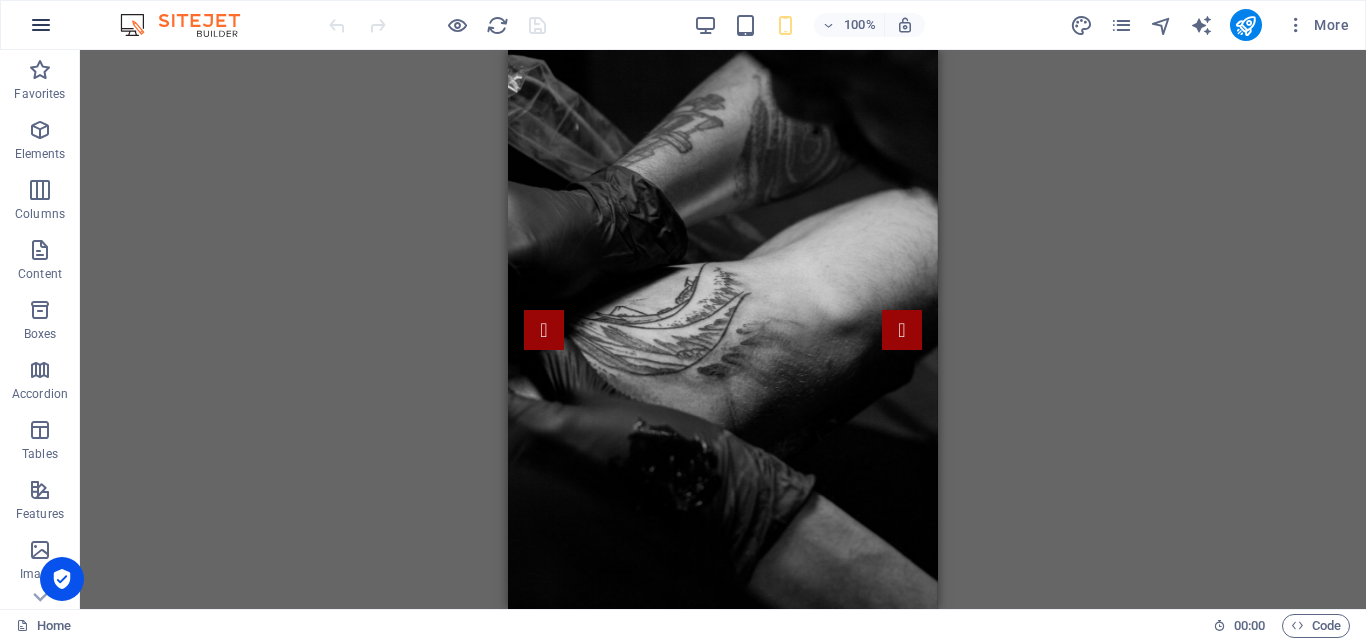 click at bounding box center [41, 25] 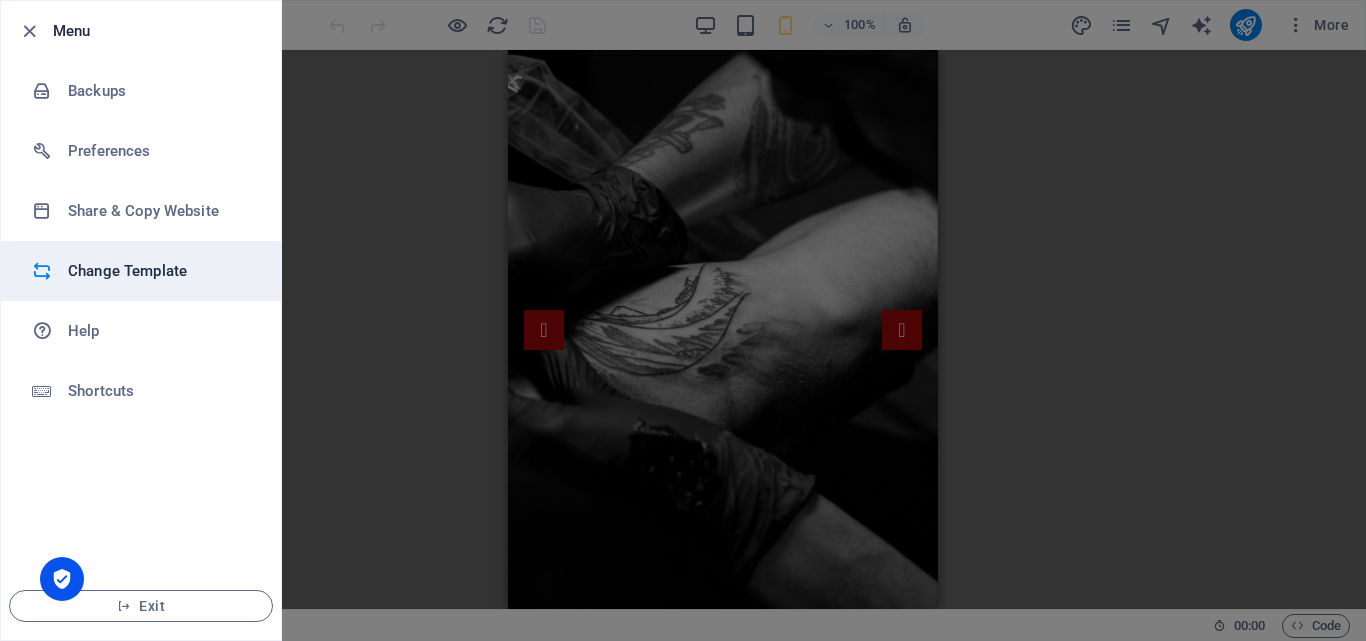 click on "Change Template" at bounding box center (160, 271) 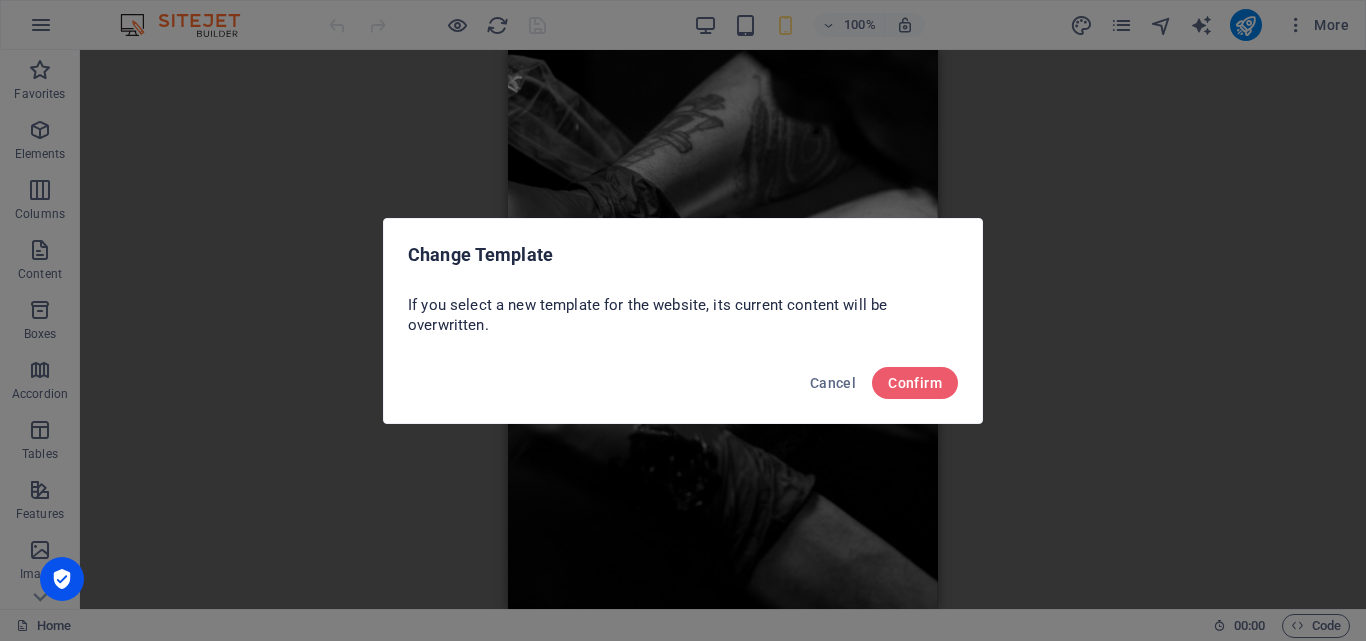 click on "Cancel Confirm" at bounding box center [683, 389] 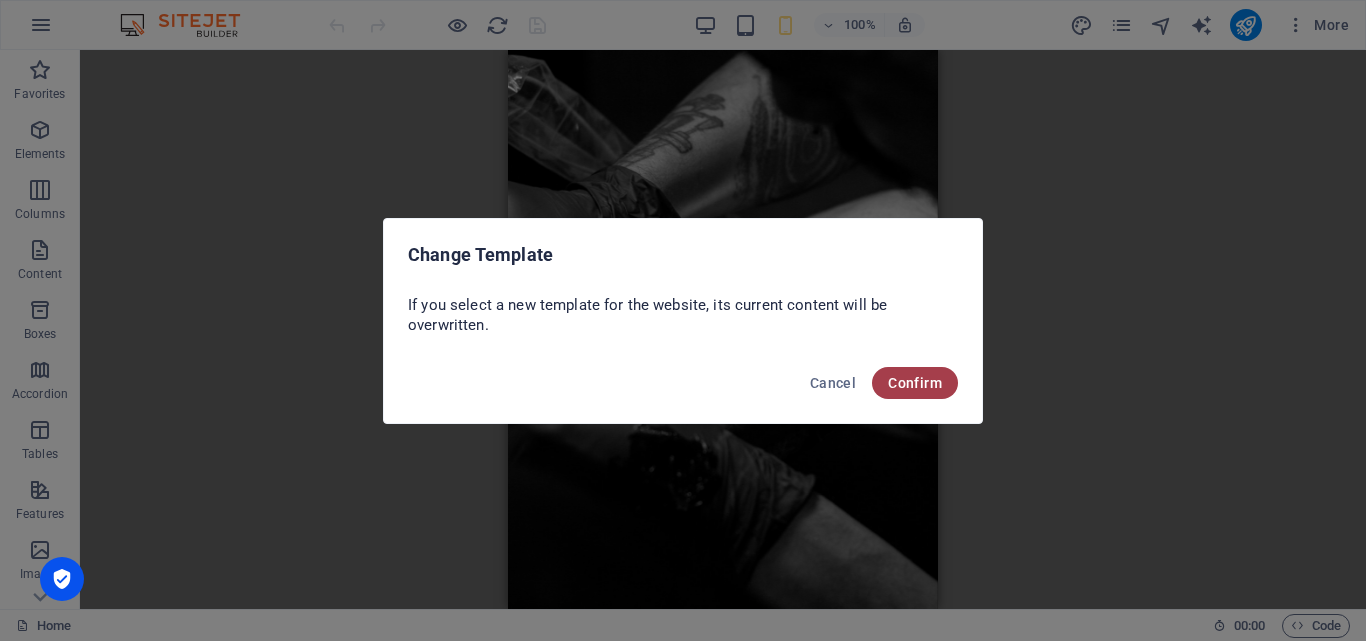 click on "Confirm" at bounding box center (915, 383) 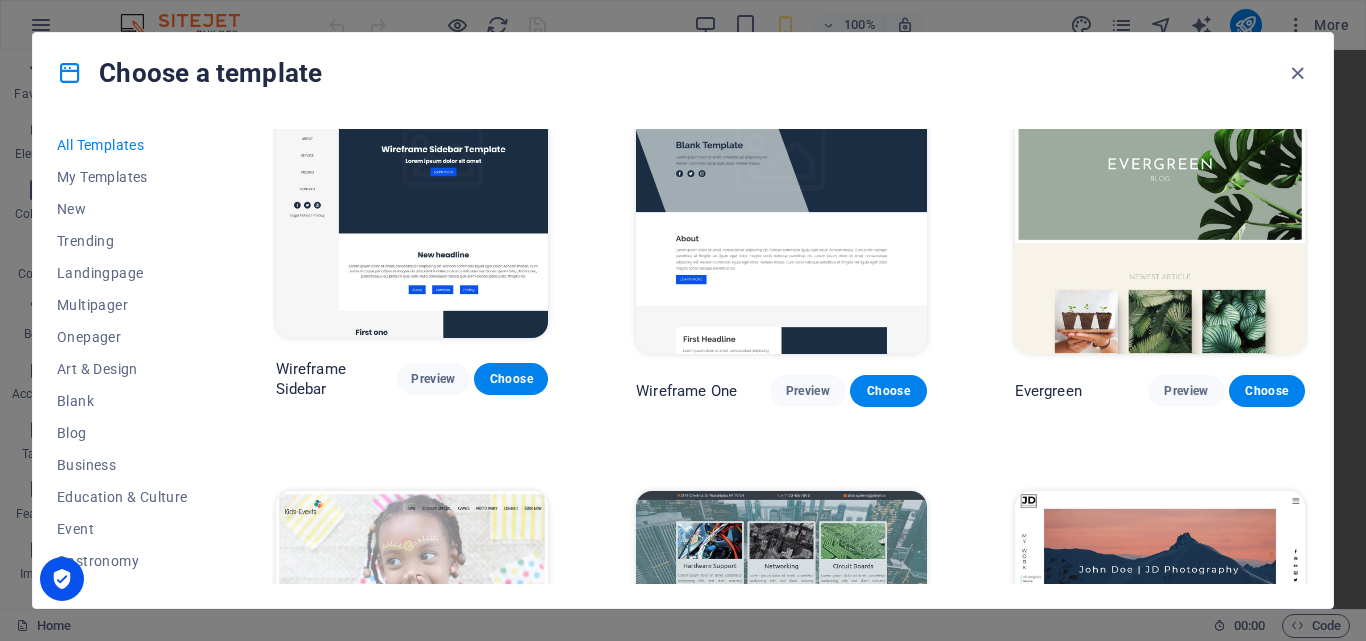 scroll, scrollTop: 6600, scrollLeft: 0, axis: vertical 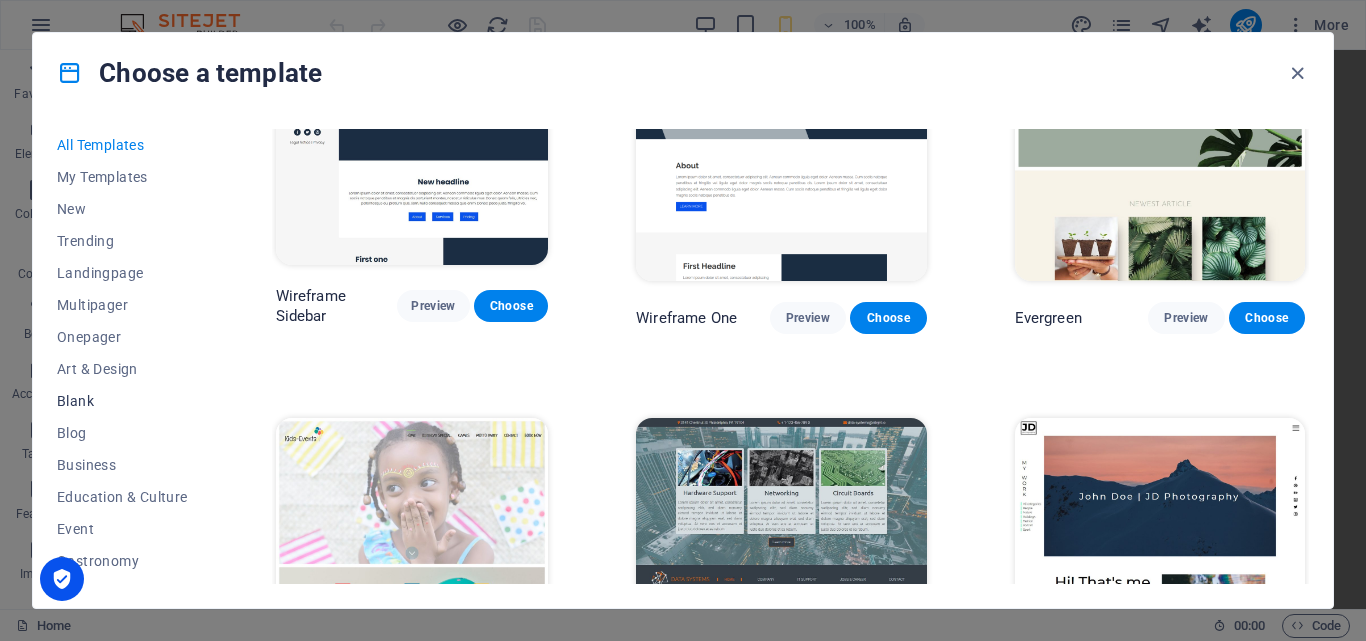 click on "Blank" at bounding box center (122, 401) 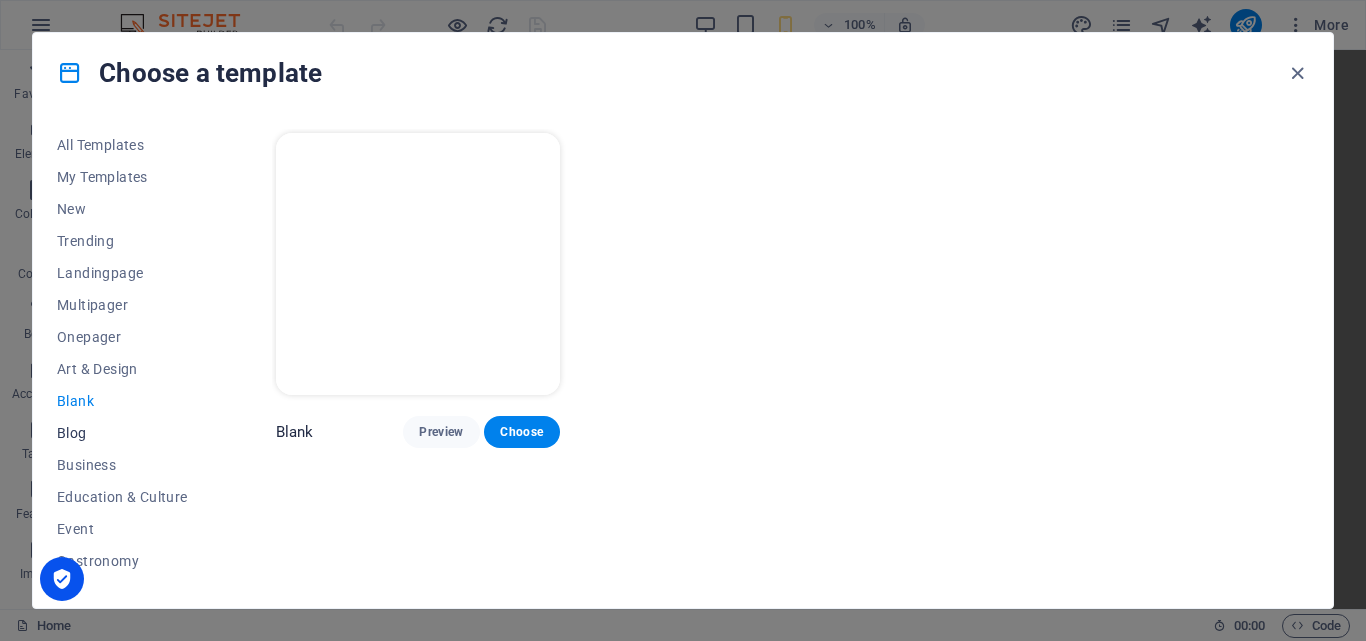 click on "Blog" at bounding box center [122, 433] 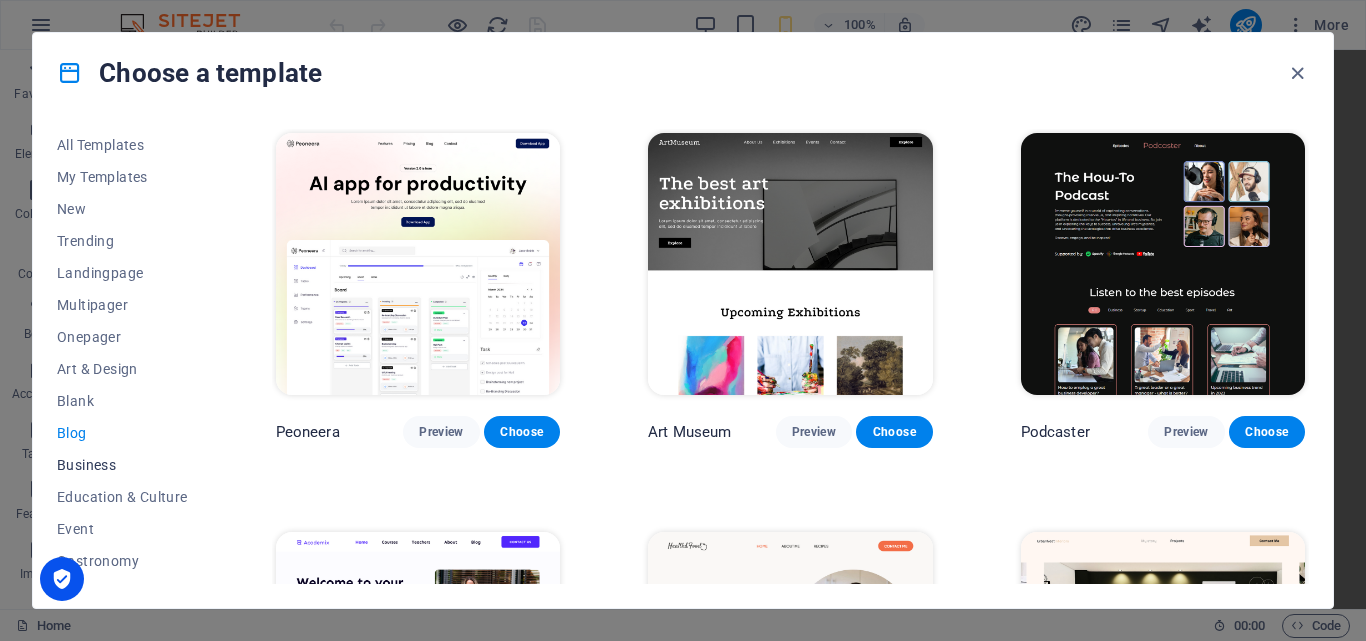 click on "Business" at bounding box center (122, 465) 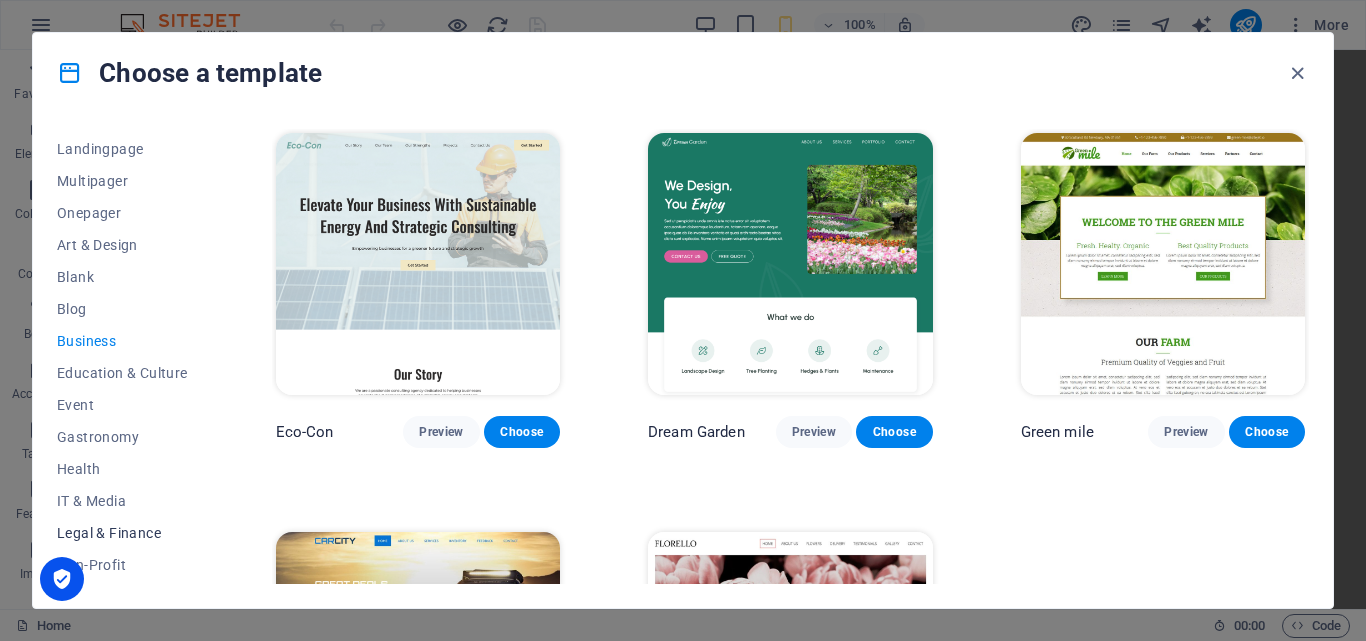 scroll, scrollTop: 0, scrollLeft: 0, axis: both 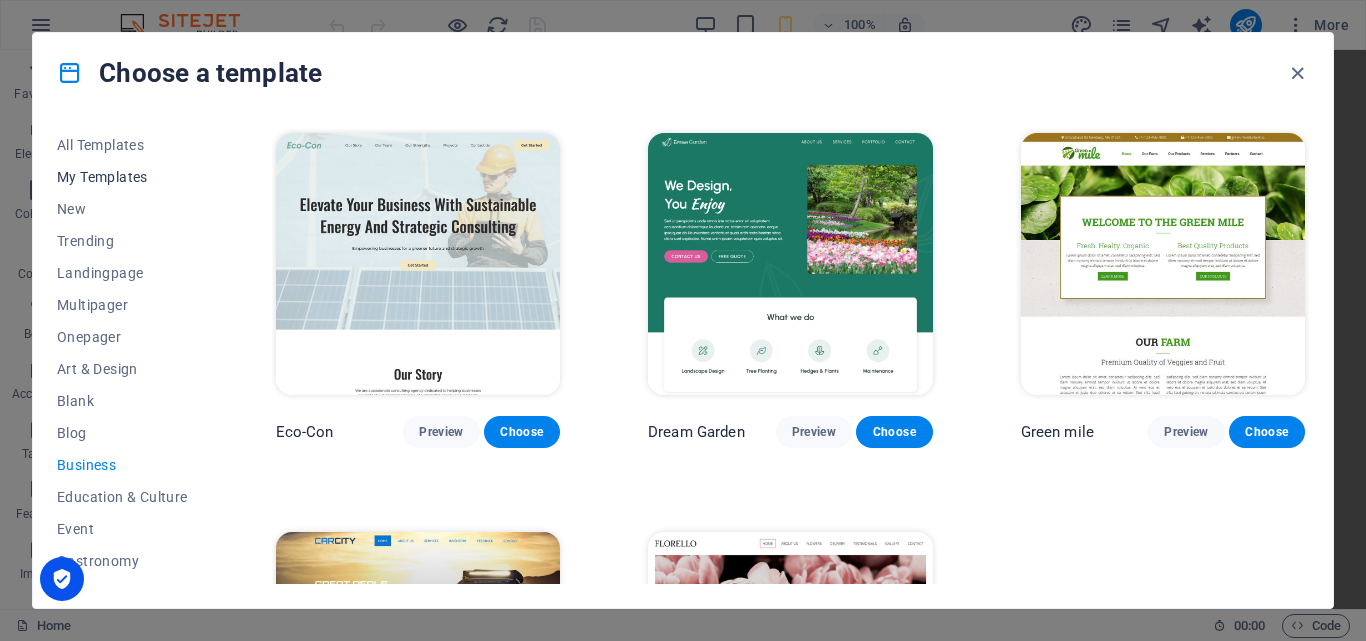 click on "My Templates" at bounding box center (122, 177) 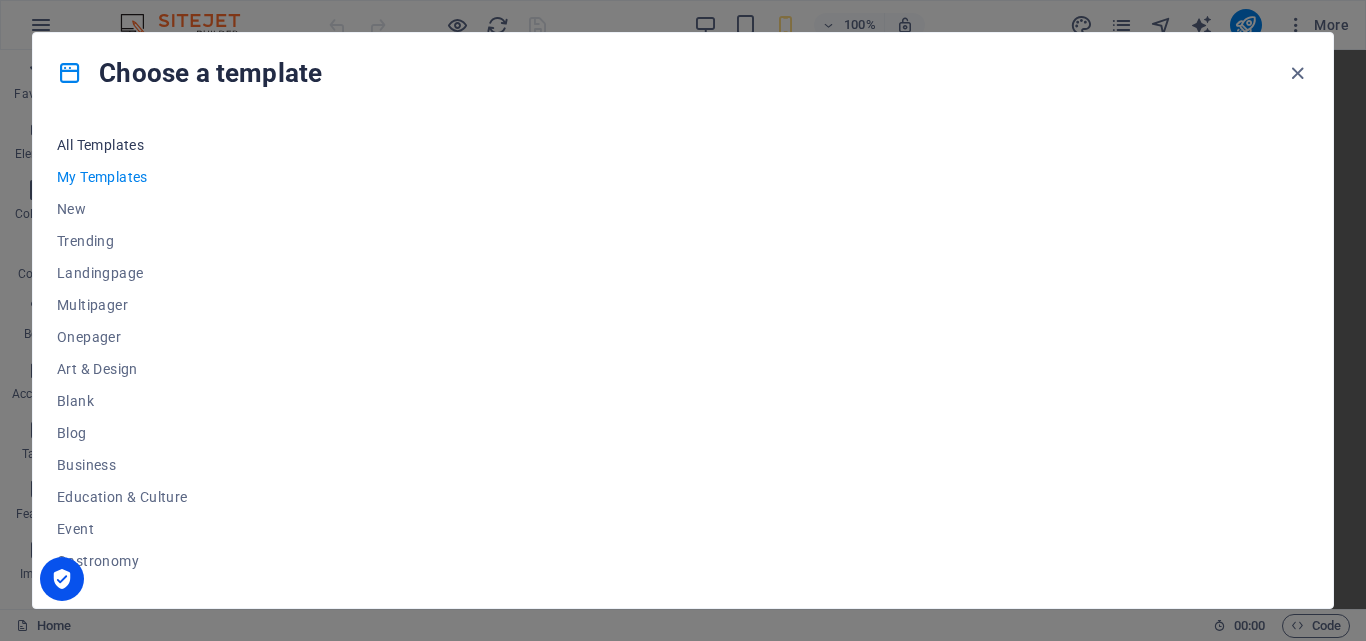 click on "All Templates" at bounding box center [122, 145] 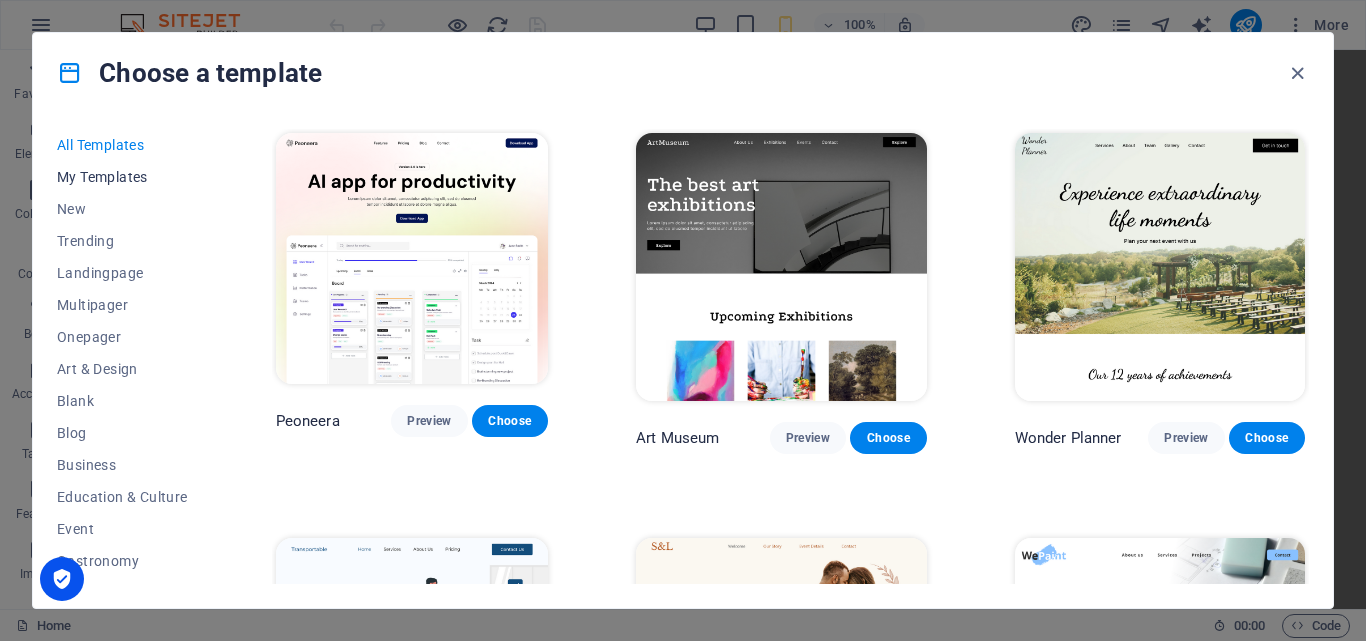 click on "My Templates" at bounding box center (122, 177) 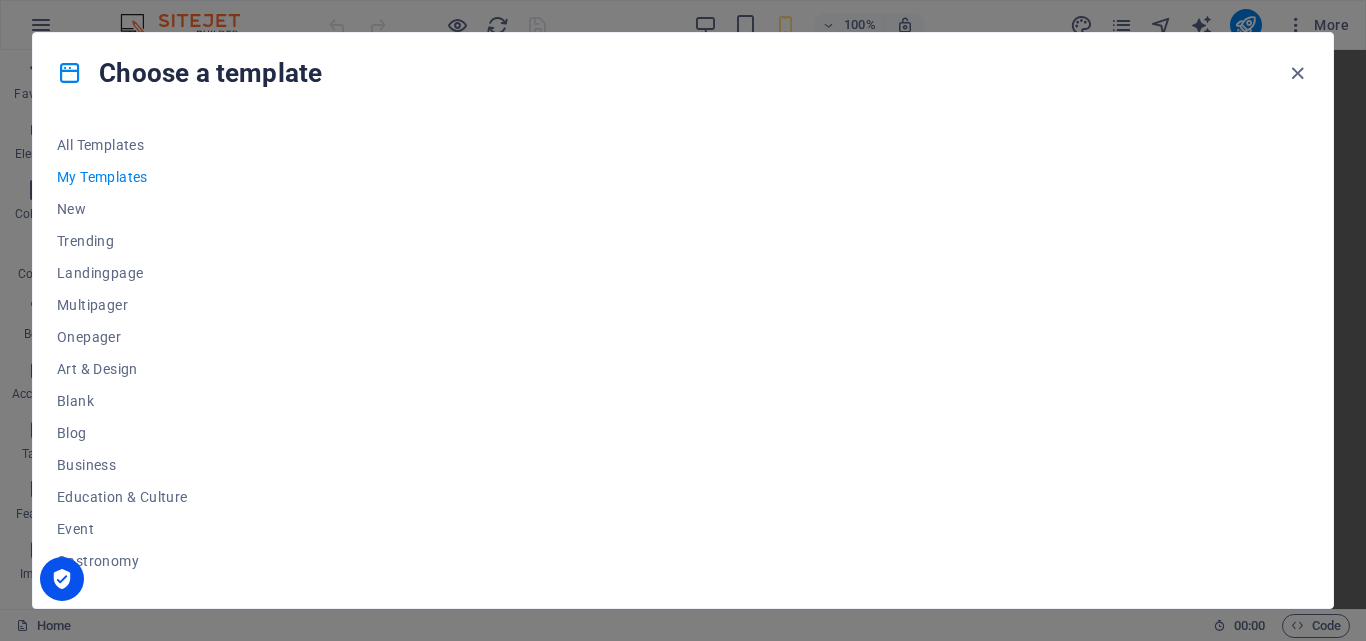 click at bounding box center (790, 356) 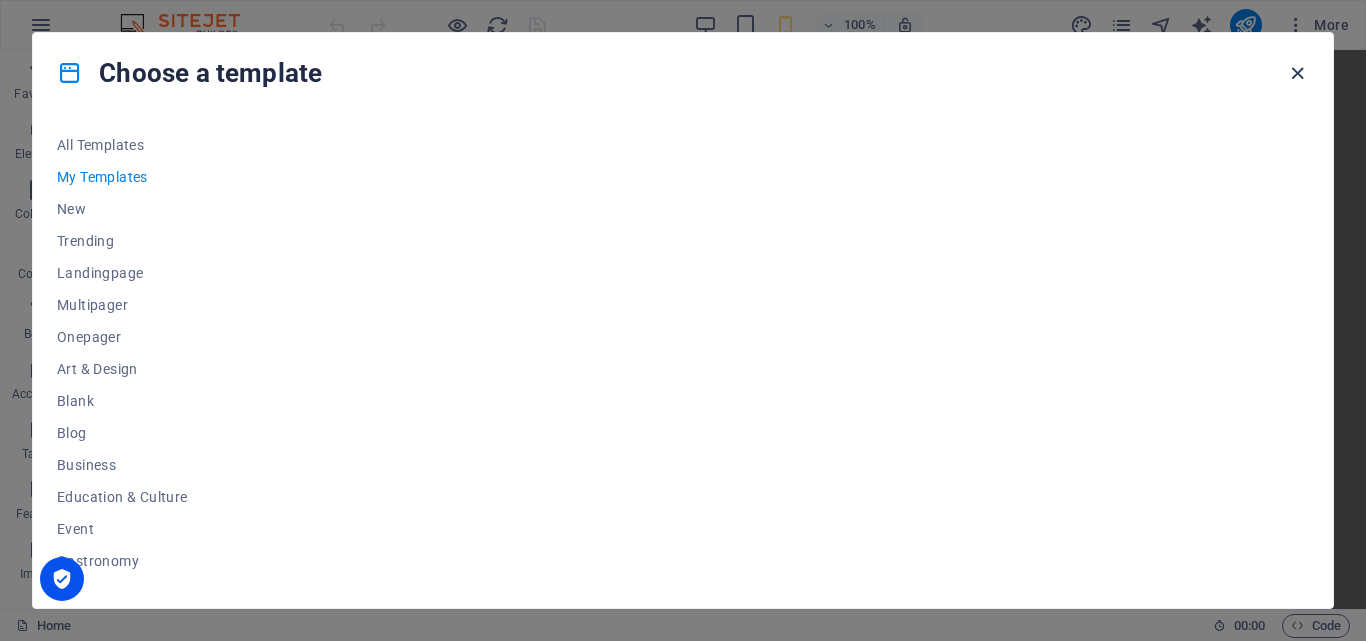 click at bounding box center [1297, 73] 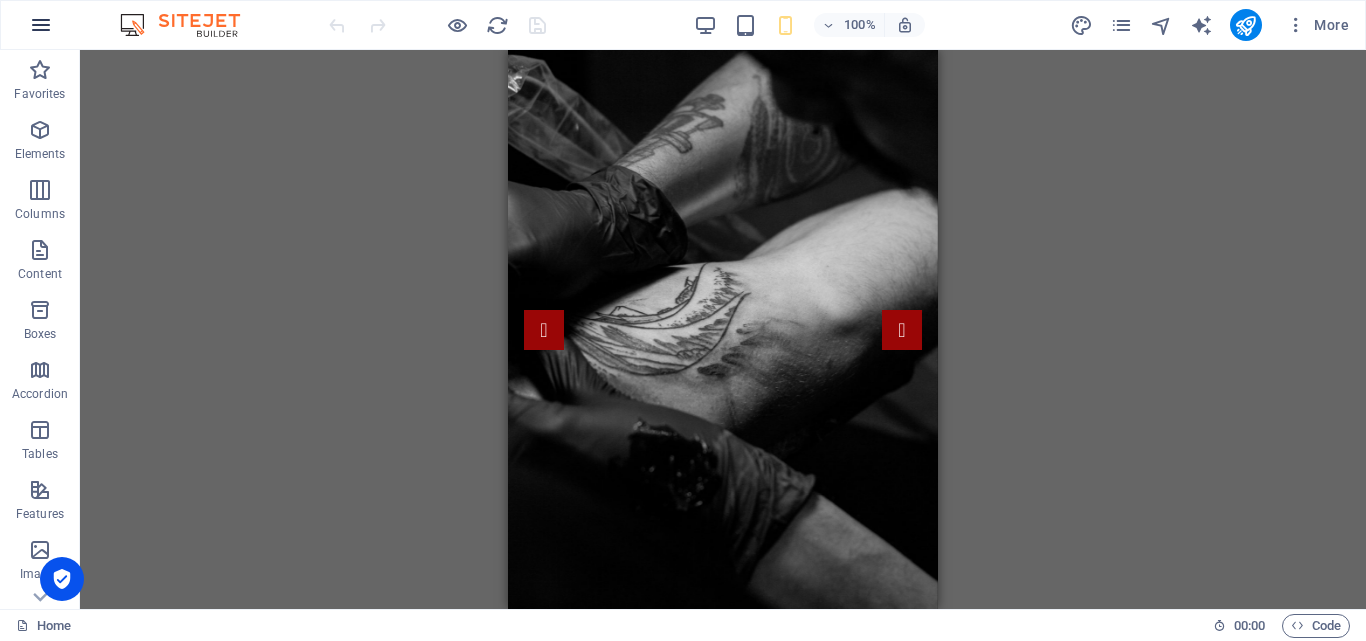 click at bounding box center [41, 25] 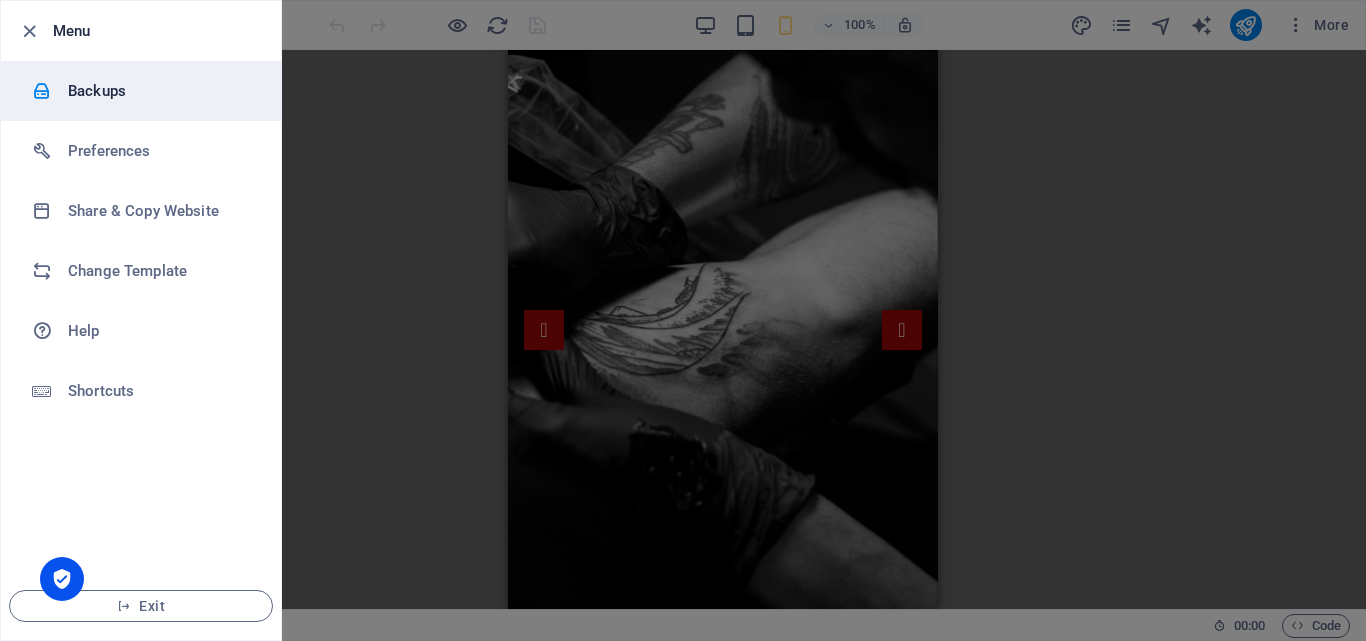 click on "Backups" at bounding box center [160, 91] 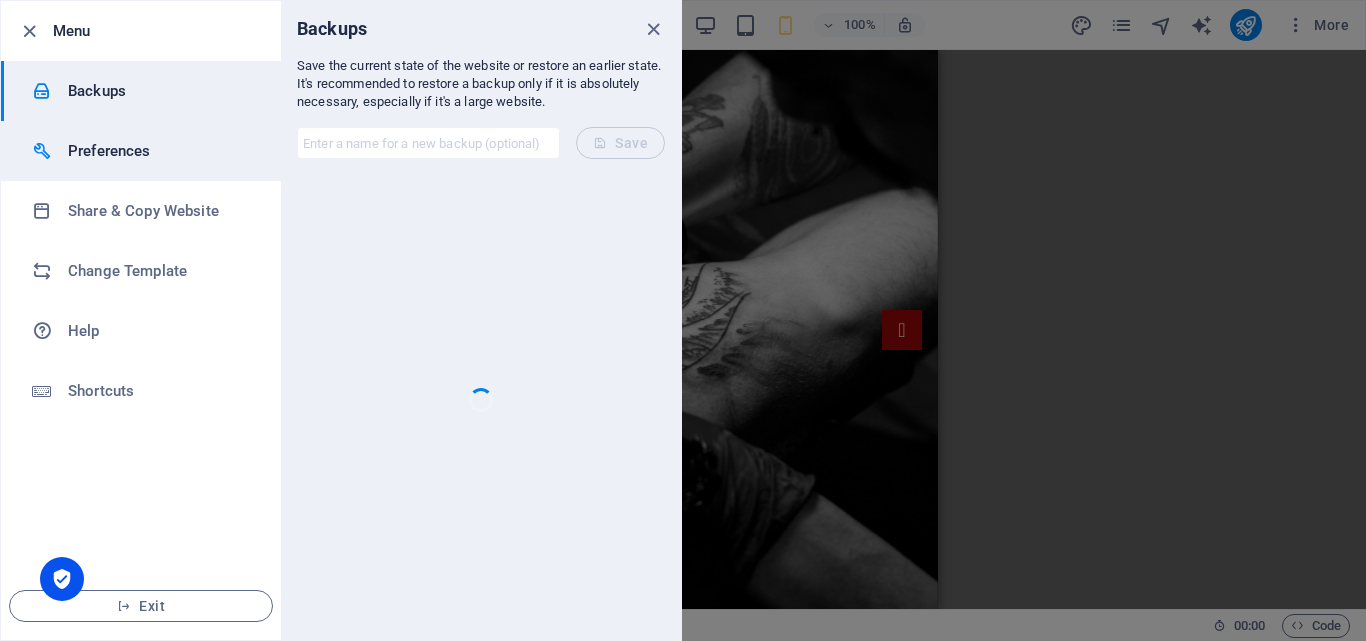 click on "Preferences" at bounding box center [141, 151] 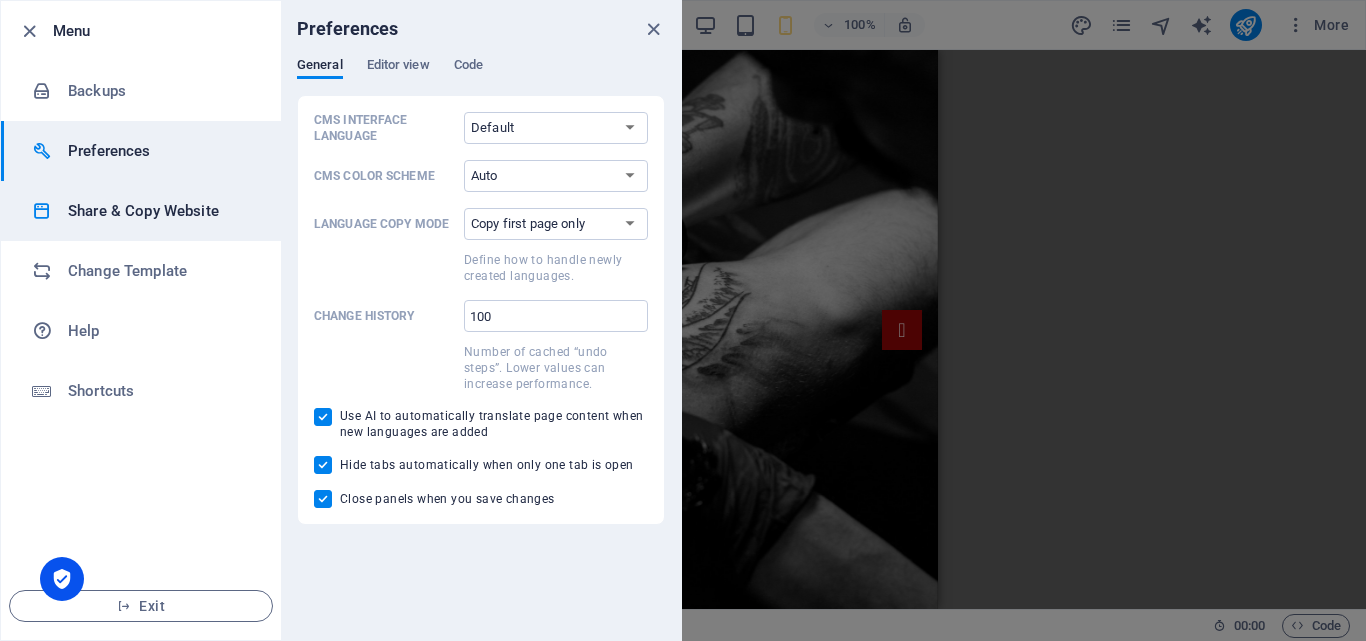 click on "Share & Copy Website" at bounding box center (160, 211) 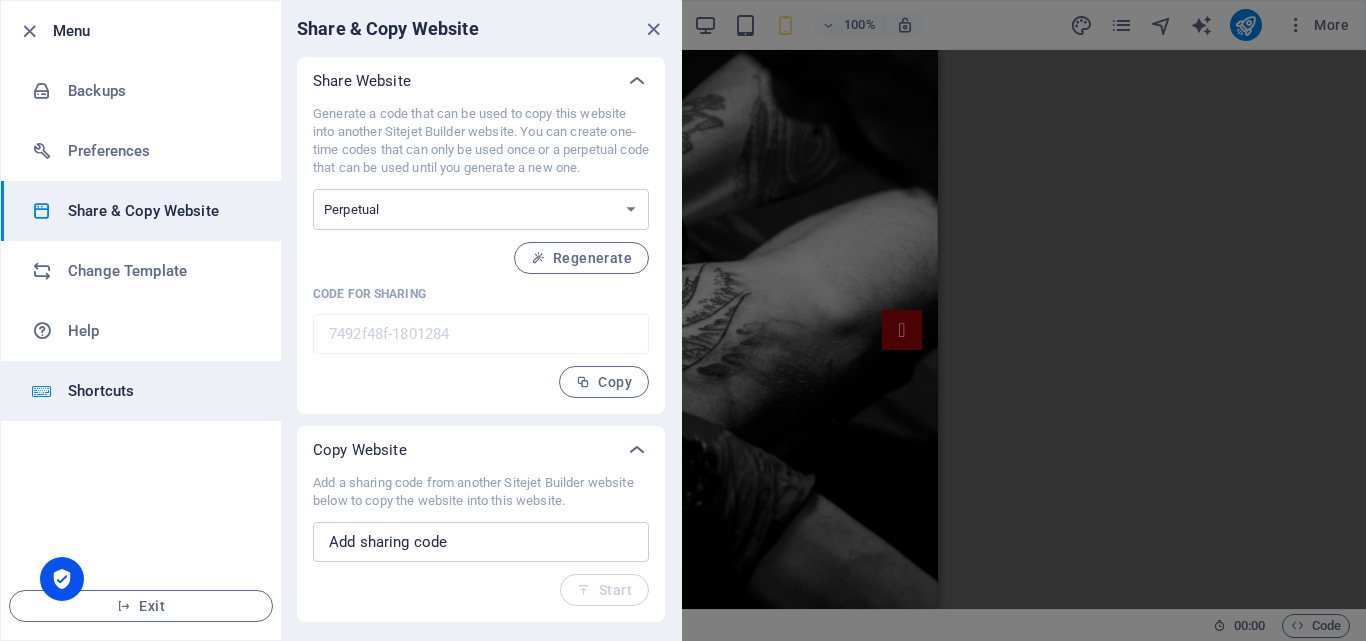 click on "Shortcuts" at bounding box center (160, 391) 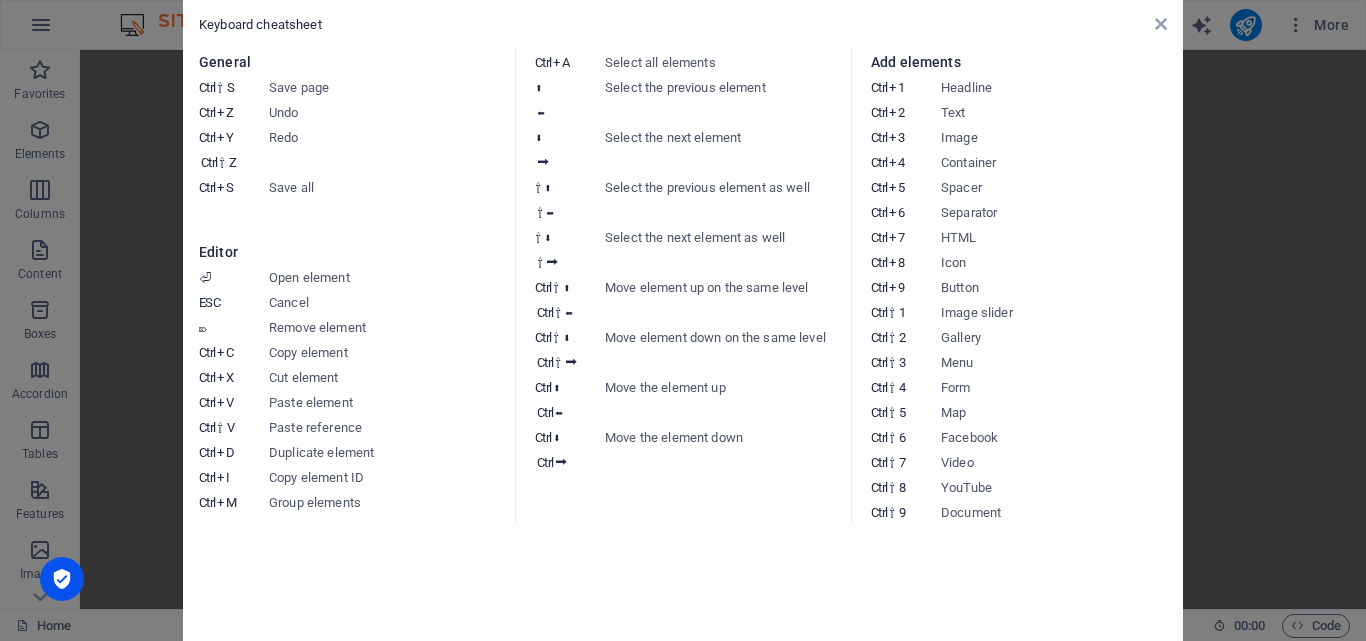click on "Keyboard cheatsheet General Ctrl ⇧ S Save page Ctrl Z Undo Ctrl Y Ctrl ⇧ Z Redo Ctrl S Save all Editor ⏎ Open element ESC Cancel ⌦ Remove element Ctrl C Copy element Ctrl X Cut element Ctrl V Paste element Ctrl ⇧ V Paste reference Ctrl D Duplicate element Ctrl I Copy element ID Ctrl M Group elements Ctrl A Select all elements ⬆ ⬅ Select the previous element ⬇ ⮕ Select the next element ⇧ ⬆ ⇧ ⬅ Select the previous element as well ⇧ ⬇ ⇧ ⮕ Select the next element as well Ctrl ⇧ ⬆ Ctrl ⇧ ⬅ Move element up on the same level Ctrl ⇧ ⬇ Ctrl ⇧ ⮕ Move element down on the same level Ctrl ⬆ Ctrl ⬅ Move the element up Ctrl ⬇ Ctrl ⮕ Move the element down Add elements Ctrl 1 Headline Ctrl 2 Text Ctrl 3 Image Ctrl 4 Container Ctrl 5 Spacer Ctrl 6 Separator Ctrl 7 HTML Ctrl 8 Icon Ctrl 9 Button Ctrl ⇧ 1 Image slider Ctrl ⇧ 2 Gallery Ctrl ⇧ 3 Menu Ctrl ⇧ 4 Form Ctrl ⇧ 5 Map Ctrl ⇧ 6 Facebook Ctrl ⇧ 7 Video Ctrl ⇧ 8 YouTube Ctrl ⇧ 9 Document" at bounding box center (683, 320) 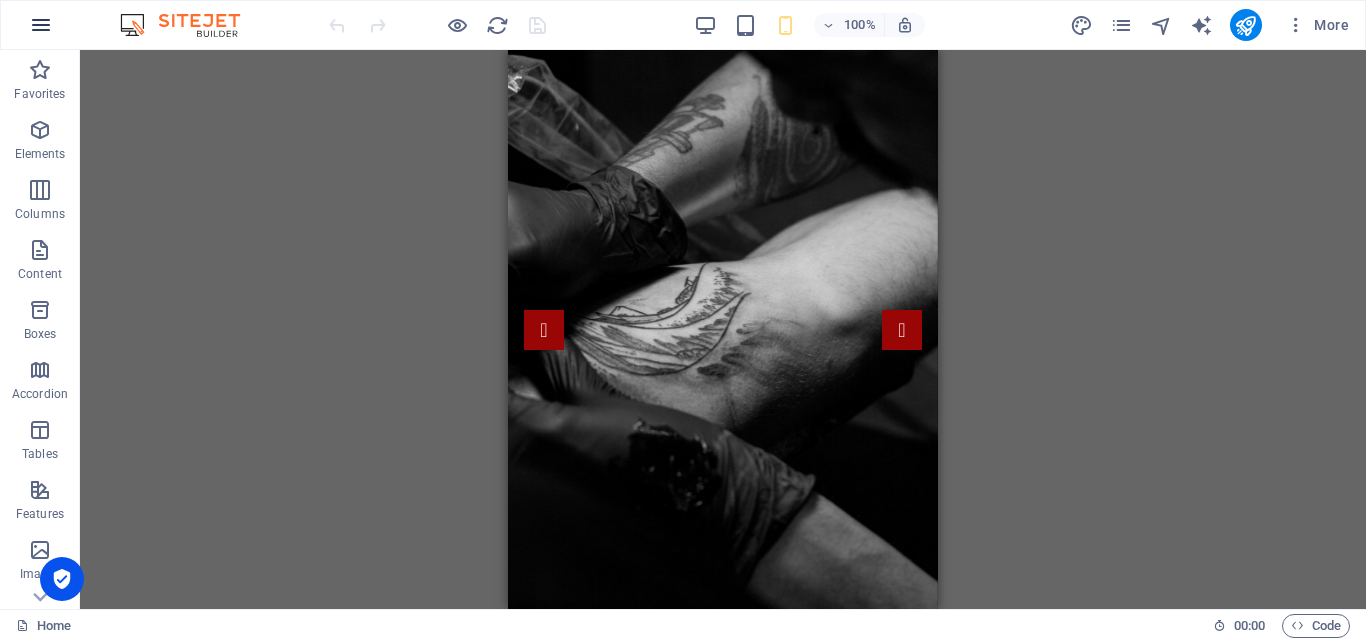 click at bounding box center (41, 25) 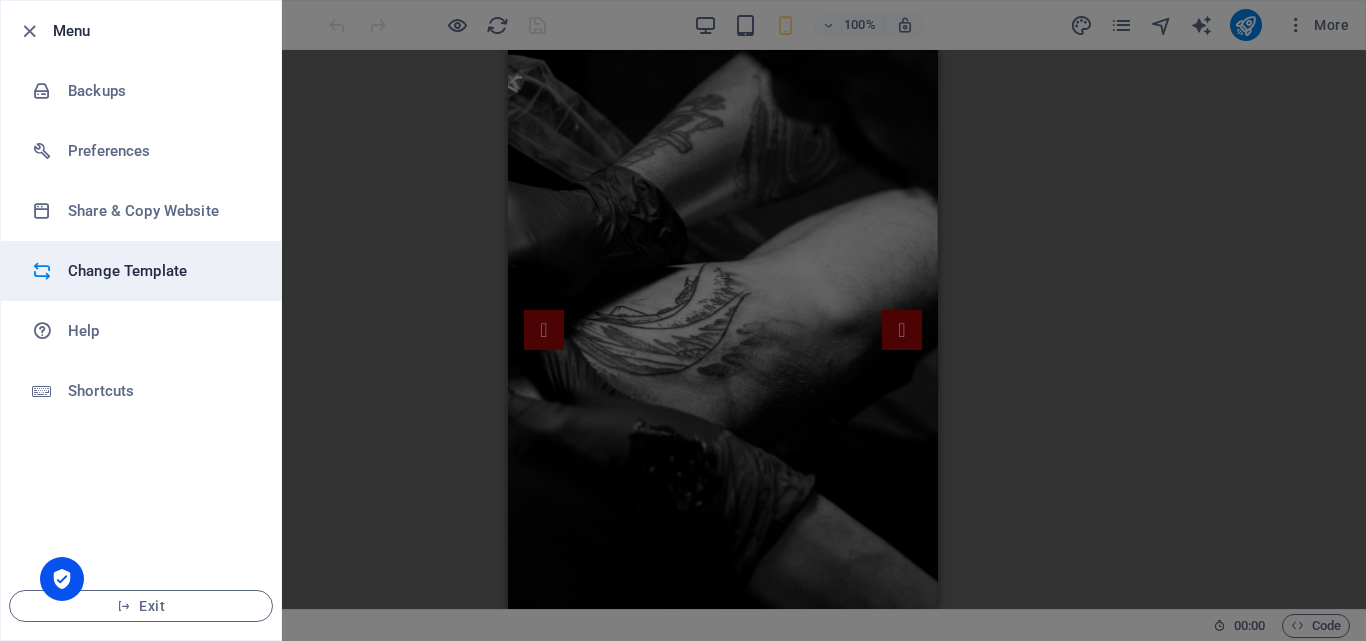 click on "Change Template" at bounding box center (160, 271) 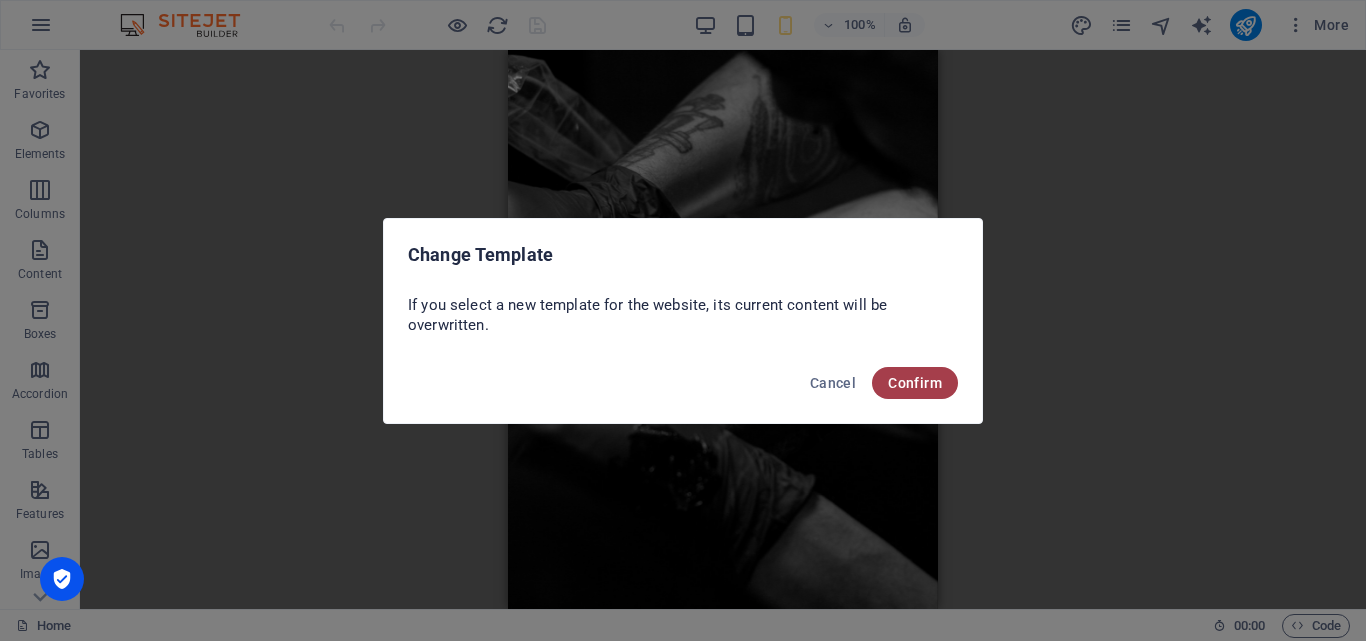 click on "Confirm" at bounding box center [915, 383] 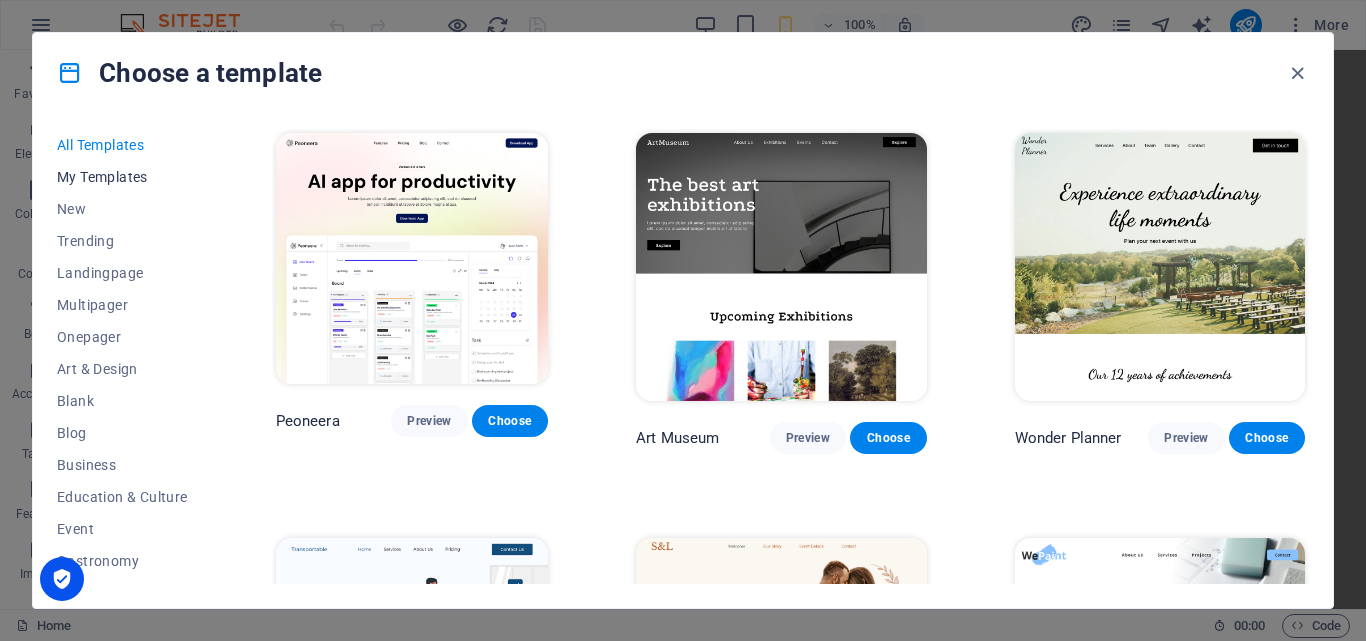 click on "My Templates" at bounding box center [122, 177] 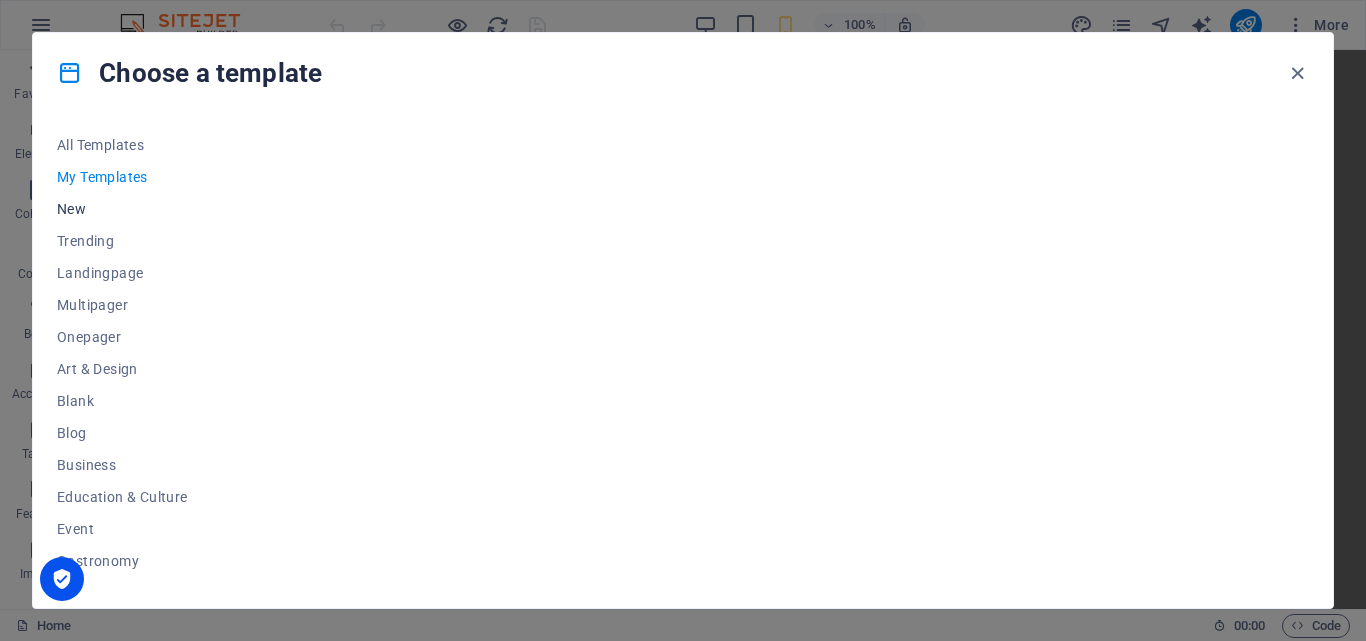 click on "New" at bounding box center (122, 209) 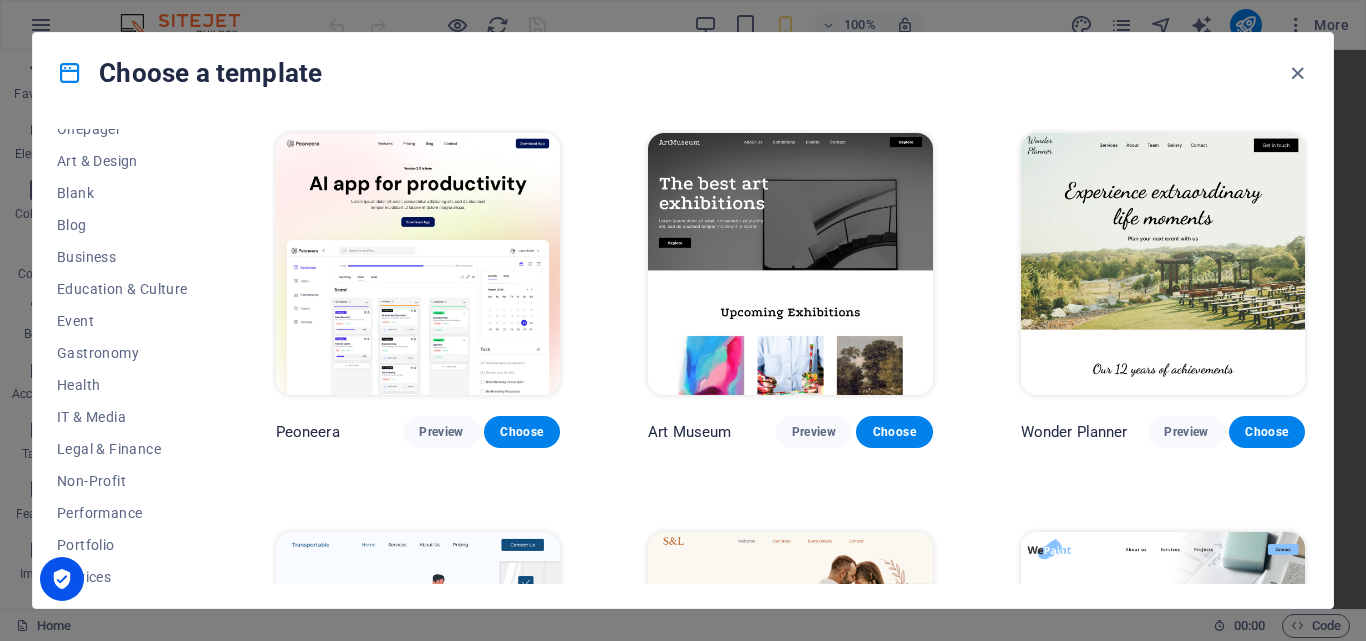 scroll, scrollTop: 345, scrollLeft: 0, axis: vertical 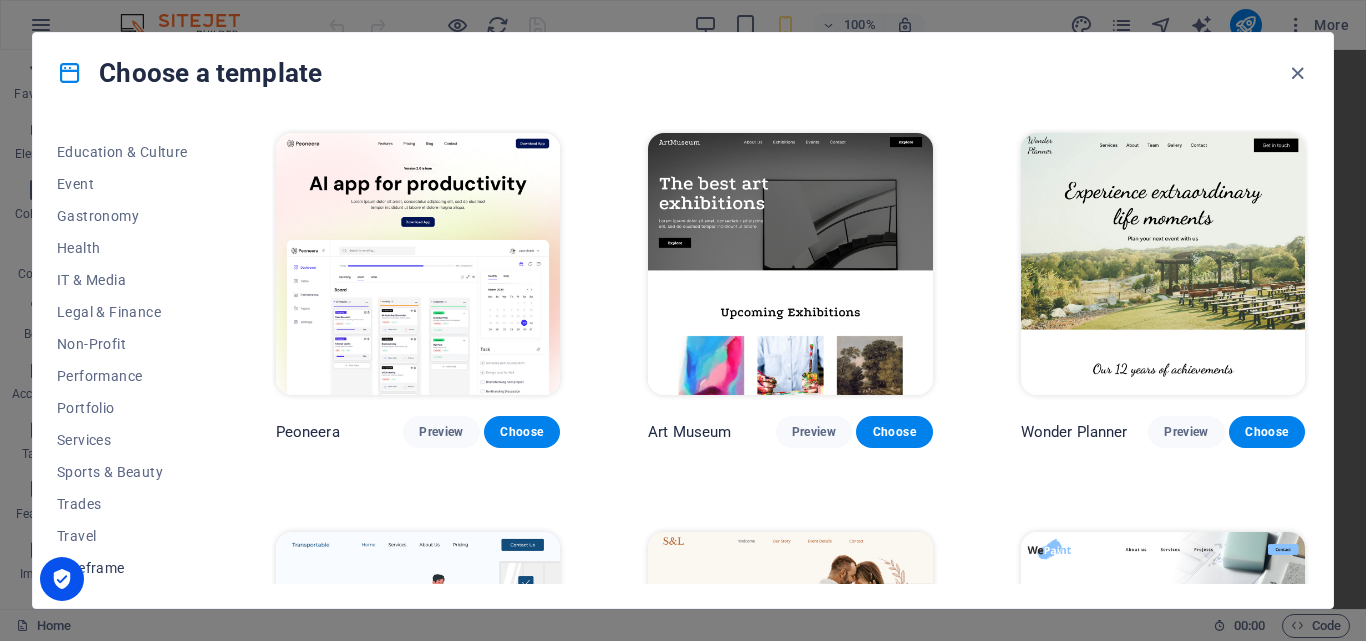 click on "Wireframe" at bounding box center (122, 568) 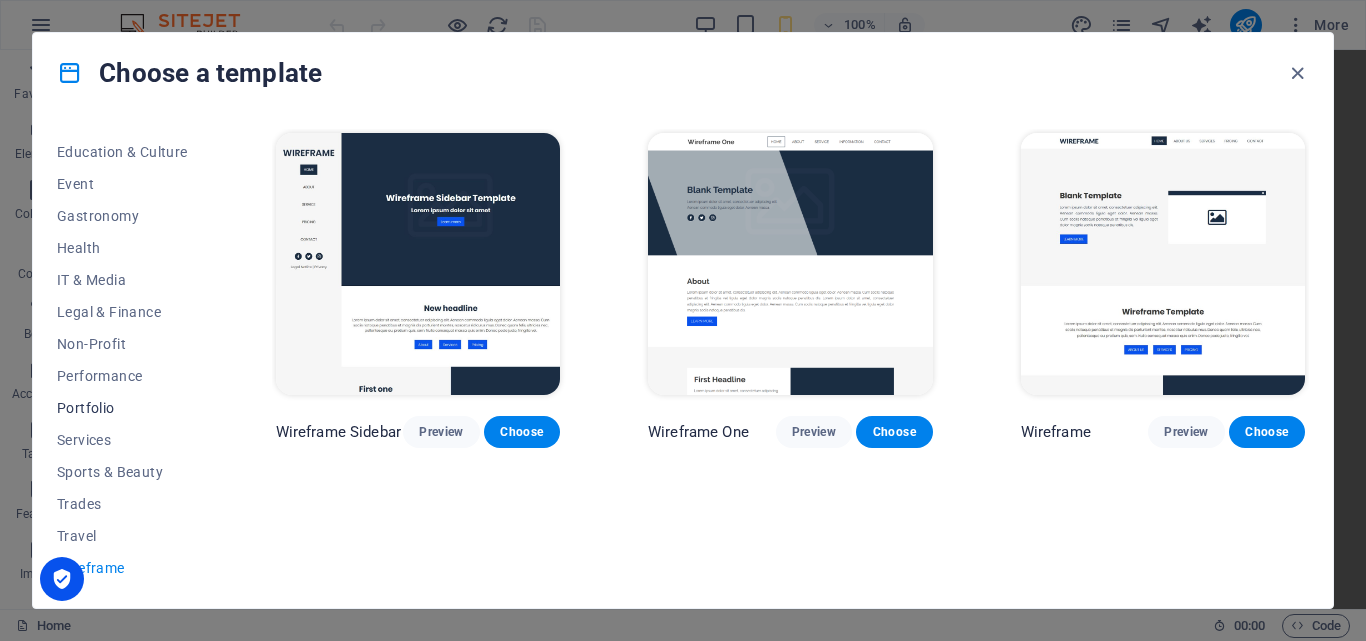 click on "Portfolio" at bounding box center (122, 408) 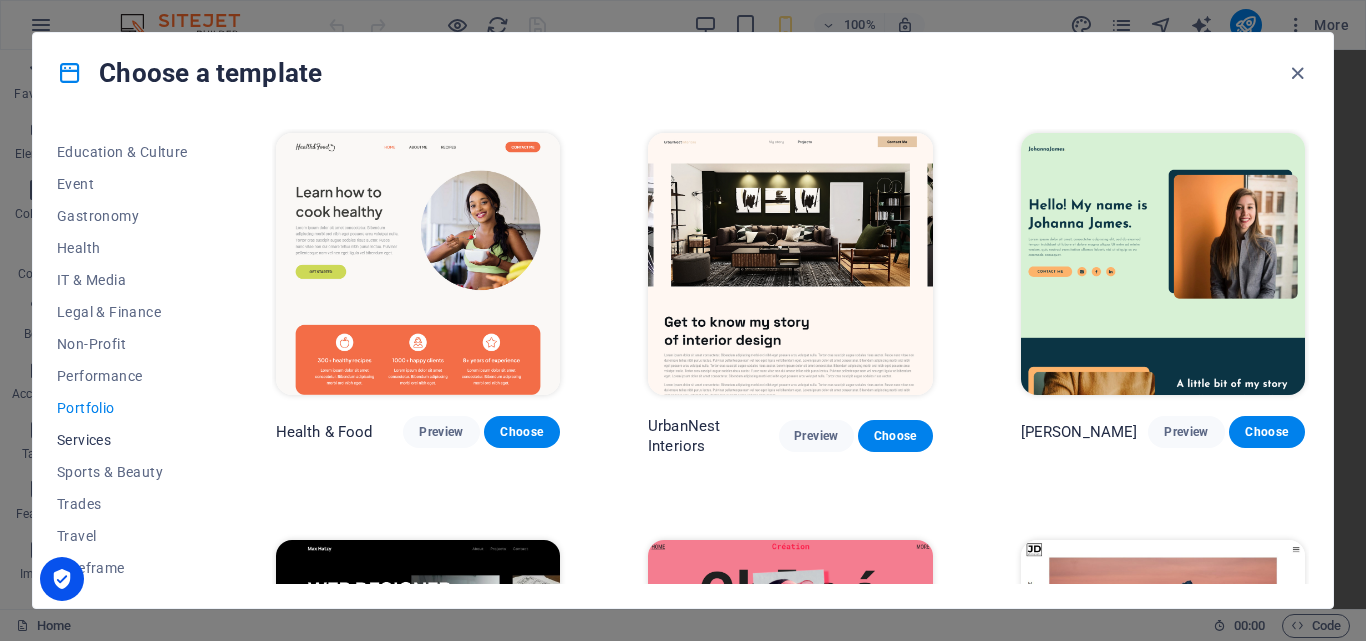 click on "Services" at bounding box center (122, 440) 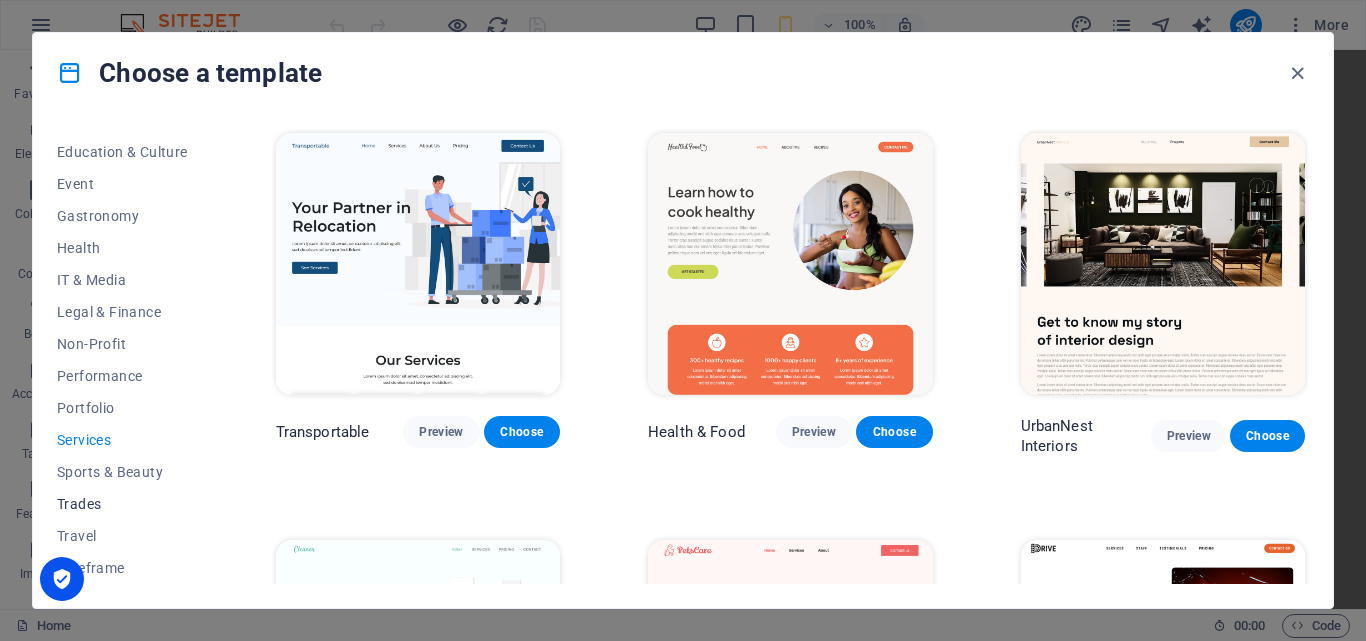 click on "Trades" at bounding box center [122, 504] 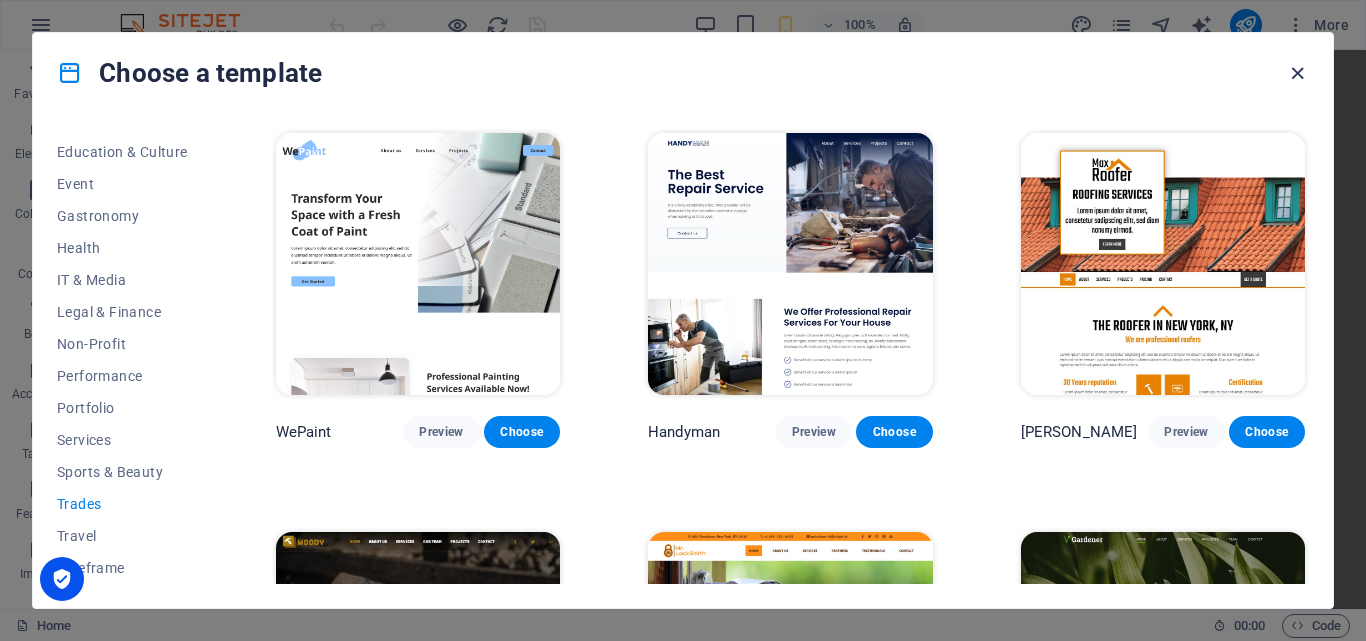 click at bounding box center [1297, 73] 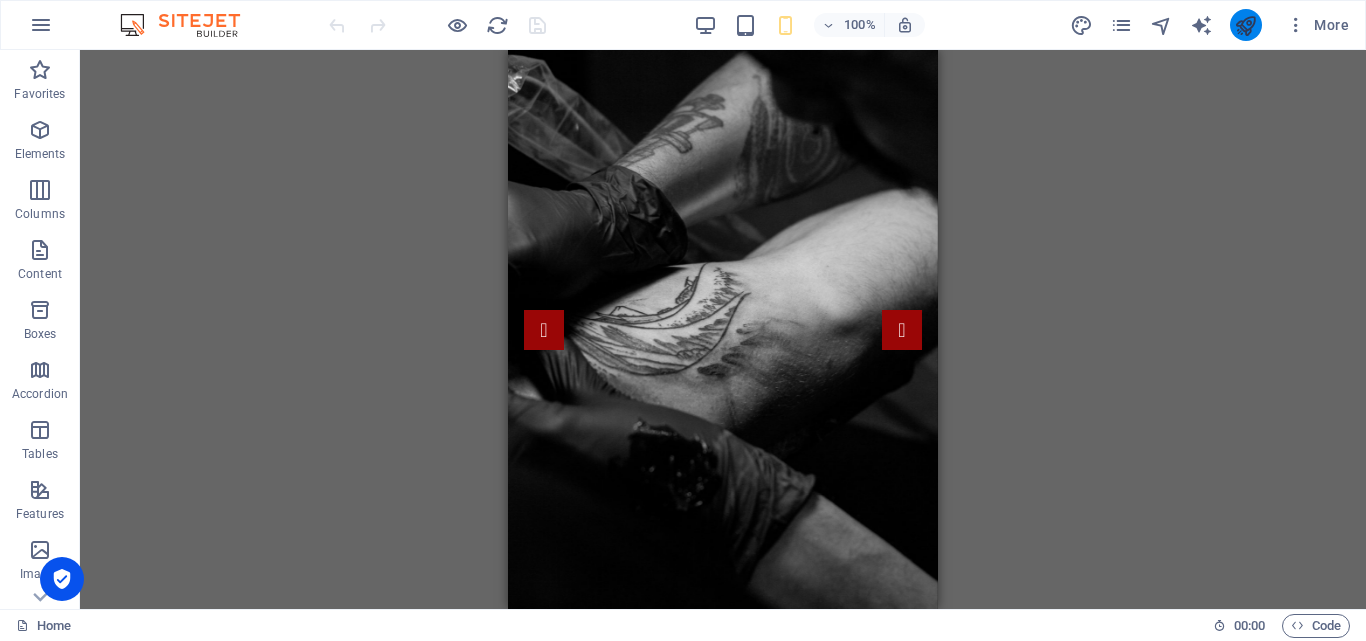 drag, startPoint x: 1252, startPoint y: 6, endPoint x: 1249, endPoint y: 20, distance: 14.3178215 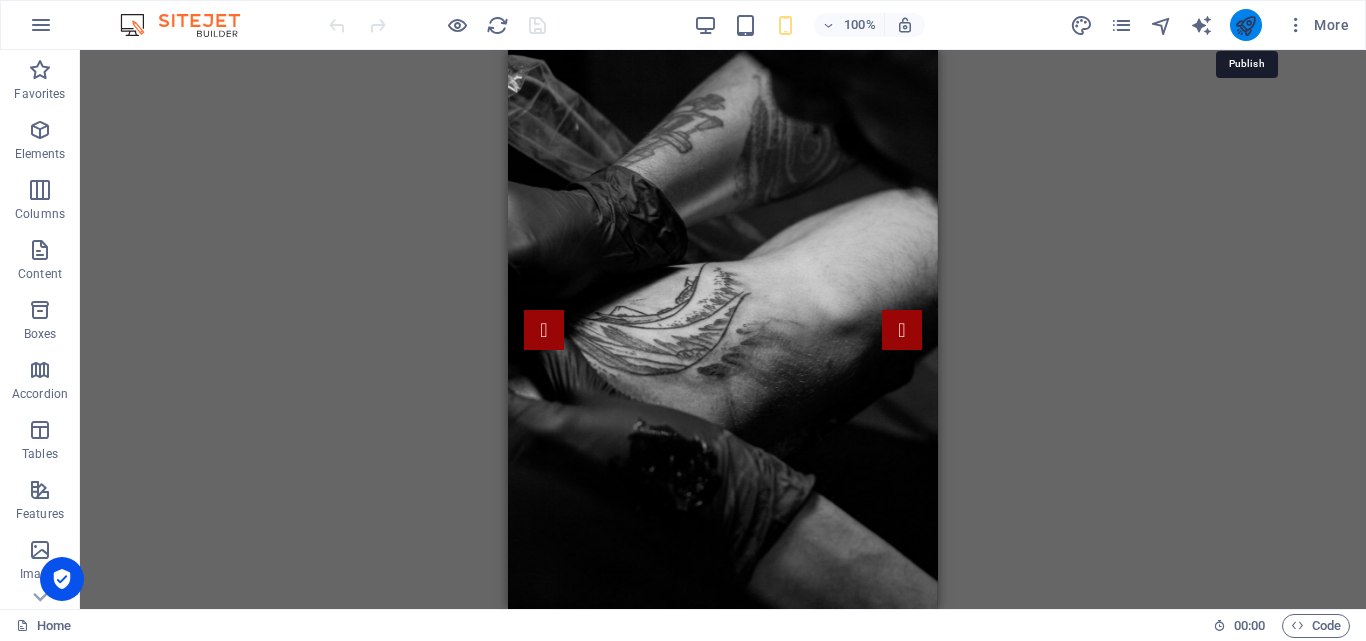click at bounding box center (1245, 25) 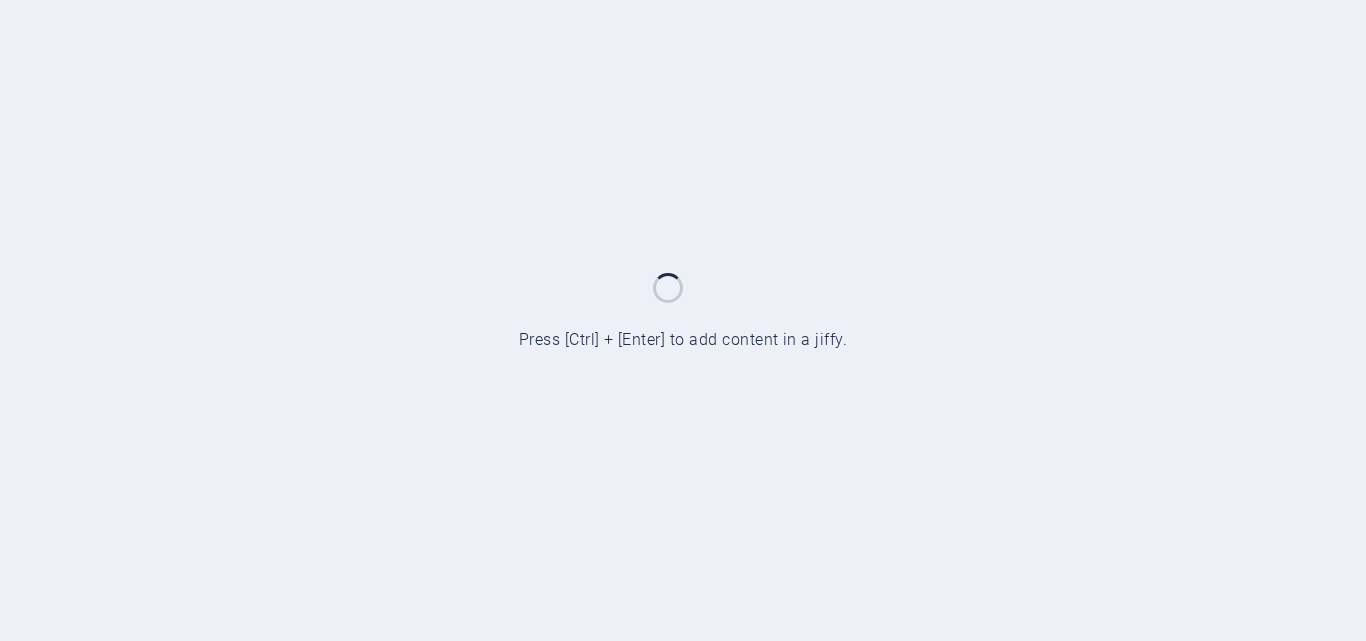 scroll, scrollTop: 0, scrollLeft: 0, axis: both 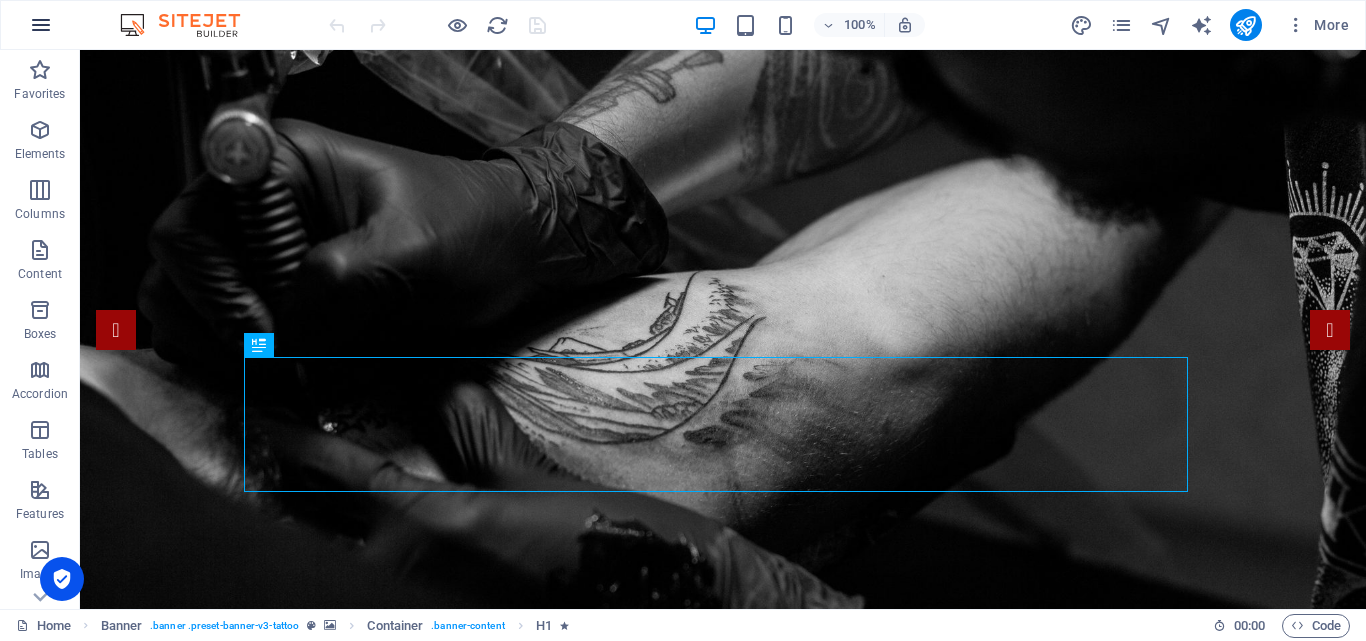 click at bounding box center [41, 25] 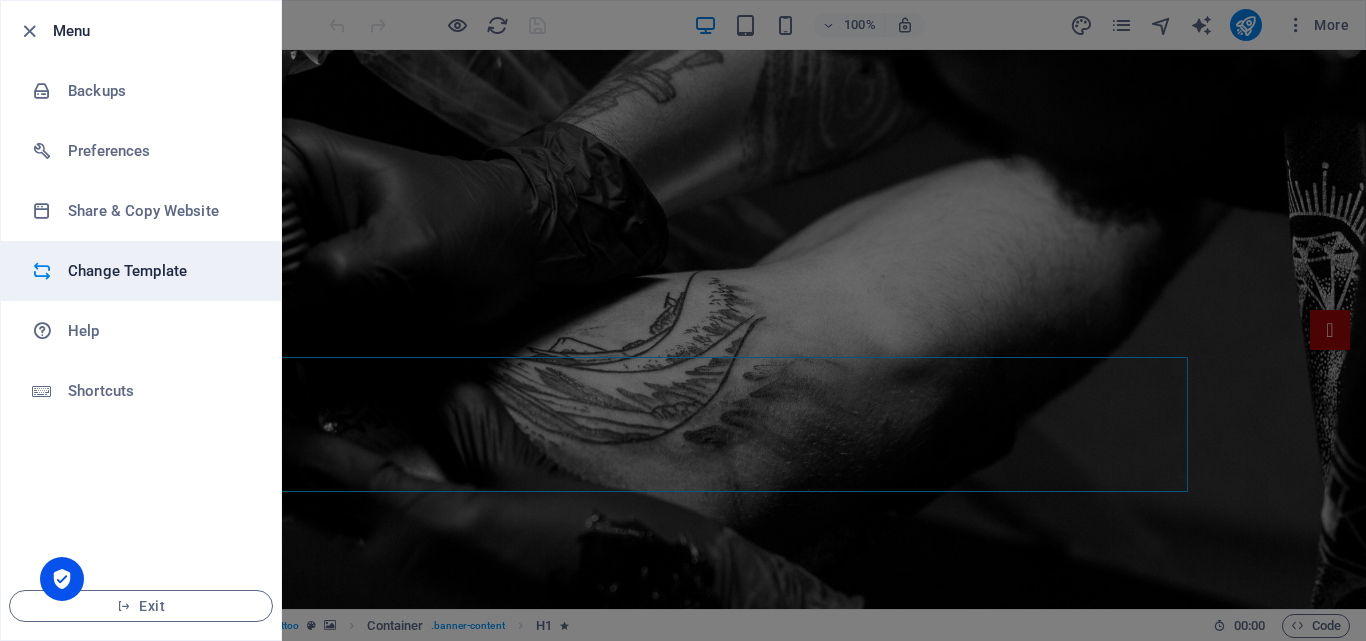 click on "Change Template" at bounding box center [160, 271] 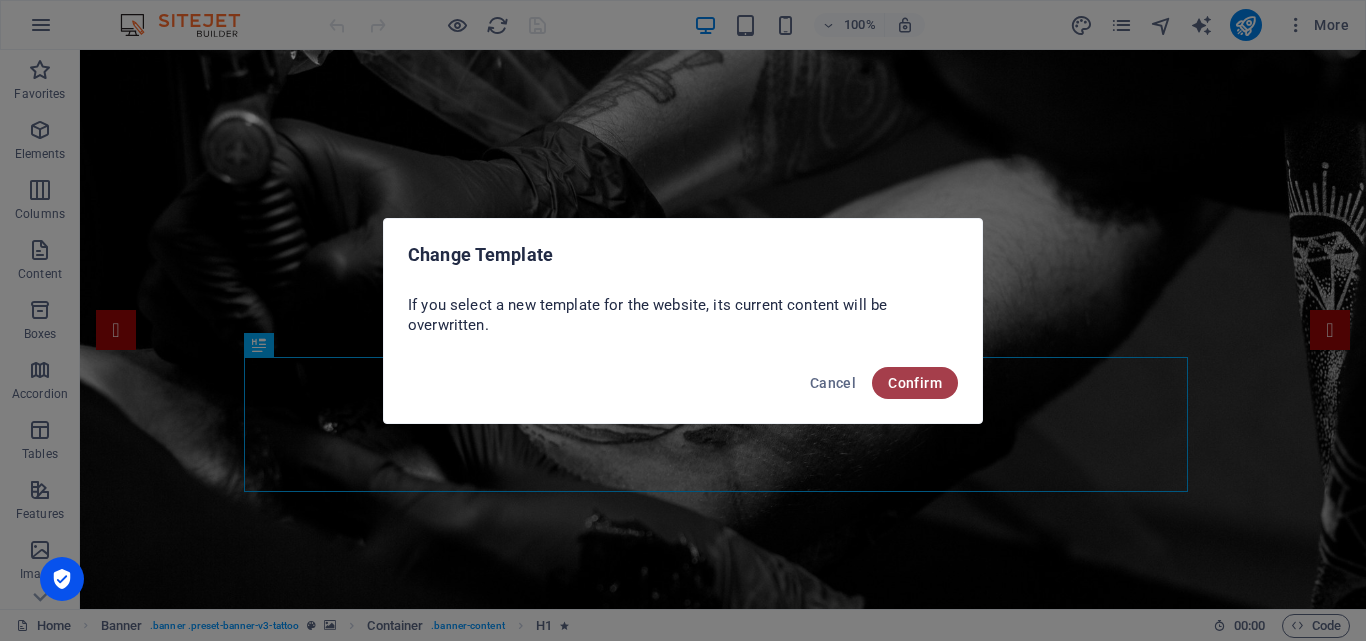 click on "Confirm" at bounding box center (915, 383) 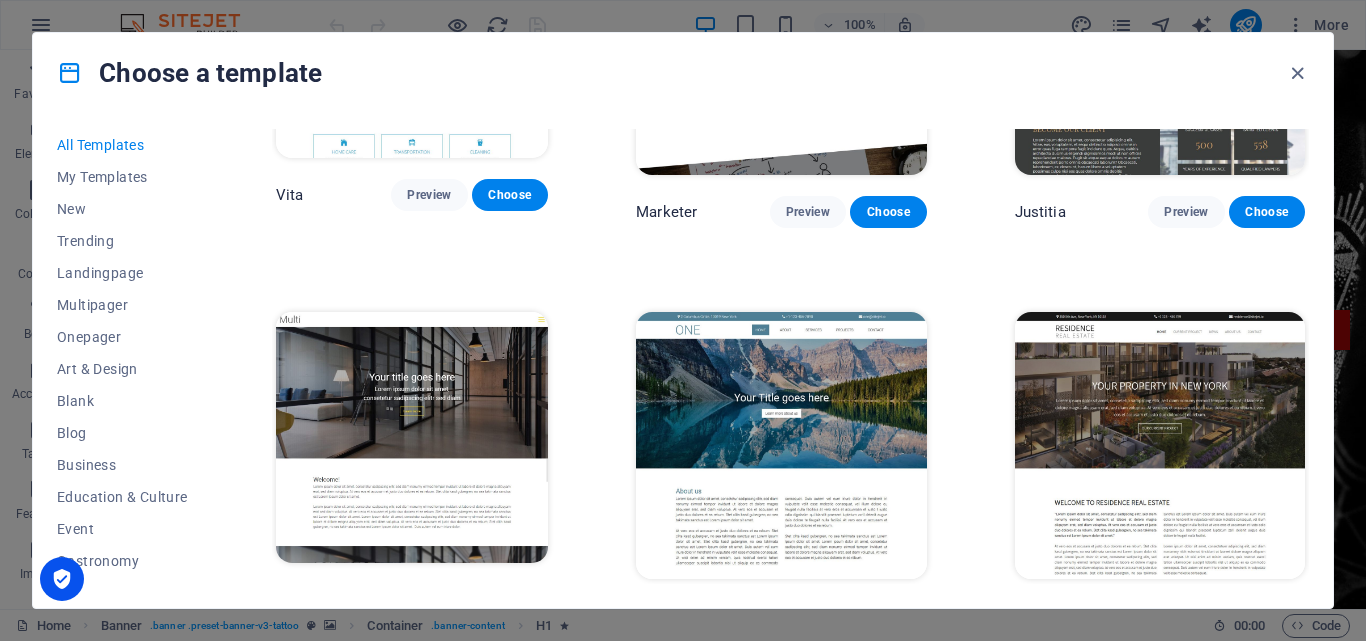scroll, scrollTop: 16300, scrollLeft: 0, axis: vertical 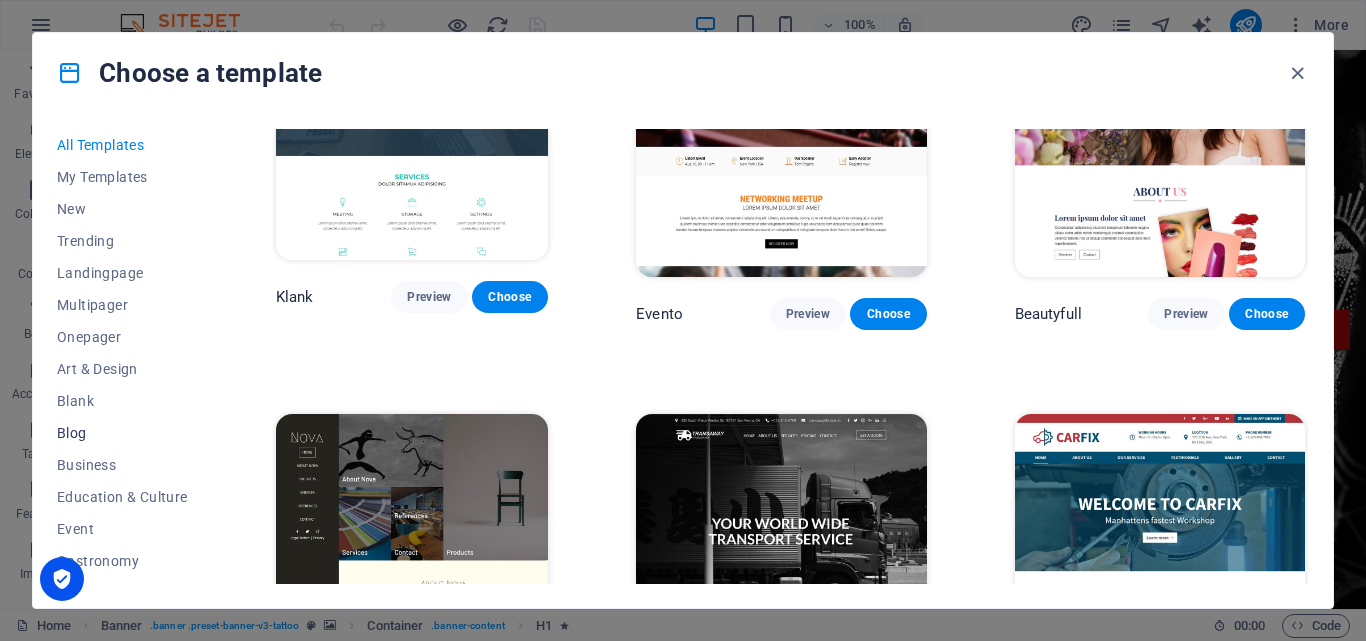 click on "Blog" at bounding box center (122, 433) 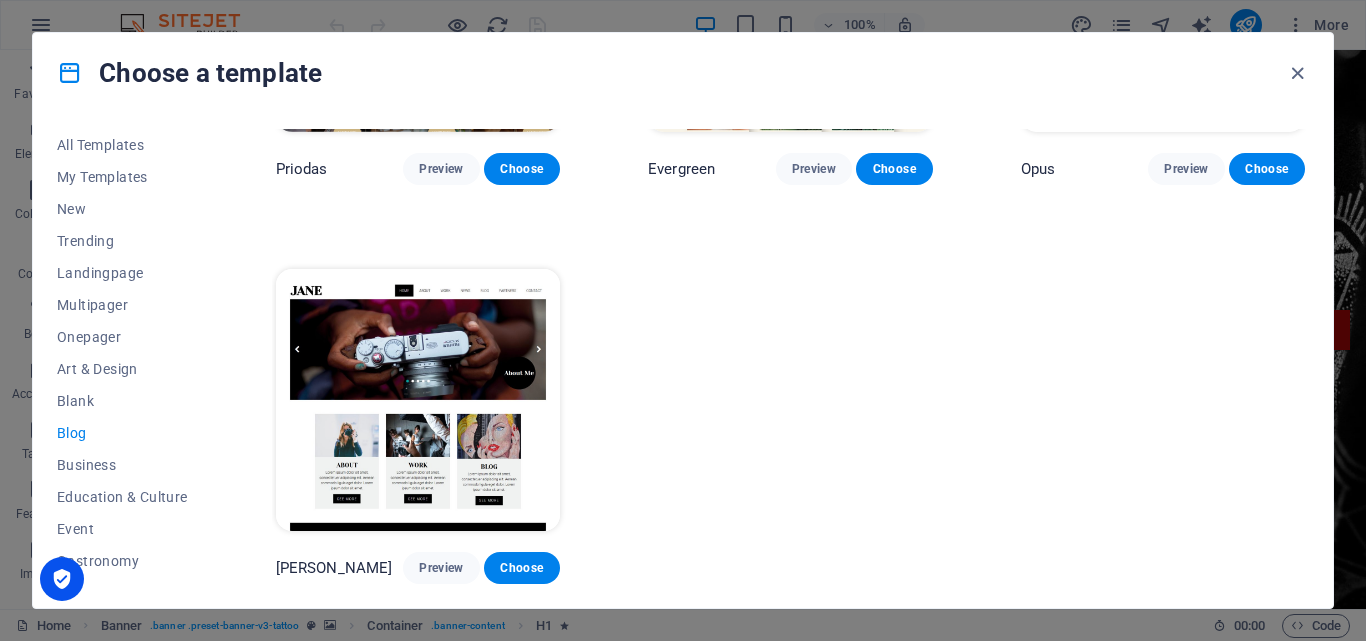 scroll, scrollTop: 2648, scrollLeft: 0, axis: vertical 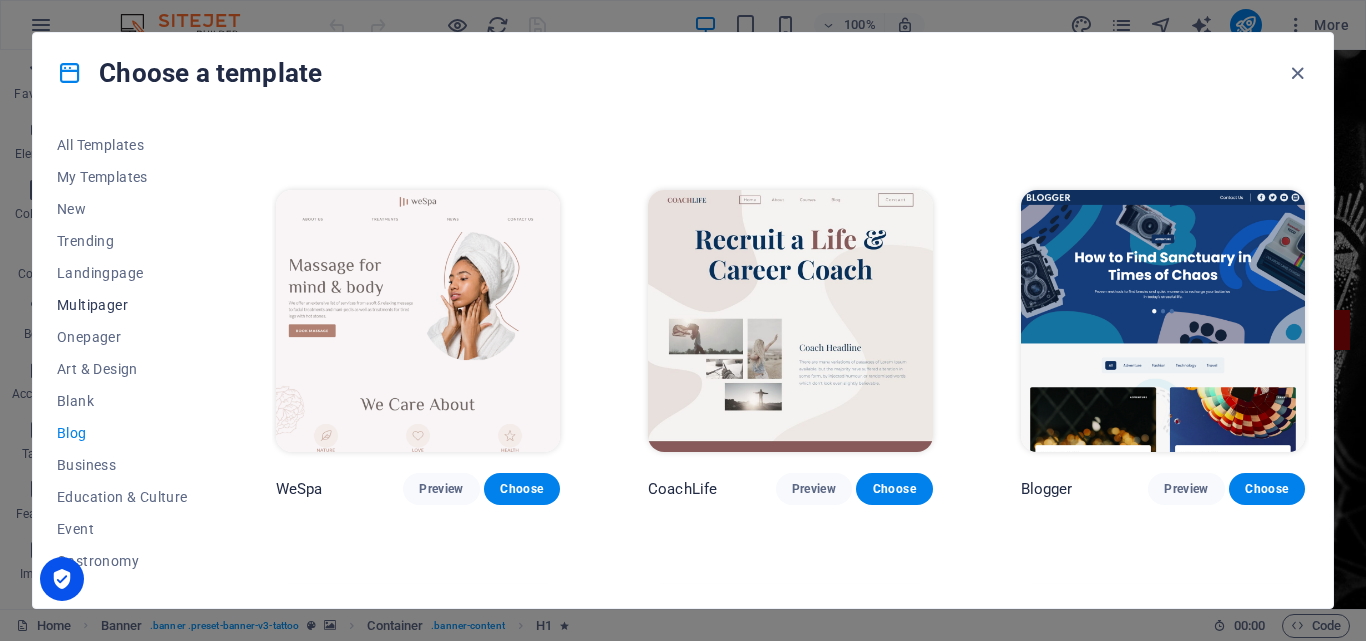click on "Multipager" at bounding box center [122, 305] 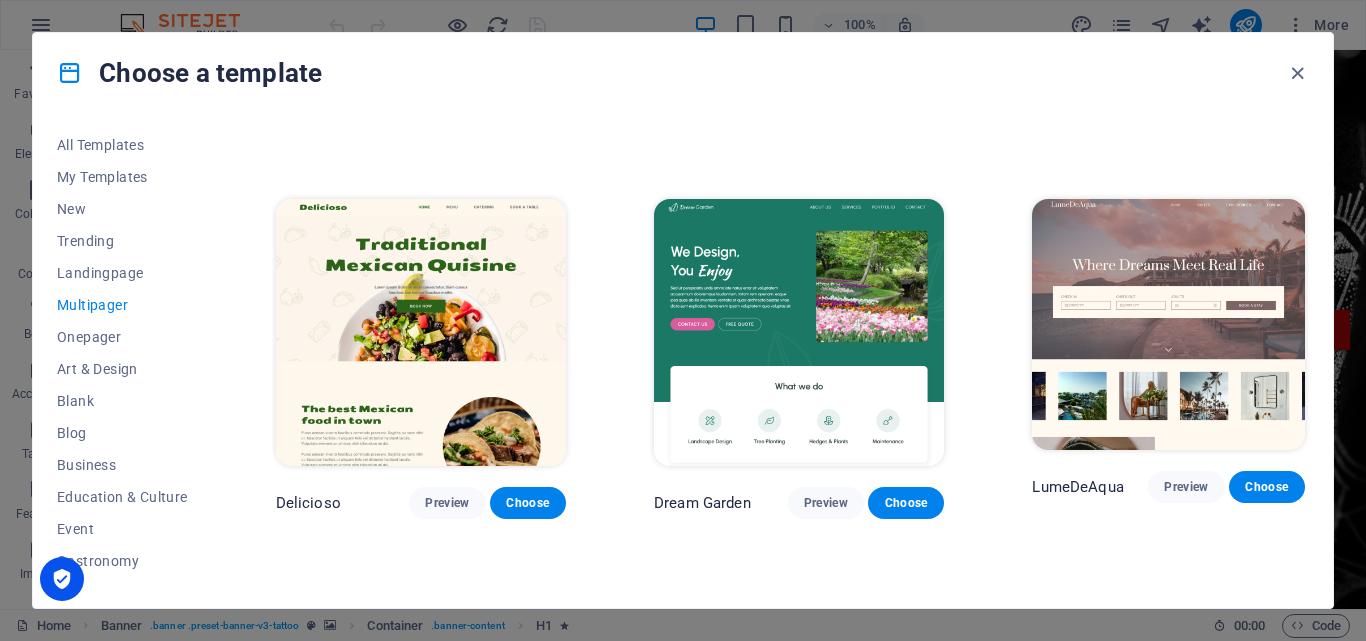 scroll, scrollTop: 2339, scrollLeft: 0, axis: vertical 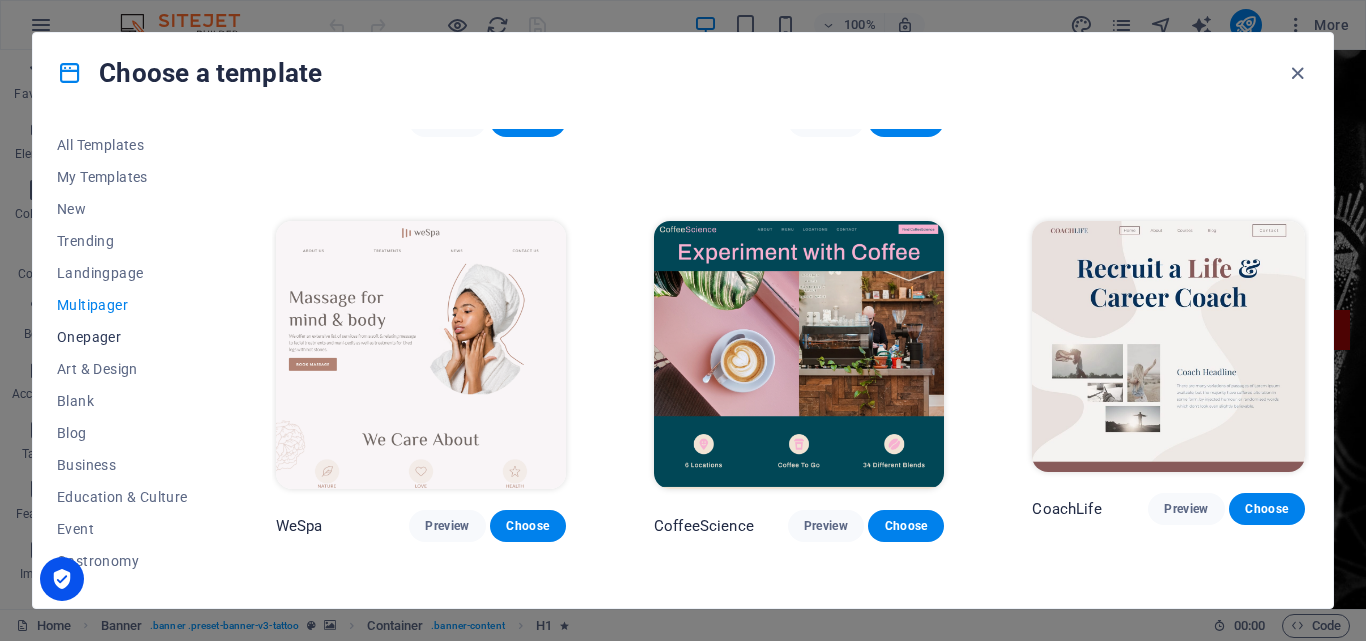 click on "Onepager" at bounding box center (122, 337) 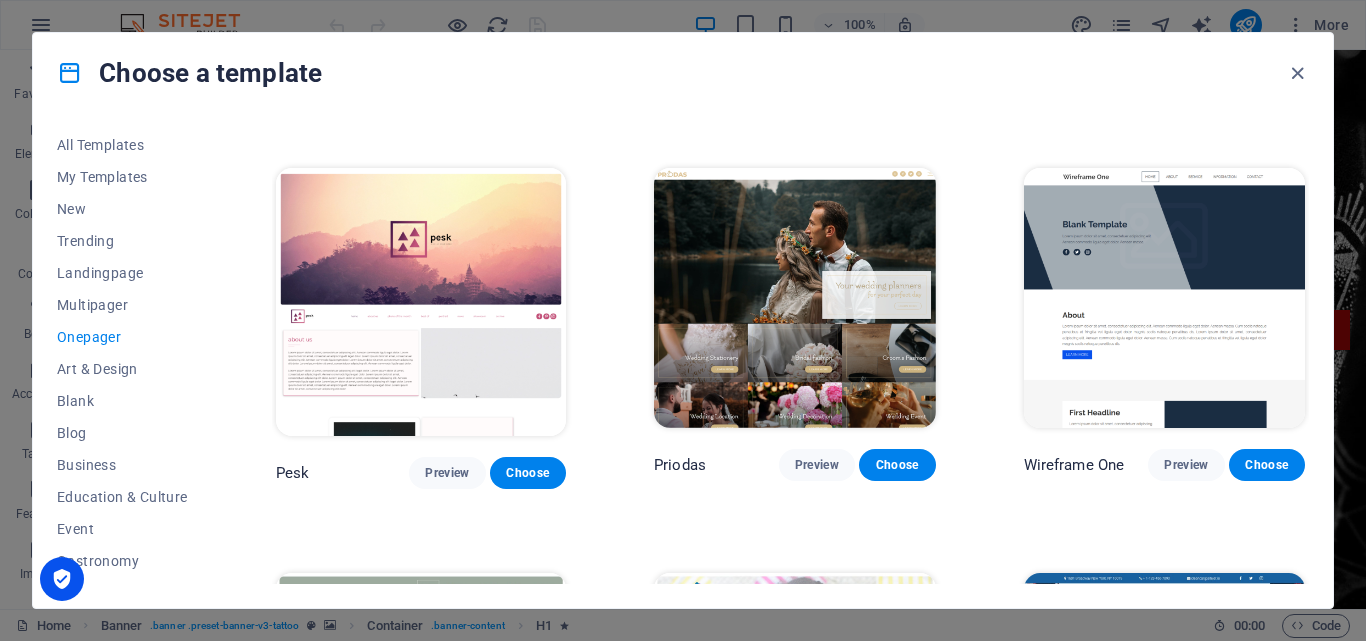 scroll, scrollTop: 1600, scrollLeft: 0, axis: vertical 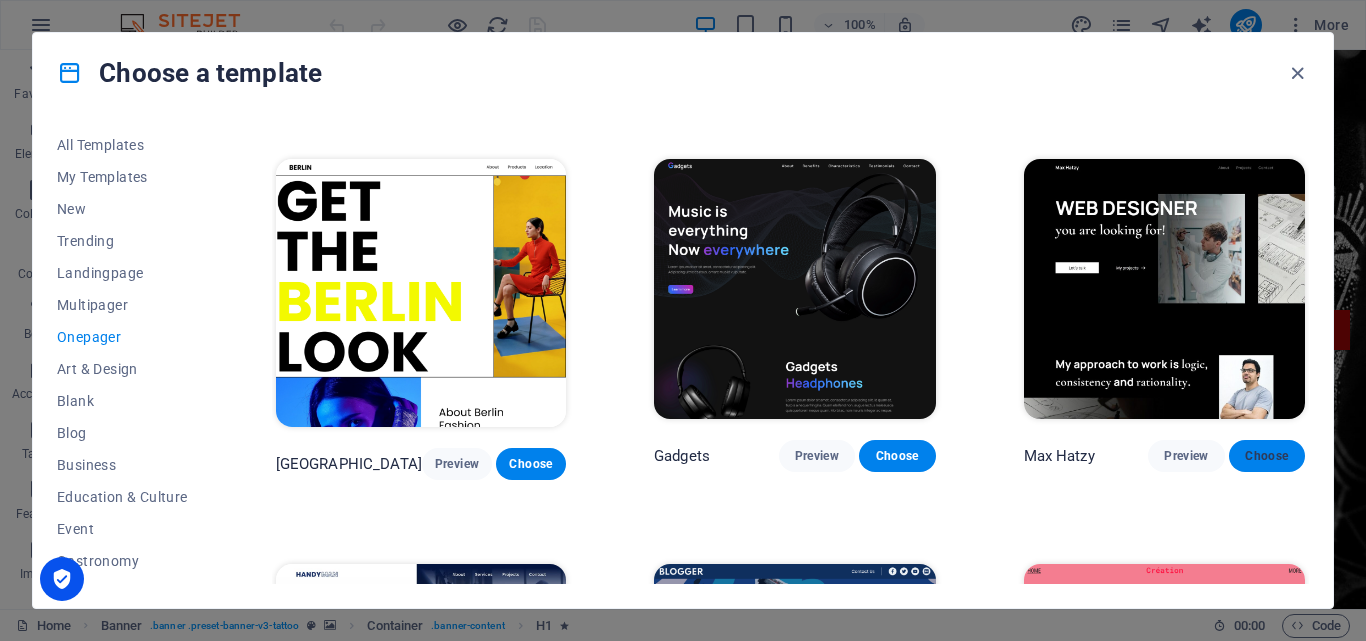 click on "Choose" at bounding box center (1267, 456) 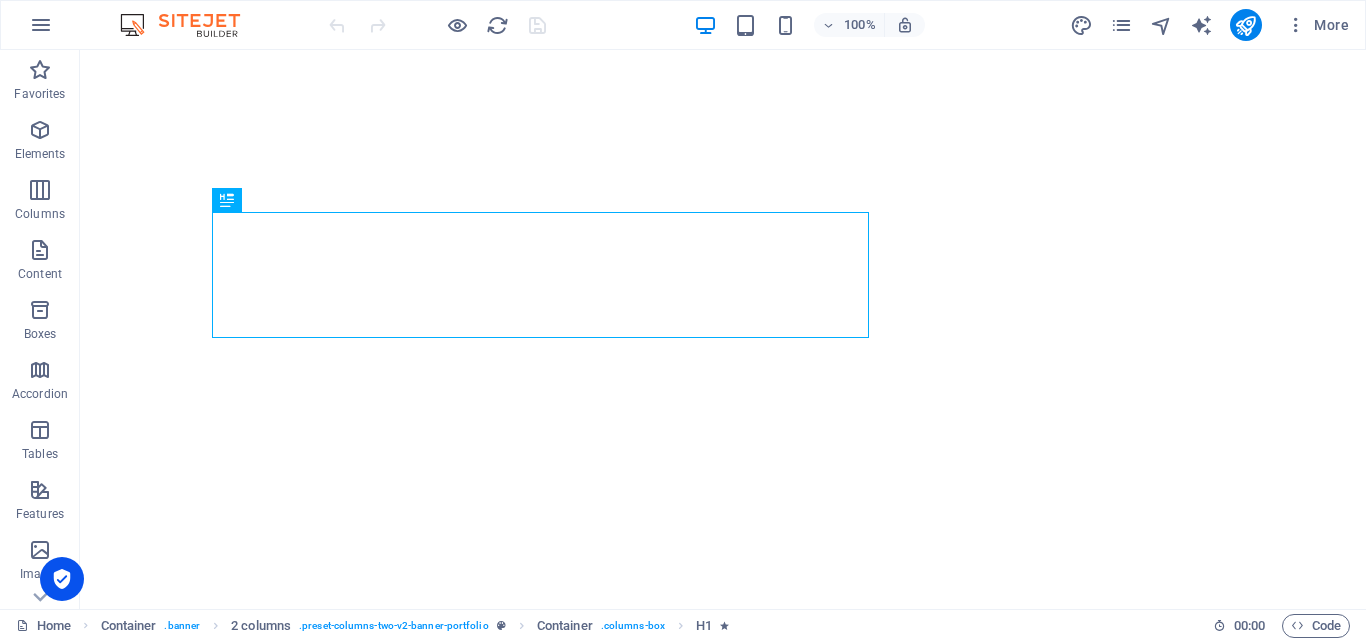 scroll, scrollTop: 0, scrollLeft: 0, axis: both 